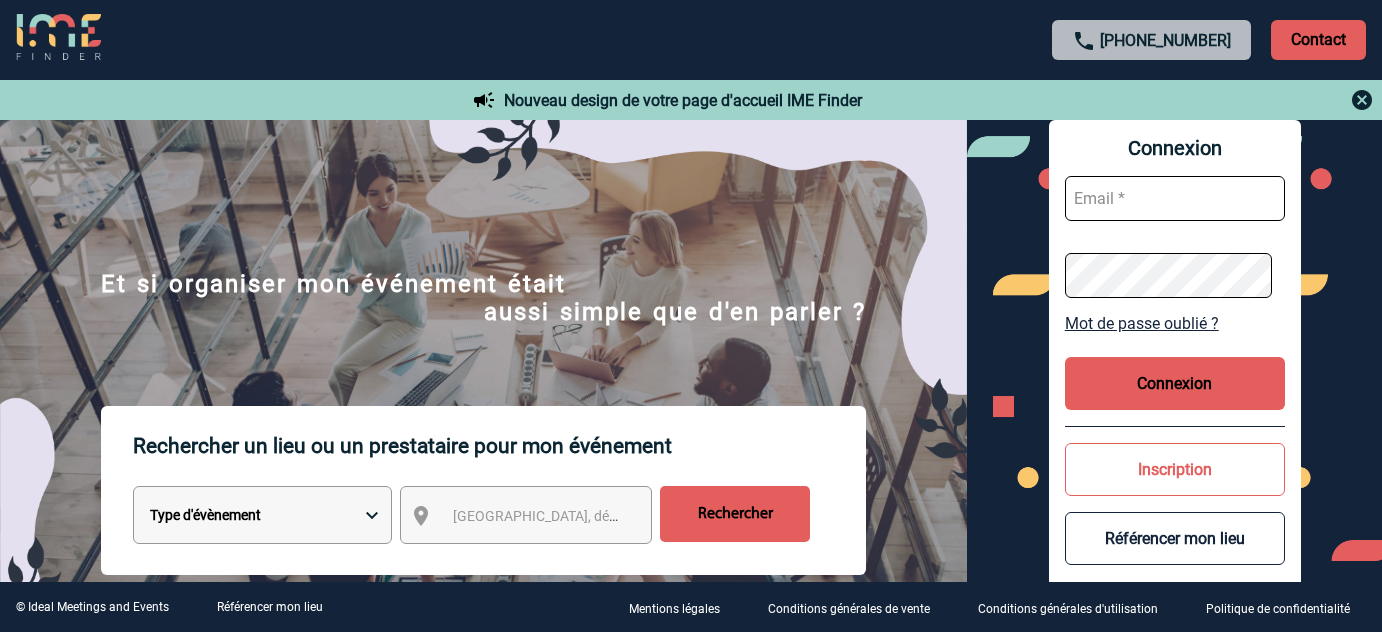 scroll, scrollTop: 0, scrollLeft: 0, axis: both 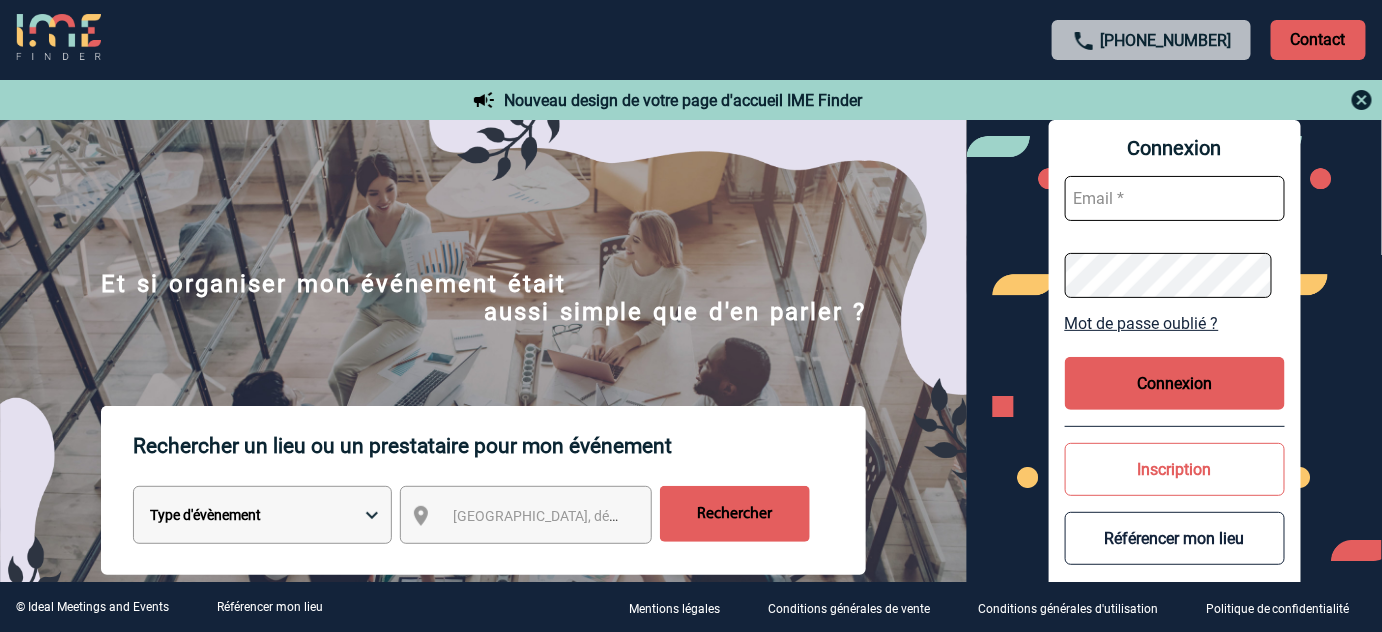 type on "[EMAIL_ADDRESS][DOMAIN_NAME]" 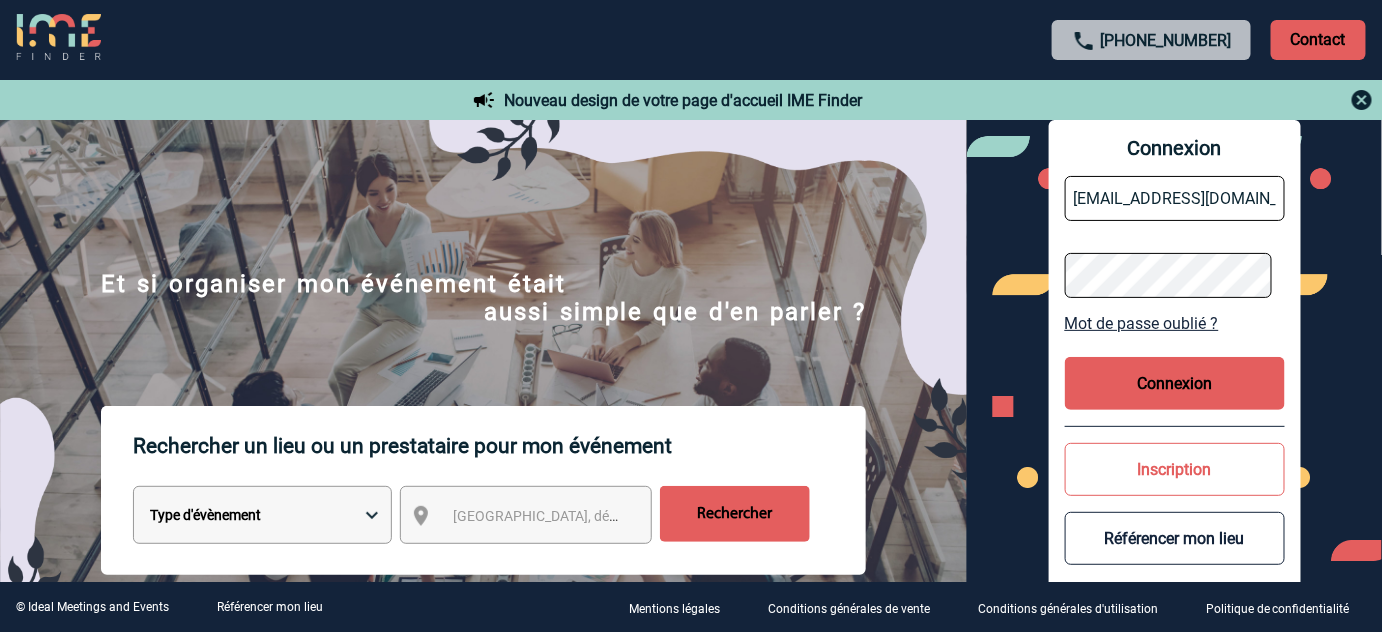 click on "Connexion" at bounding box center [1175, 383] 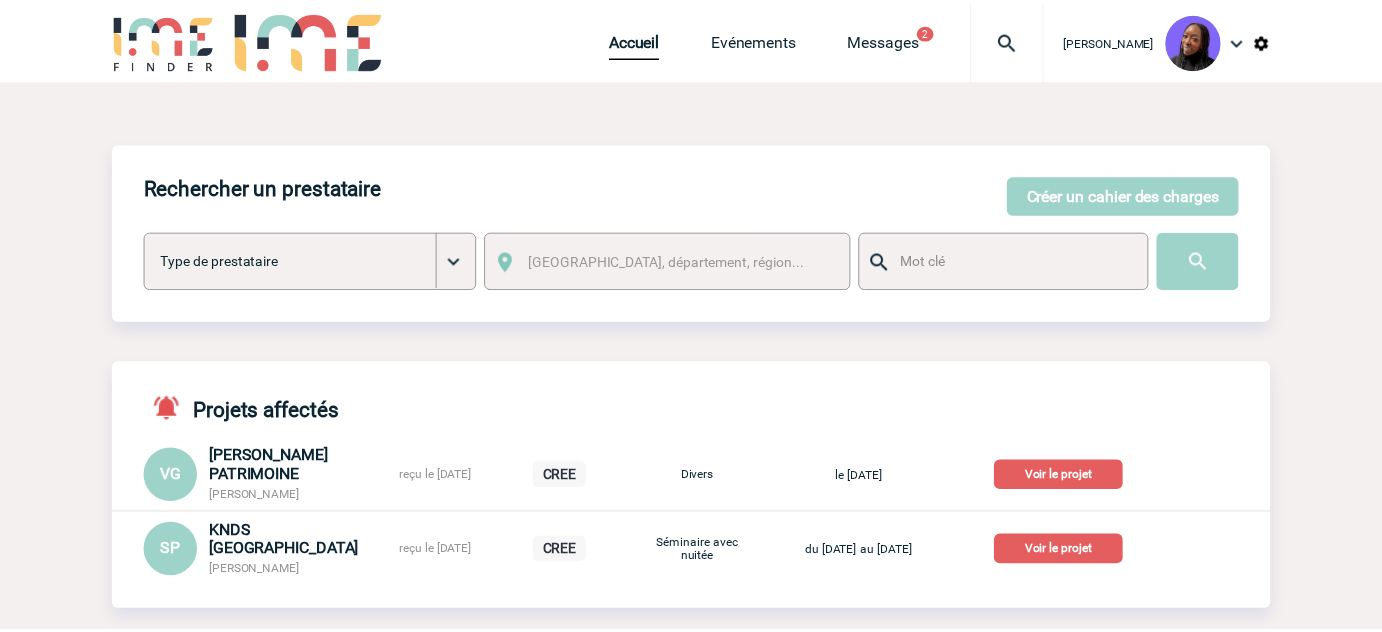 scroll, scrollTop: 0, scrollLeft: 0, axis: both 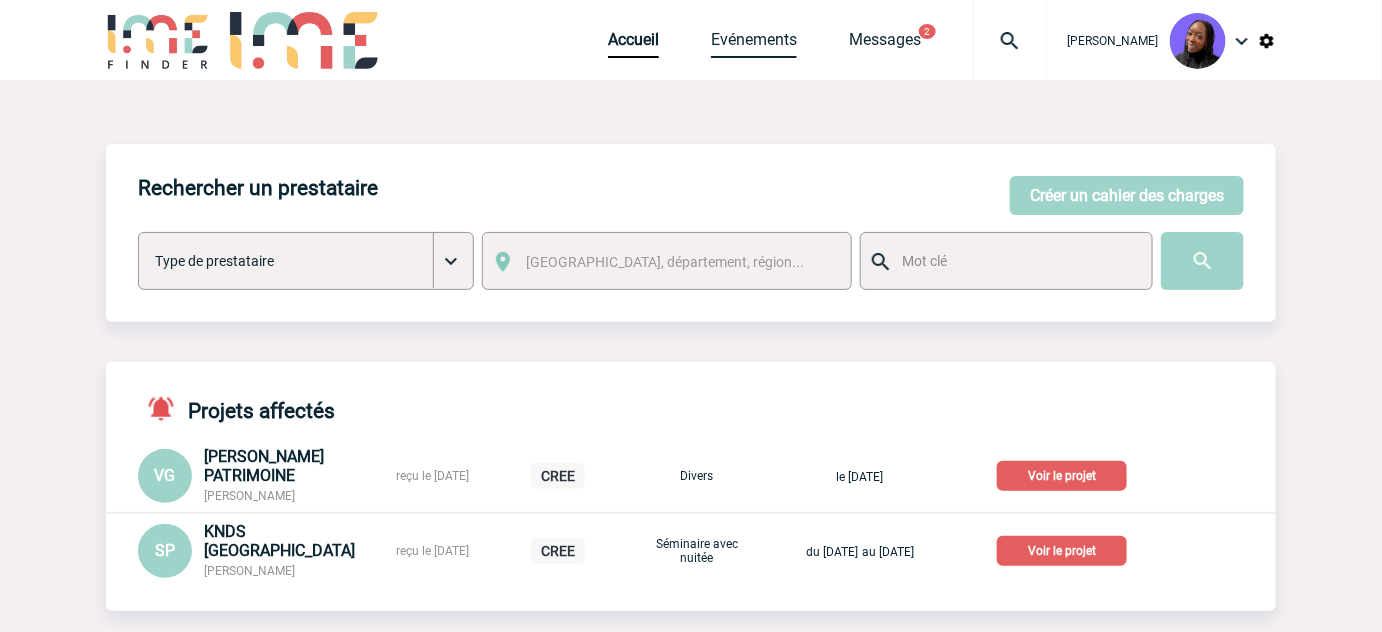 click on "Evénements" at bounding box center (754, 44) 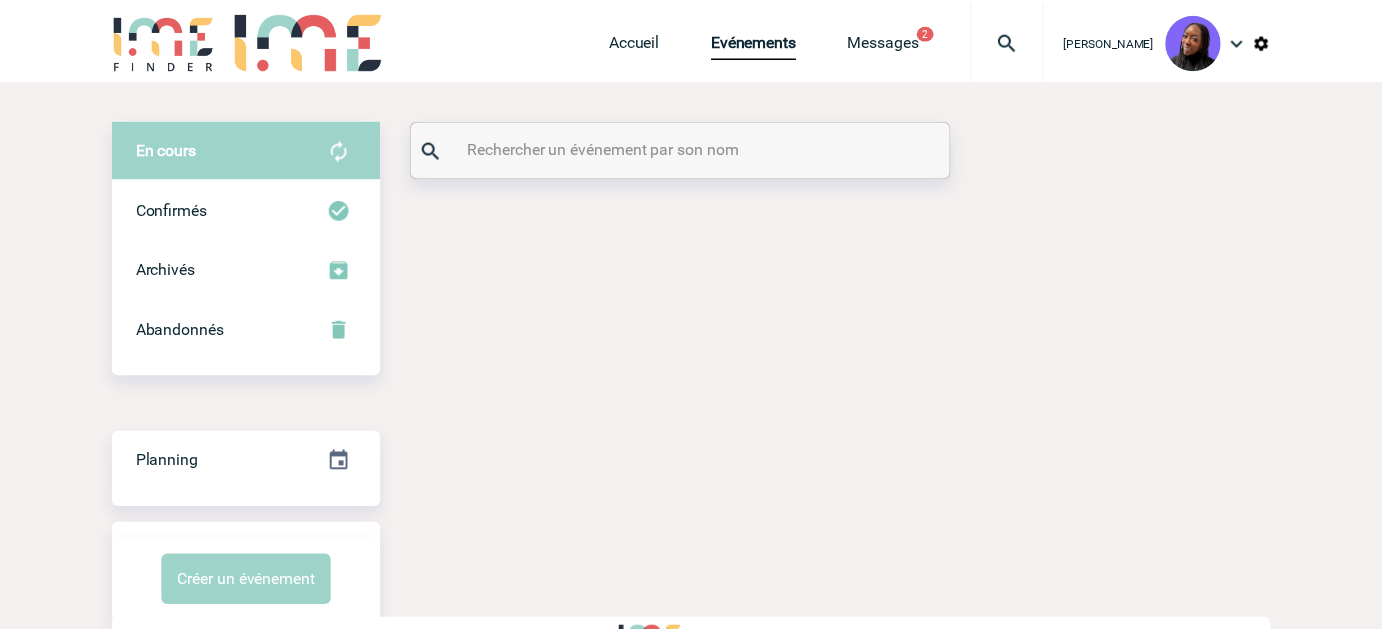 scroll, scrollTop: 0, scrollLeft: 0, axis: both 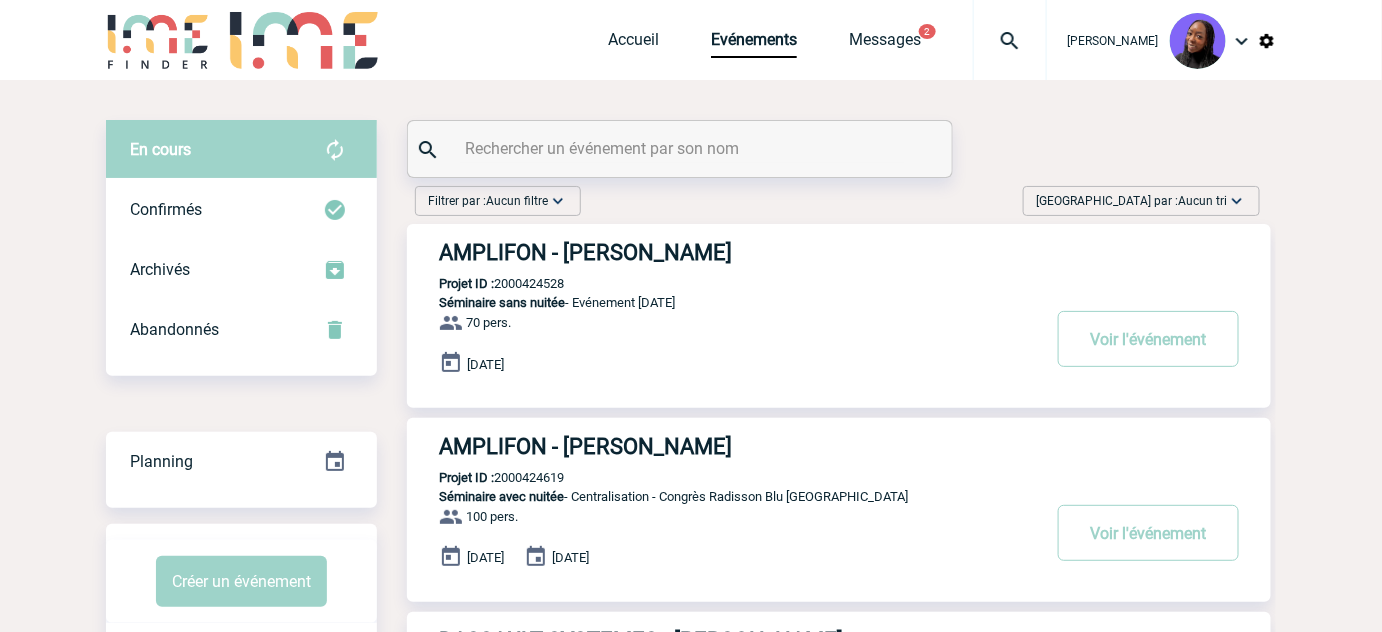 click at bounding box center [682, 148] 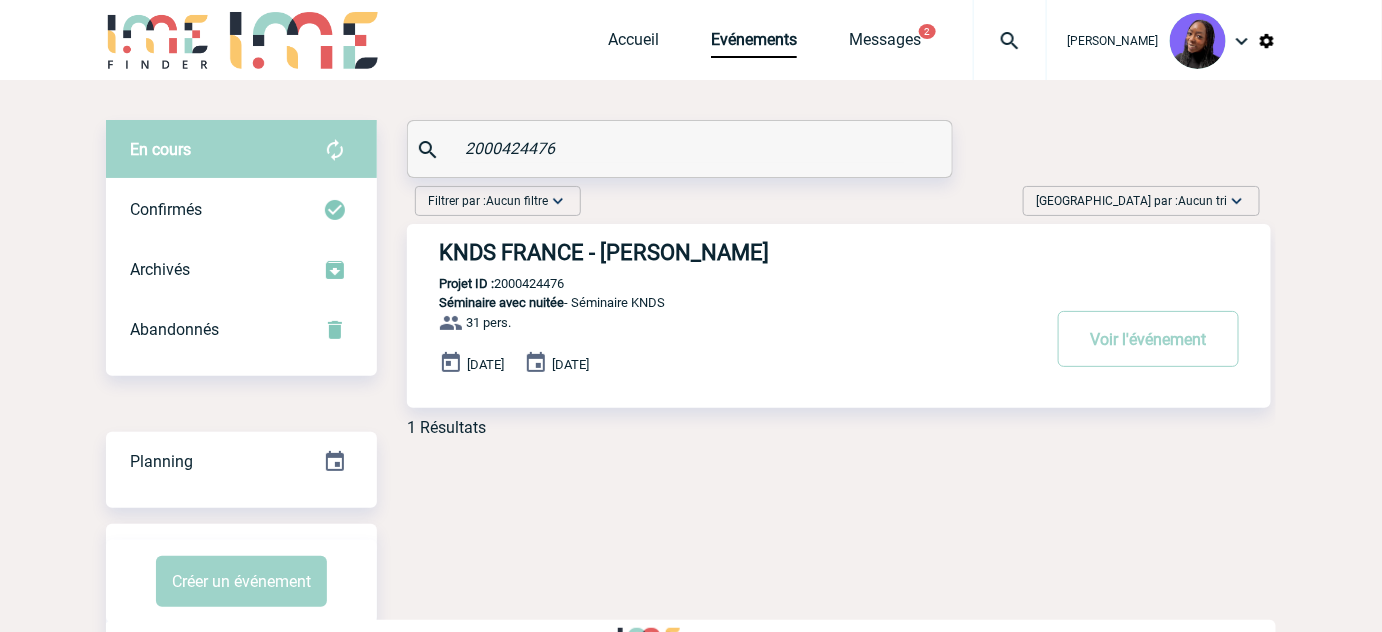 type on "2000424476" 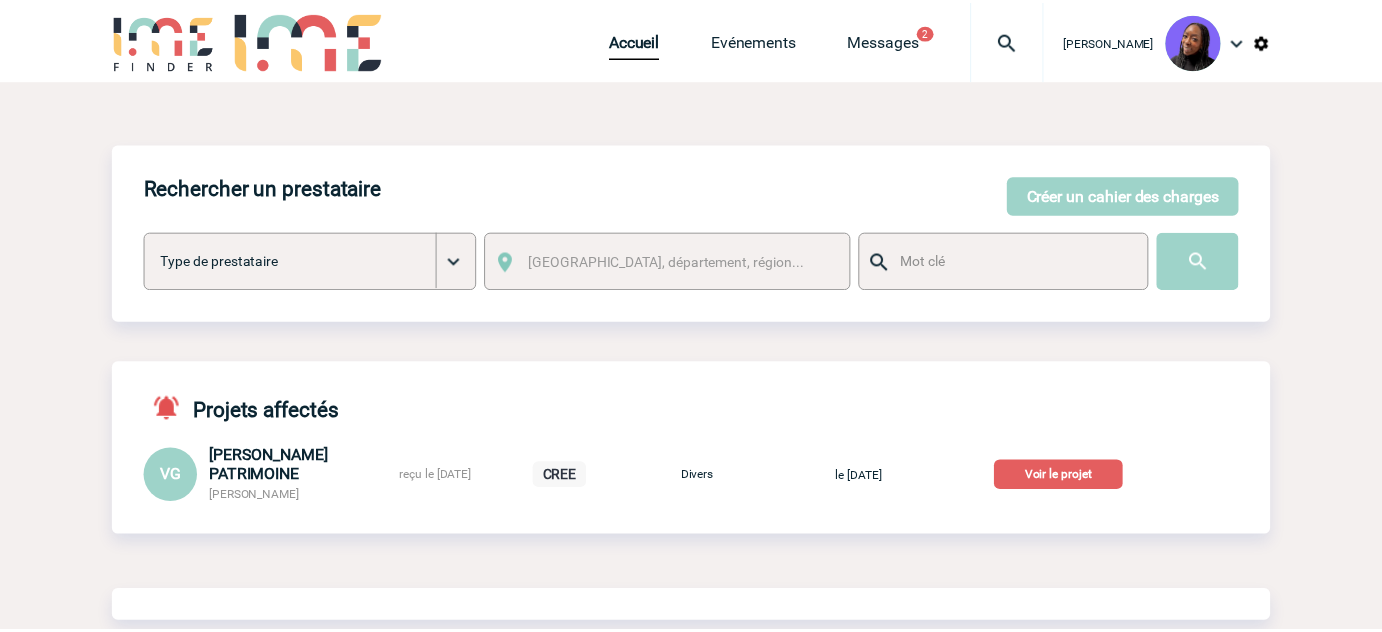 scroll, scrollTop: 0, scrollLeft: 0, axis: both 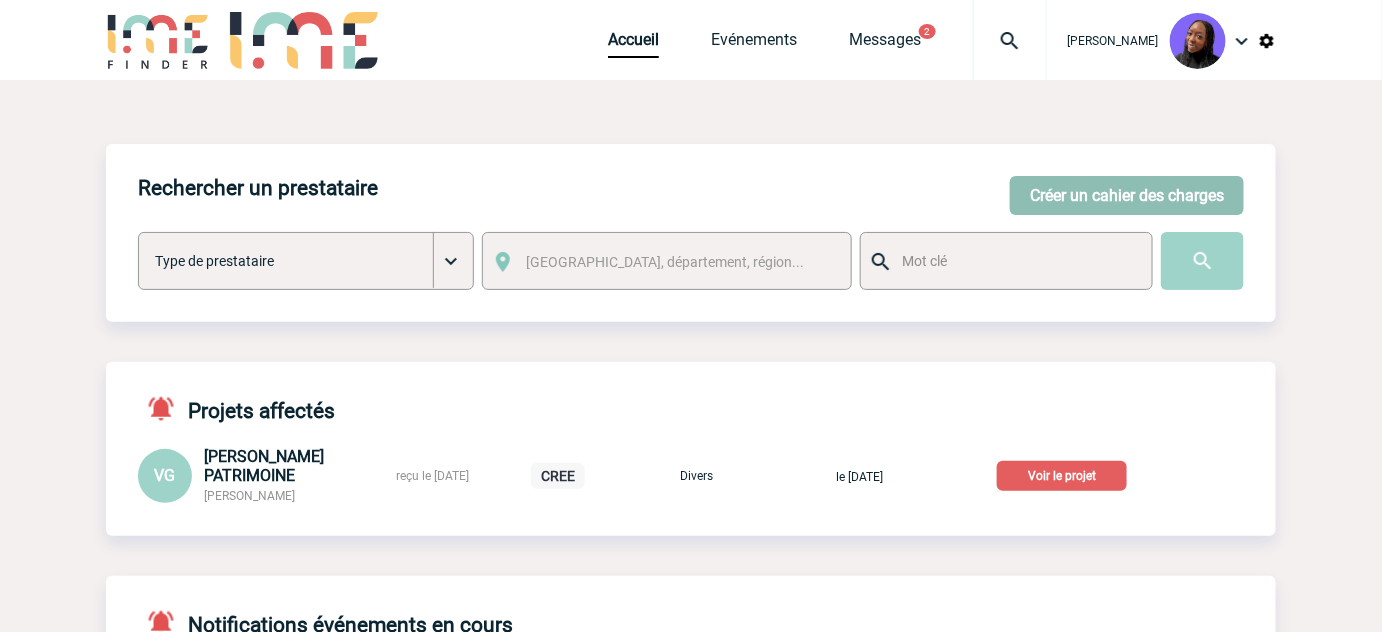 type 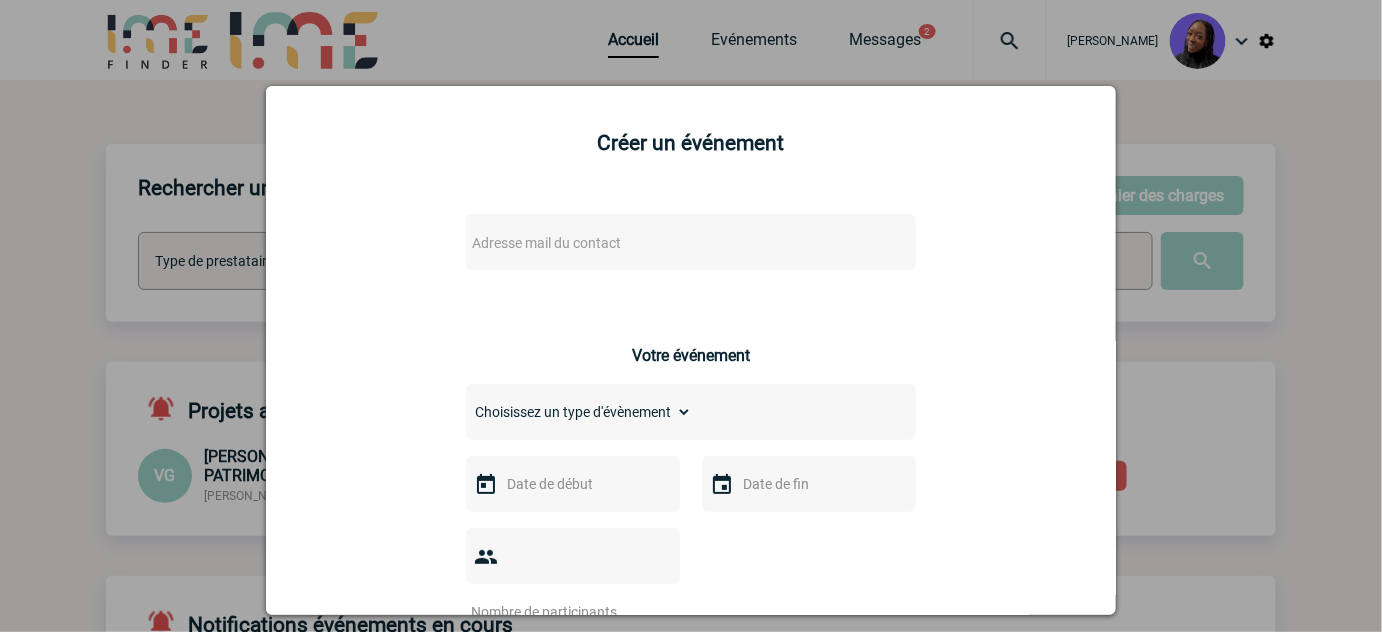 click on "Adresse mail du contact" at bounding box center (639, 243) 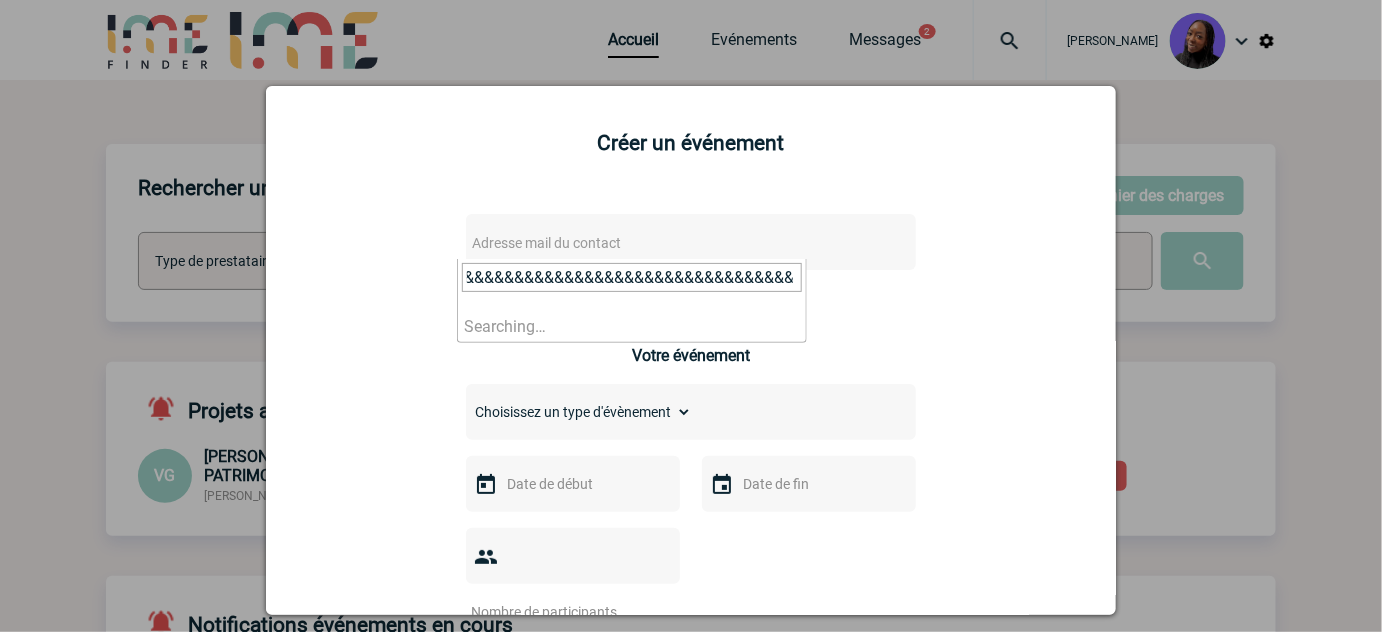type on "&&&&sophie.momplot@amplifon.com&&&&&&&&&&&&&&&&&&&&&&&&&&&&&&&&&&&&&&&&&&&&&&&&&&&&&&&&&&&&&&&&&&&&&&&&&&&&&&&&&&&&&&&&&&&&&&&&&&&&&&&&&&&&&&&&&&&&&" 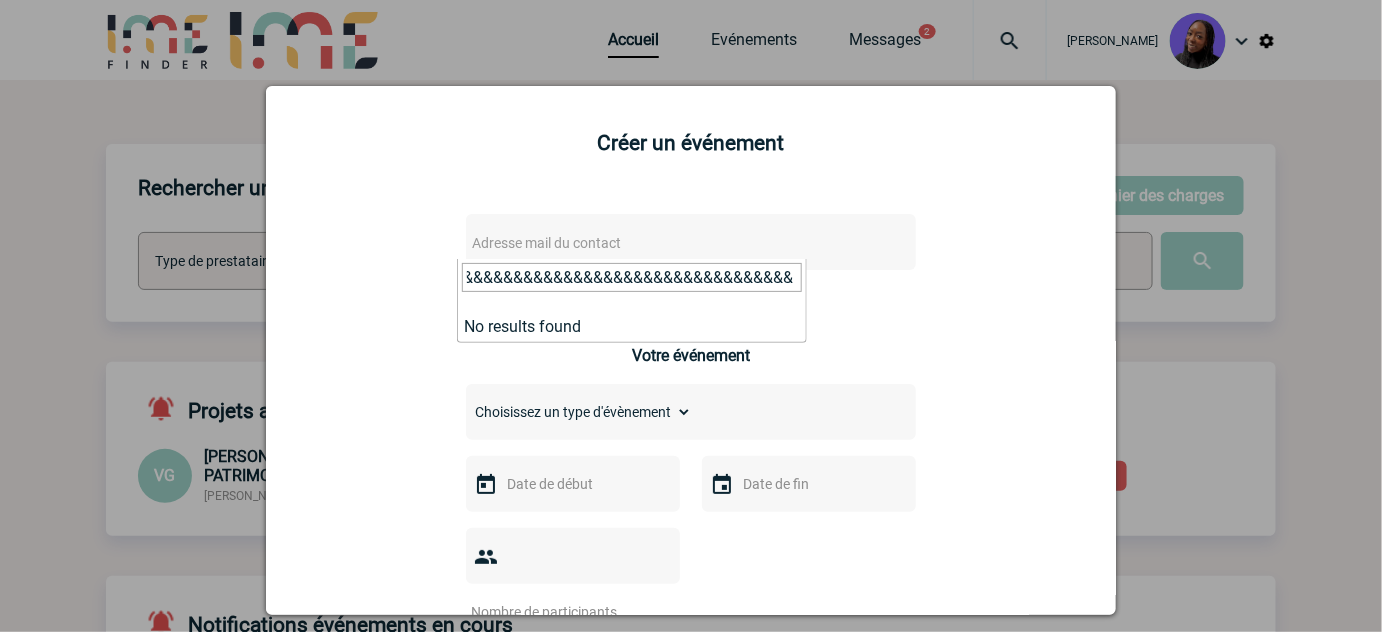 click on "&&&&sophie.momplot@amplifon.com&&&&&&&&&&&&&&&&&&&&&&&&&&&&&&&&&&&&&&&&&&&&&&&&&&&&&&&&&&&&&&&&&&&&&&&&&&&&&&&&&&&&&&&&&&&&&&&&&&&&&&&&&&&&&&&&&&&&&" at bounding box center [632, 277] 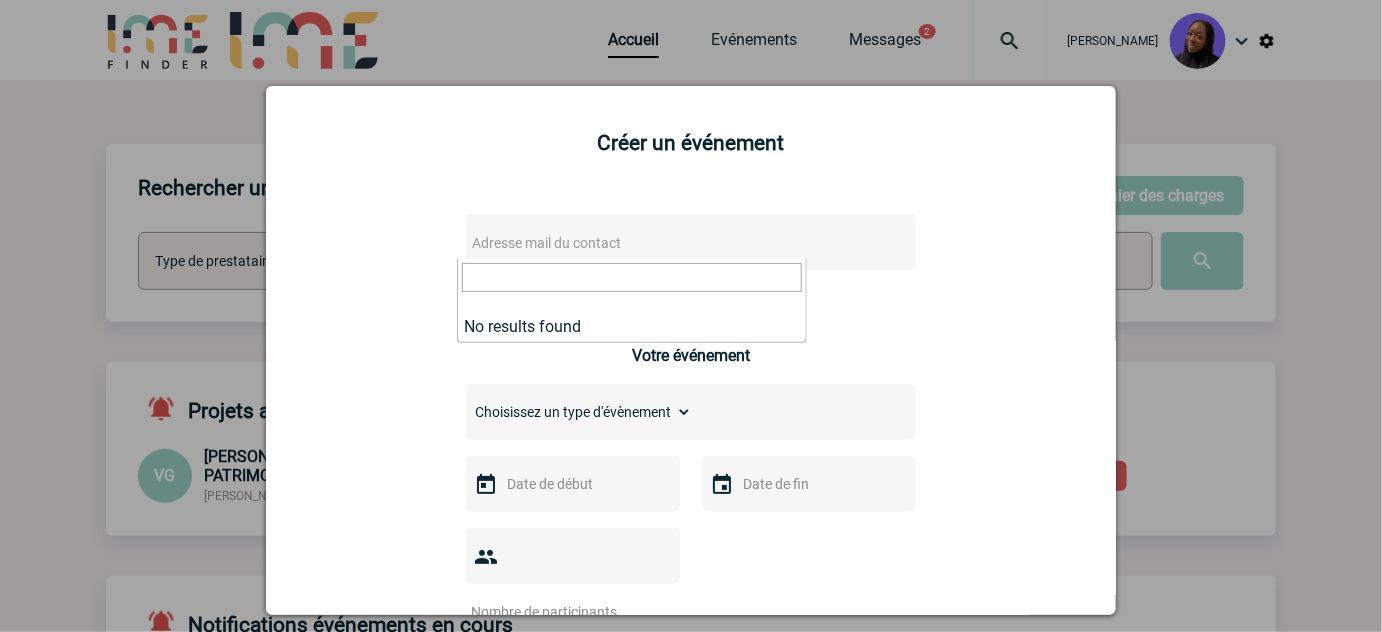 scroll, scrollTop: 0, scrollLeft: 0, axis: both 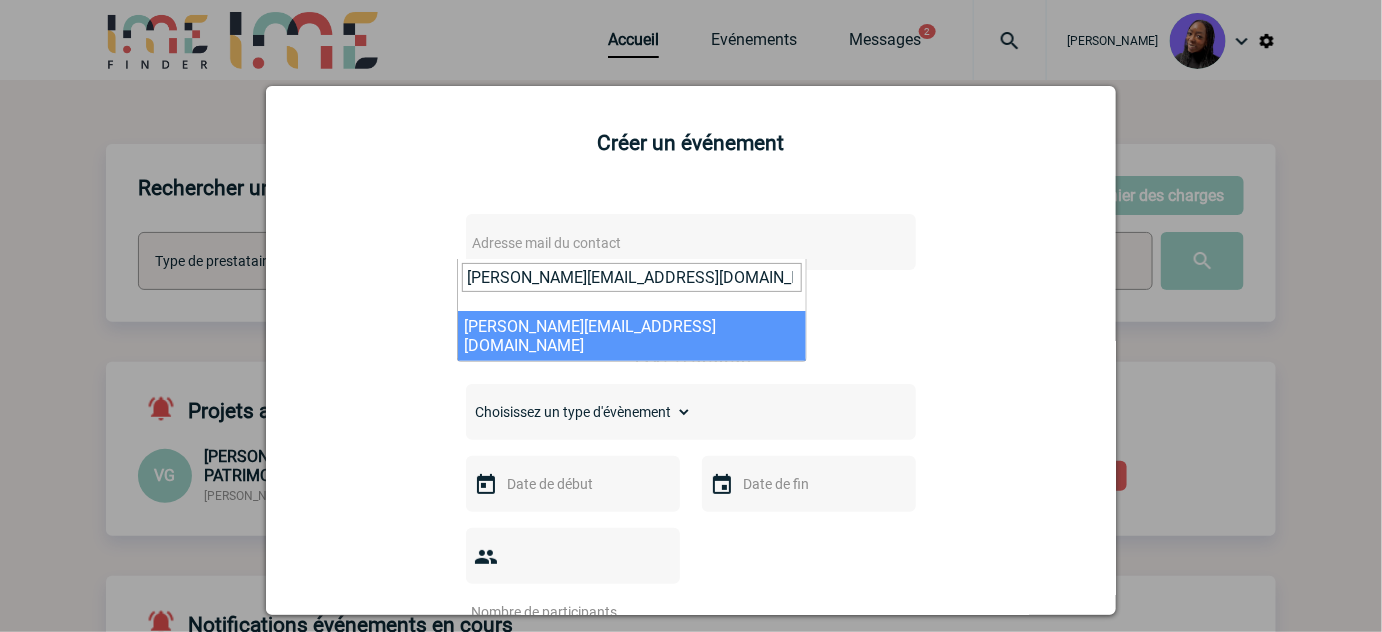 type on "sophie.momplot@amplifon.com" 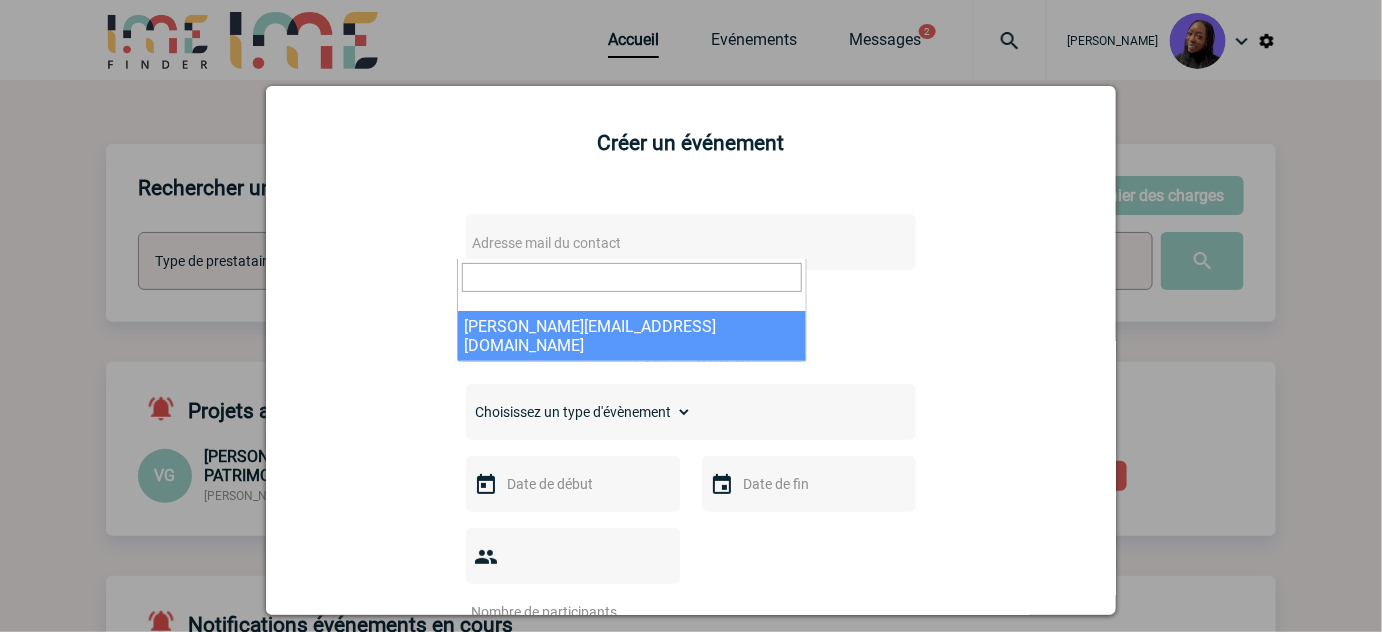 select on "125188" 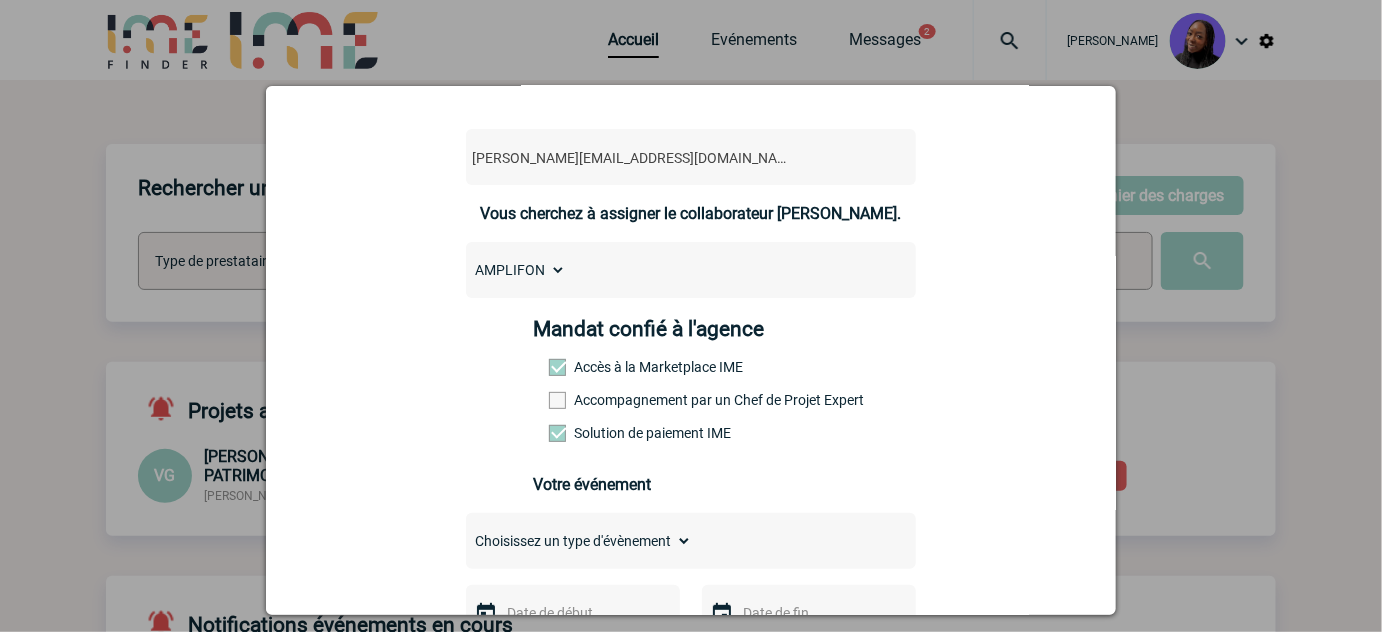 scroll, scrollTop: 181, scrollLeft: 0, axis: vertical 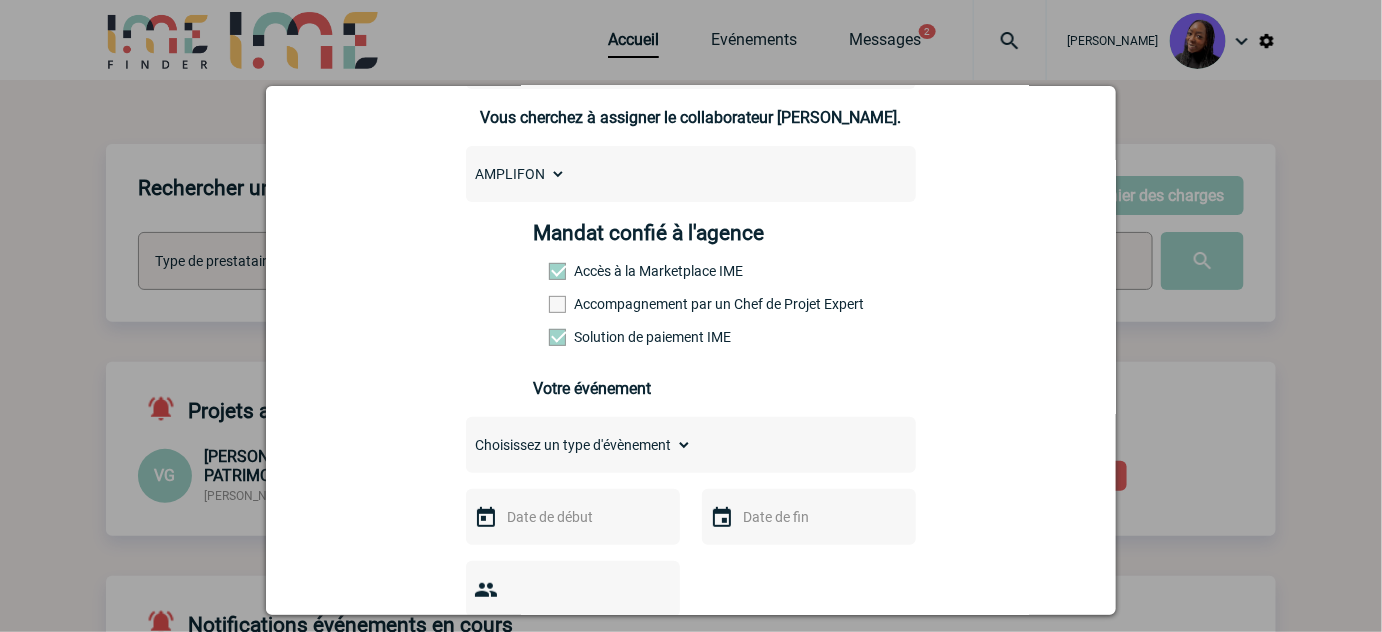 click at bounding box center (557, 304) 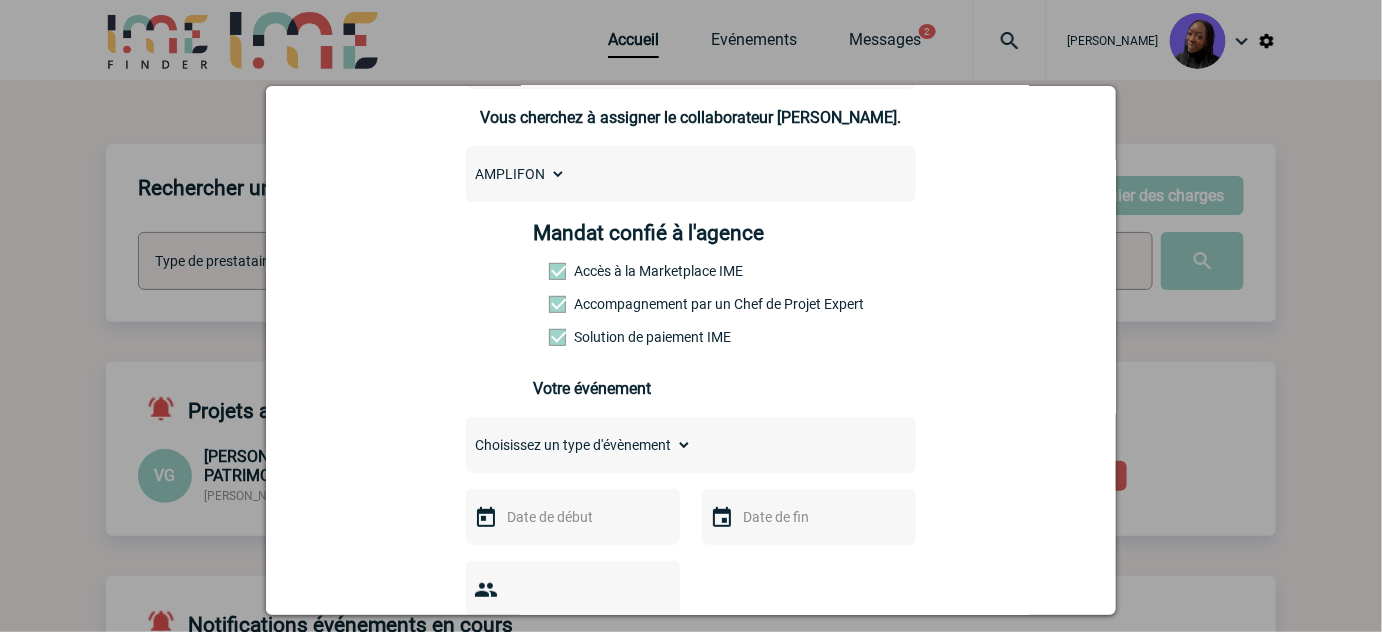 click on "Choisissez un type d'évènement
Séminaire avec nuitée Séminaire sans nuitée Repas de groupe Team Building & animation Prestation traiteur Divers" at bounding box center [579, 445] 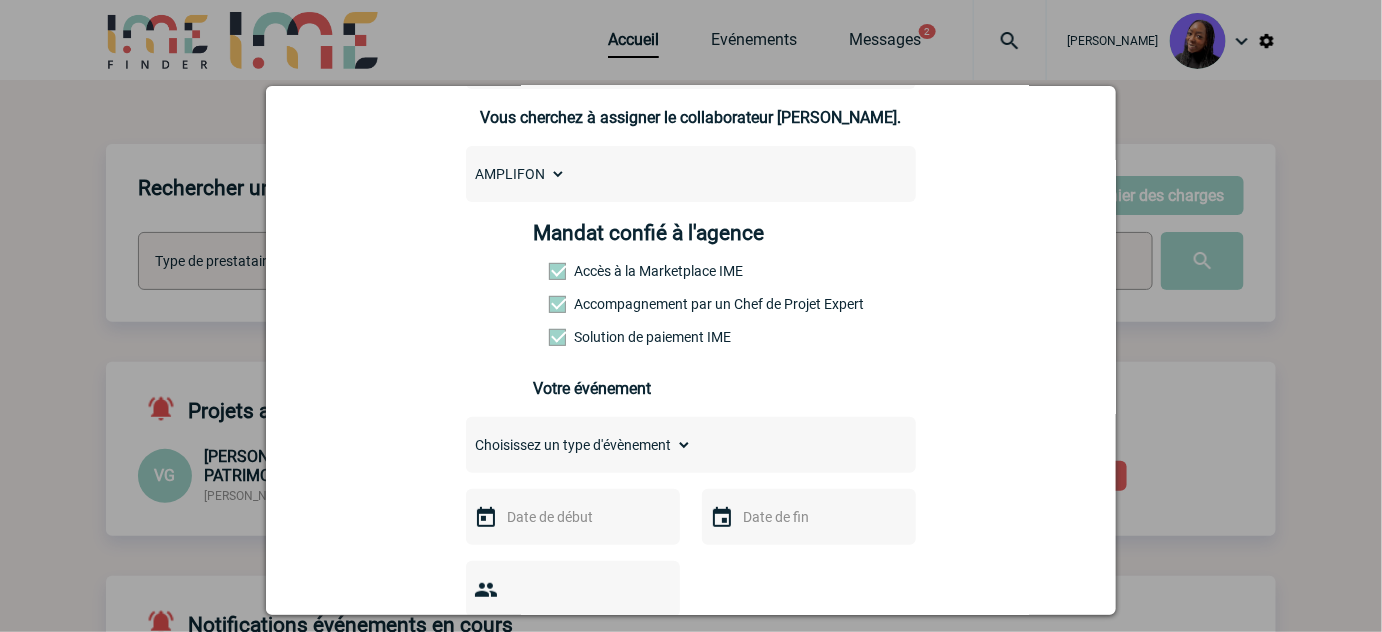 select on "1" 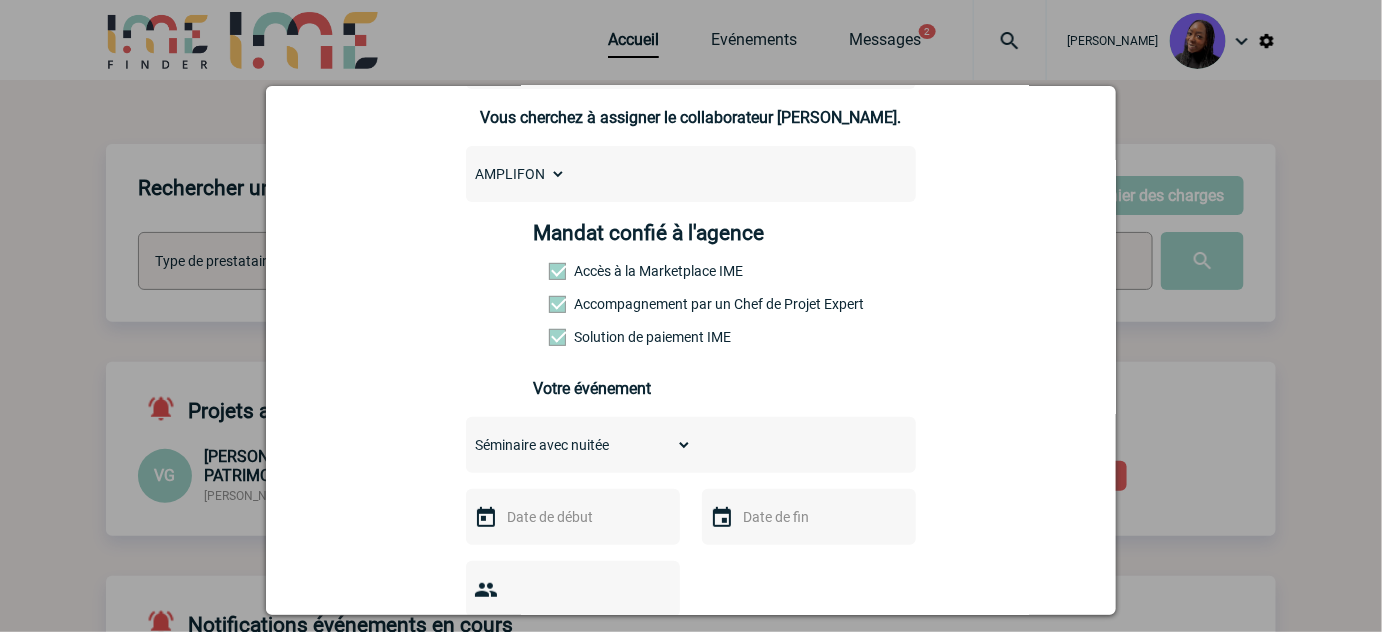 click on "Choisissez un type d'évènement
Séminaire avec nuitée Séminaire sans nuitée Repas de groupe Team Building & animation Prestation traiteur Divers" at bounding box center [579, 445] 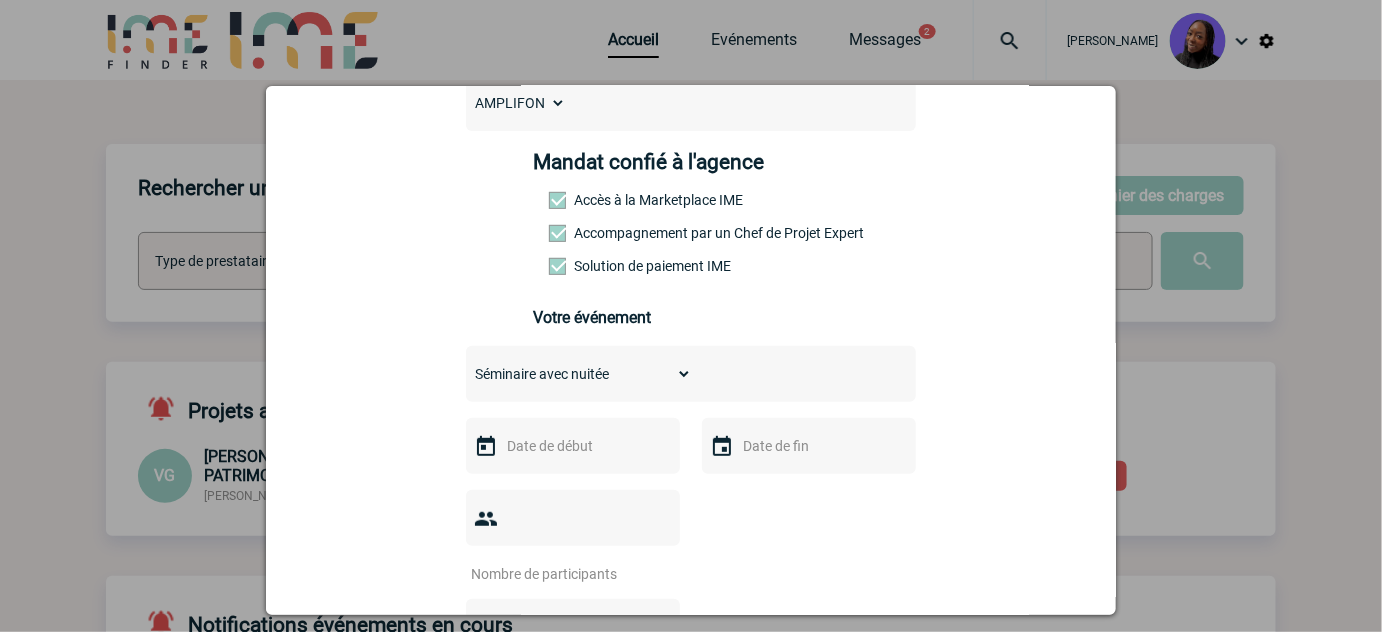 scroll, scrollTop: 363, scrollLeft: 0, axis: vertical 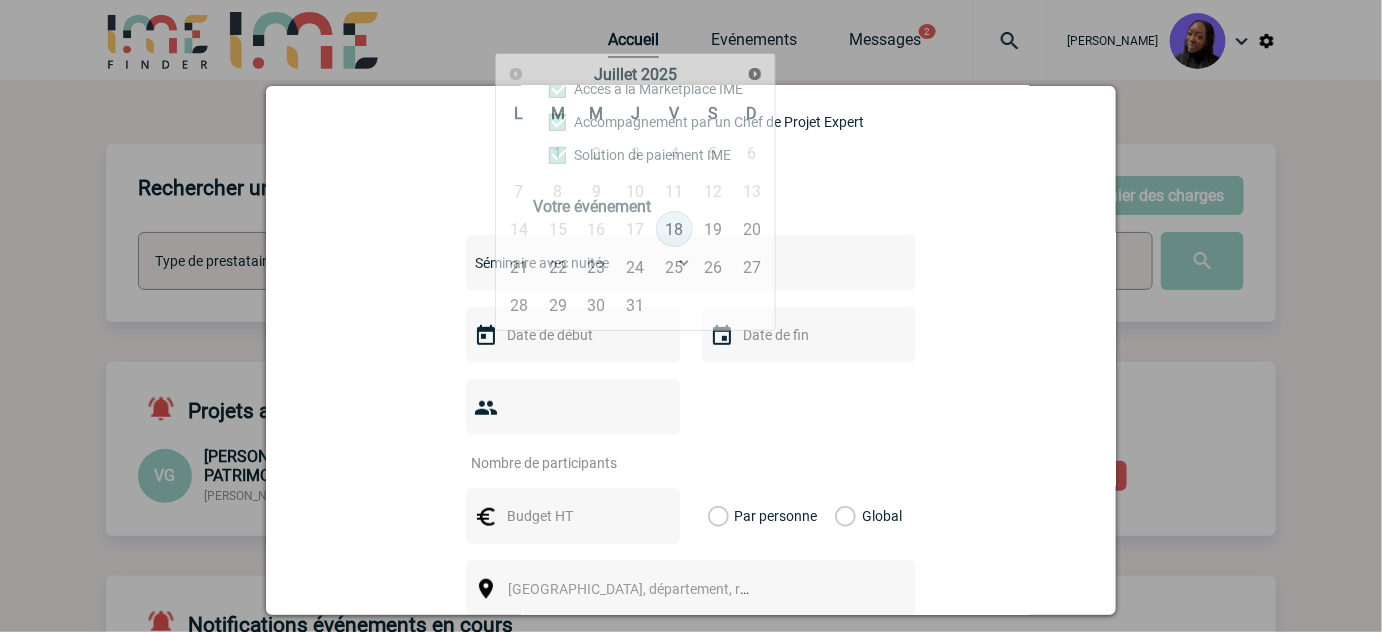 click at bounding box center [571, 335] 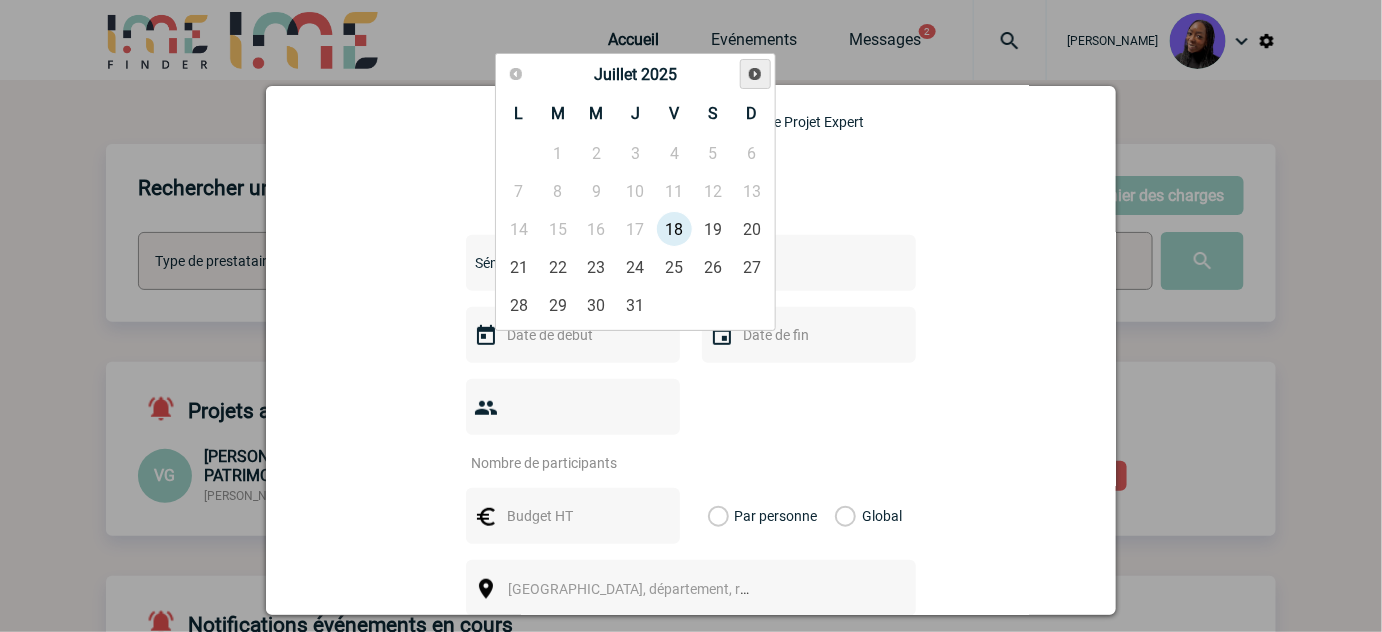 click on "Suivant" at bounding box center (755, 74) 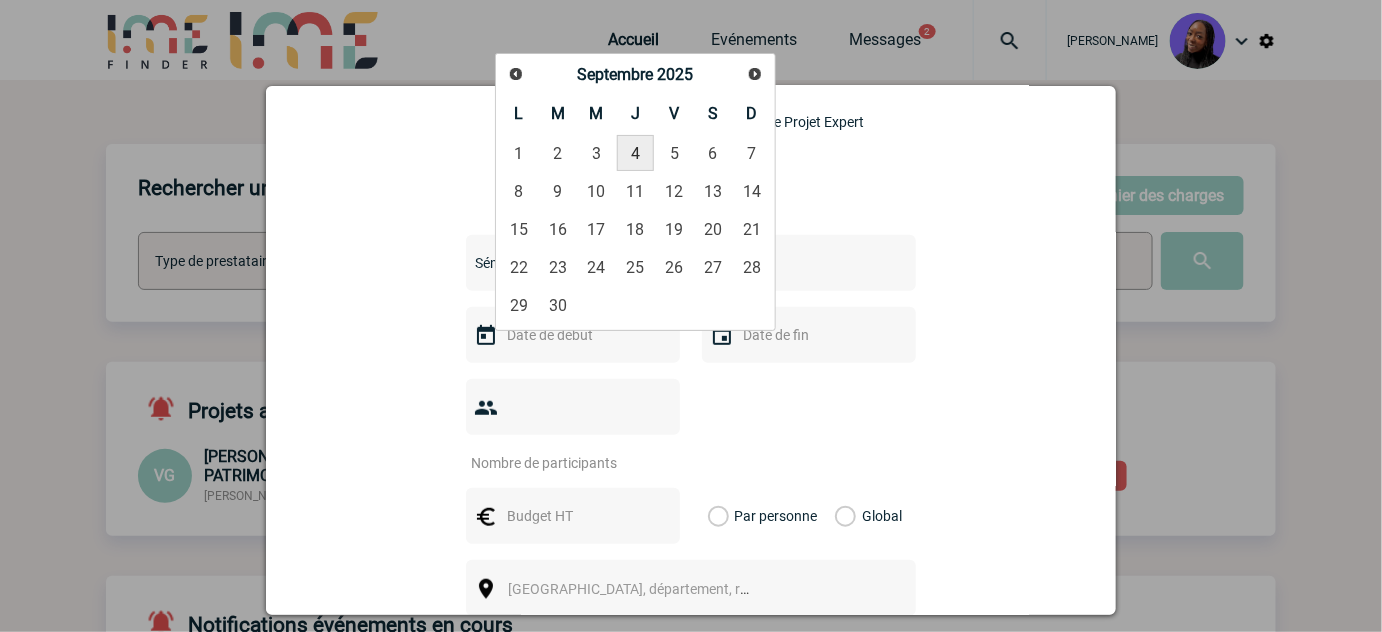 click on "4" at bounding box center (635, 153) 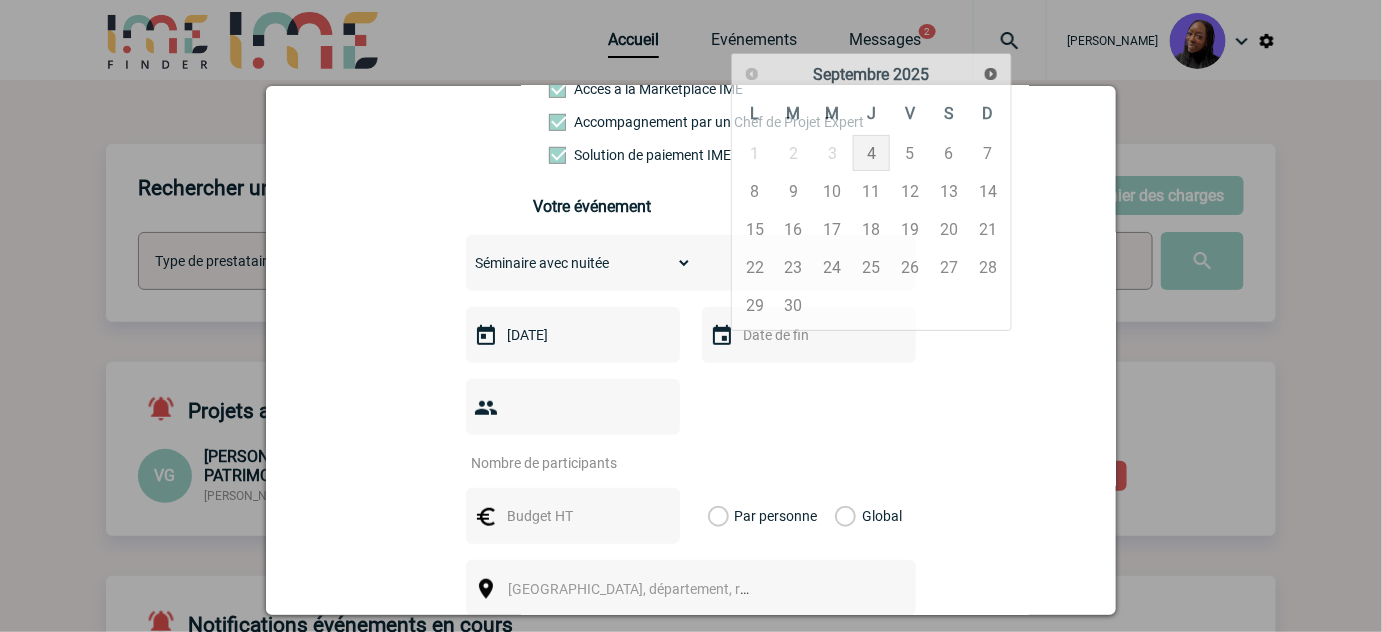 click at bounding box center (807, 335) 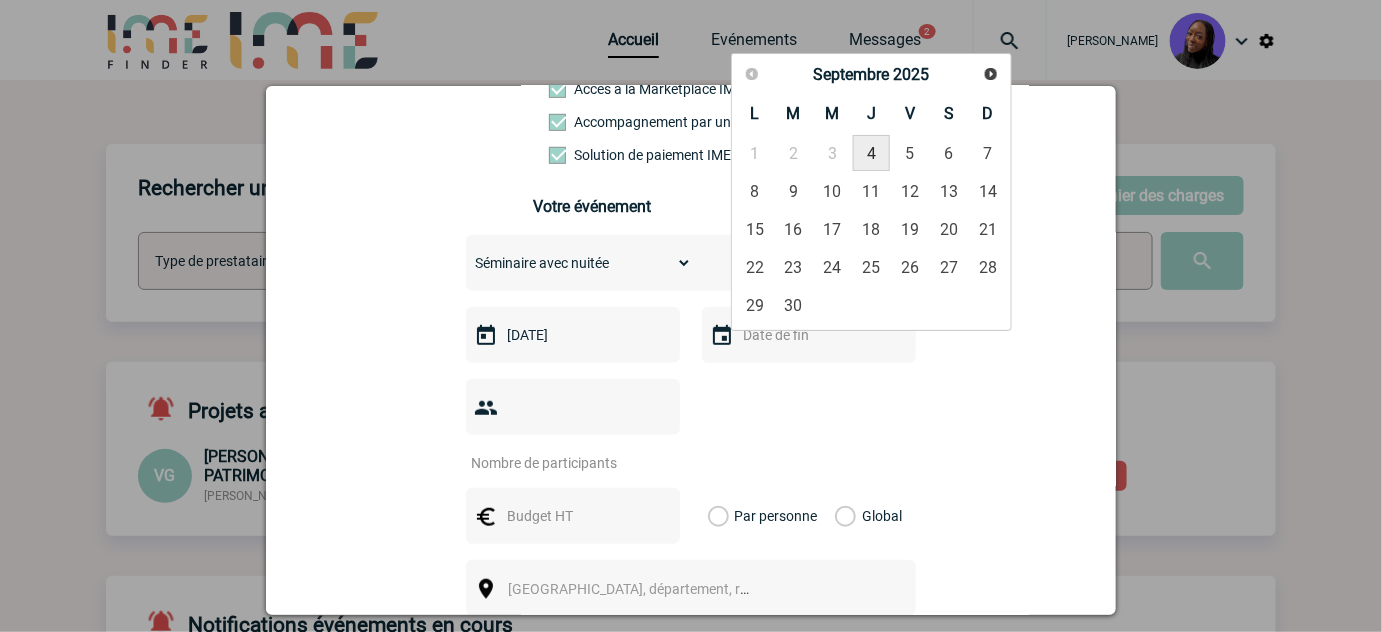 click on "4" at bounding box center [871, 153] 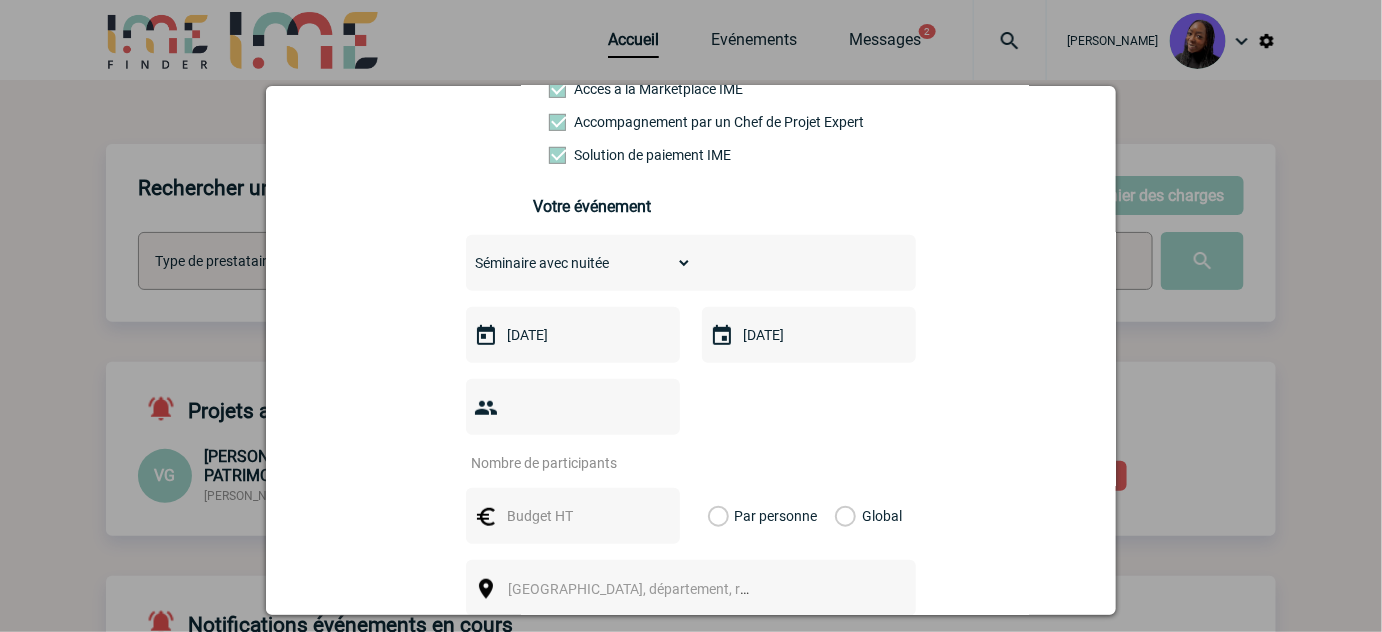 click at bounding box center (560, 463) 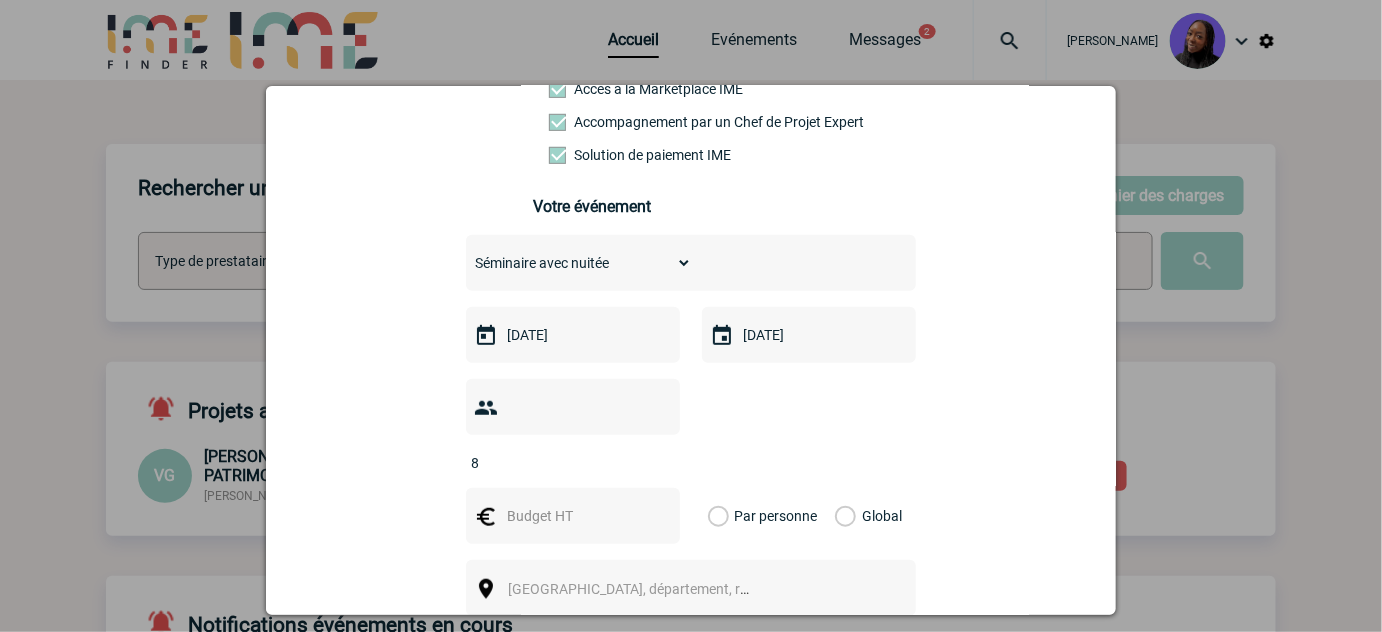 type on "8" 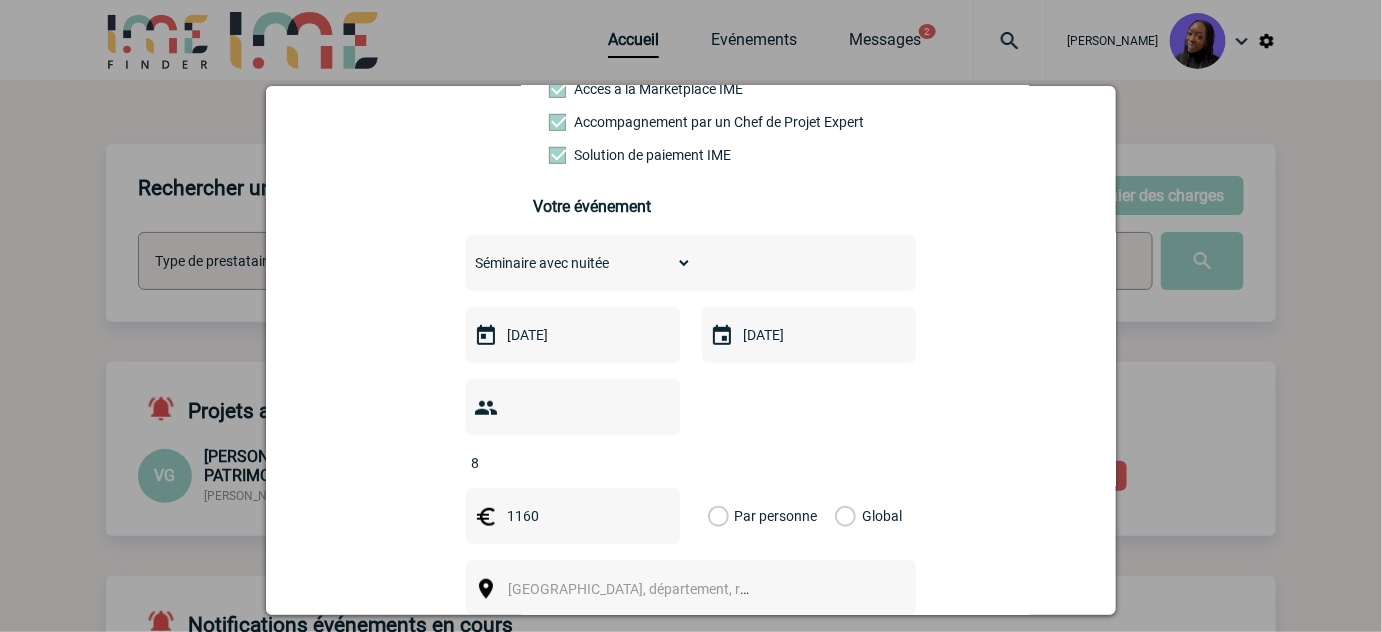 type on "1160" 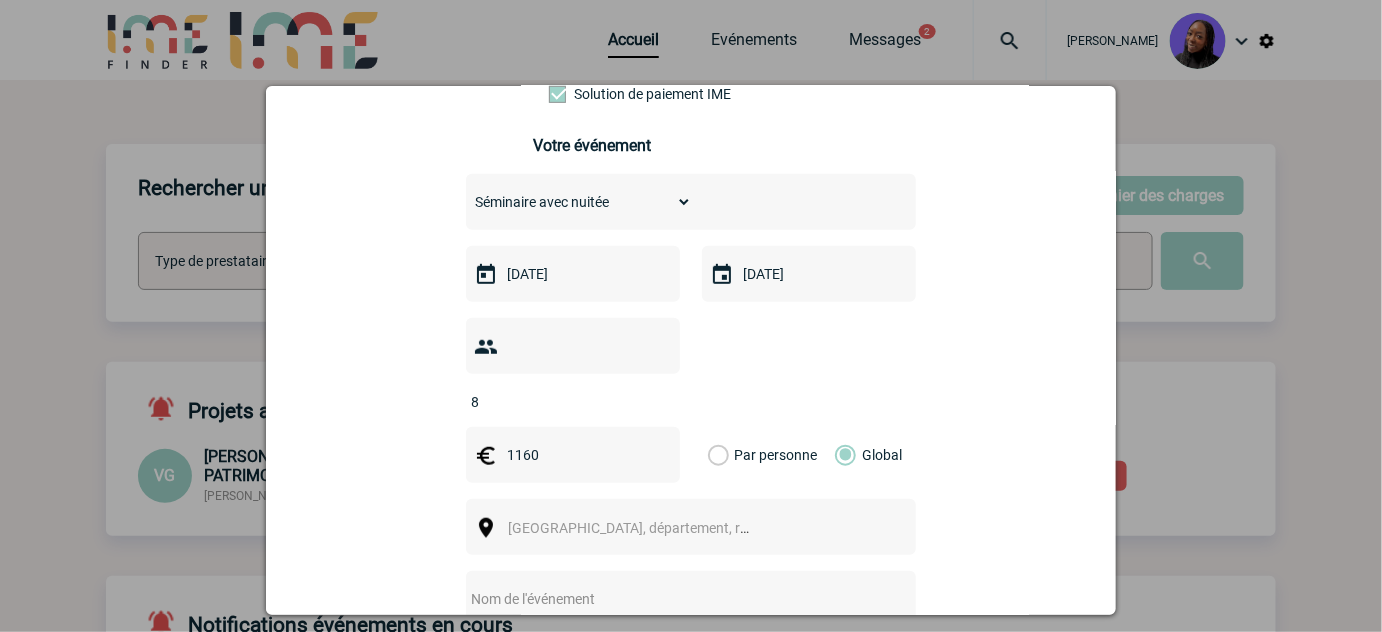 scroll, scrollTop: 636, scrollLeft: 0, axis: vertical 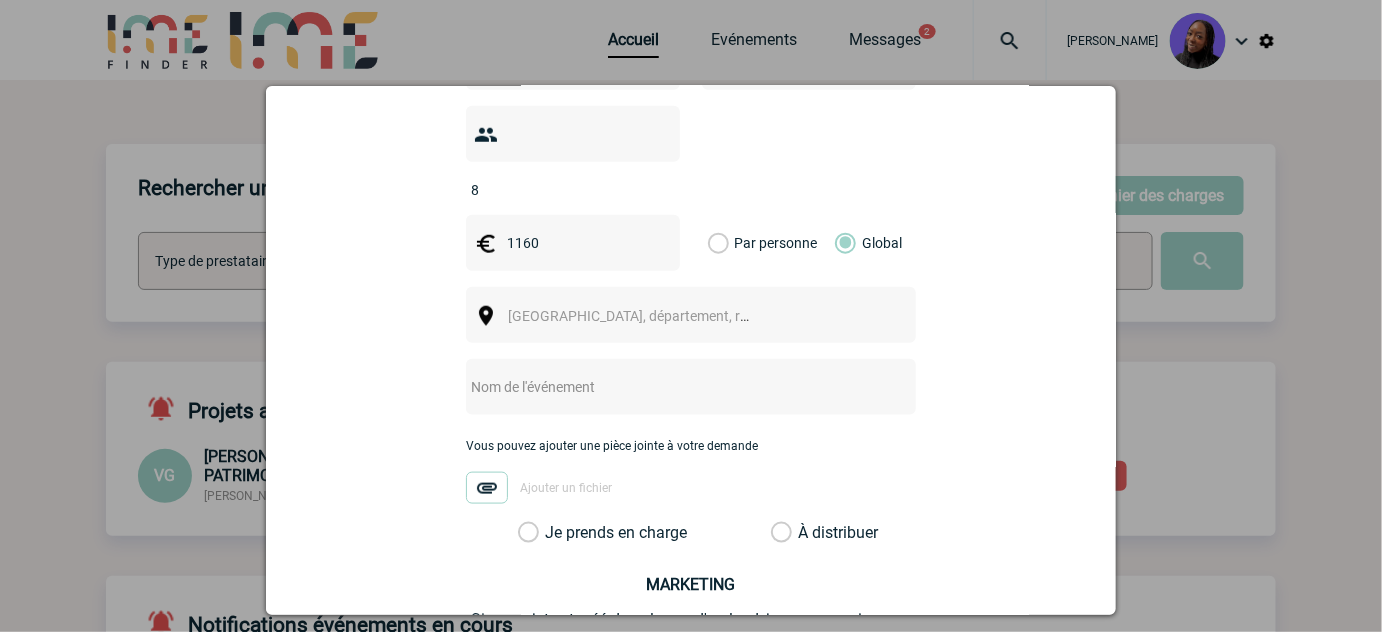 click on "Ville, département, région..." at bounding box center [637, 316] 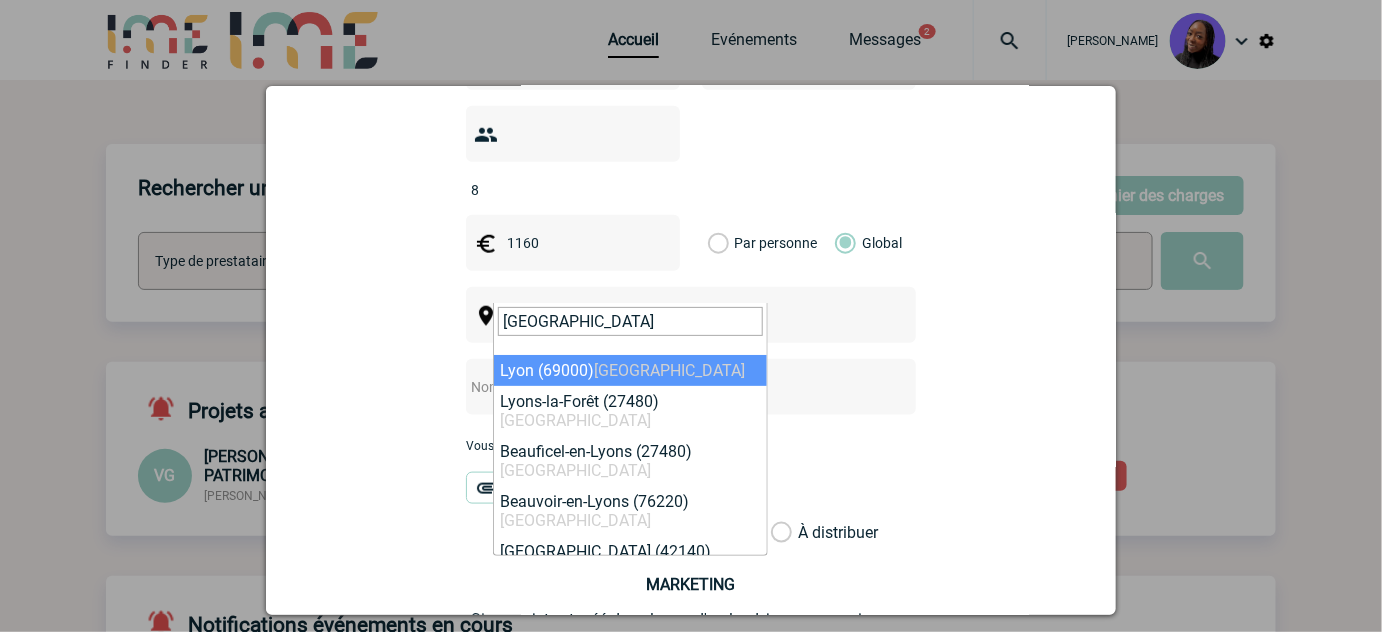 type on "Lyon" 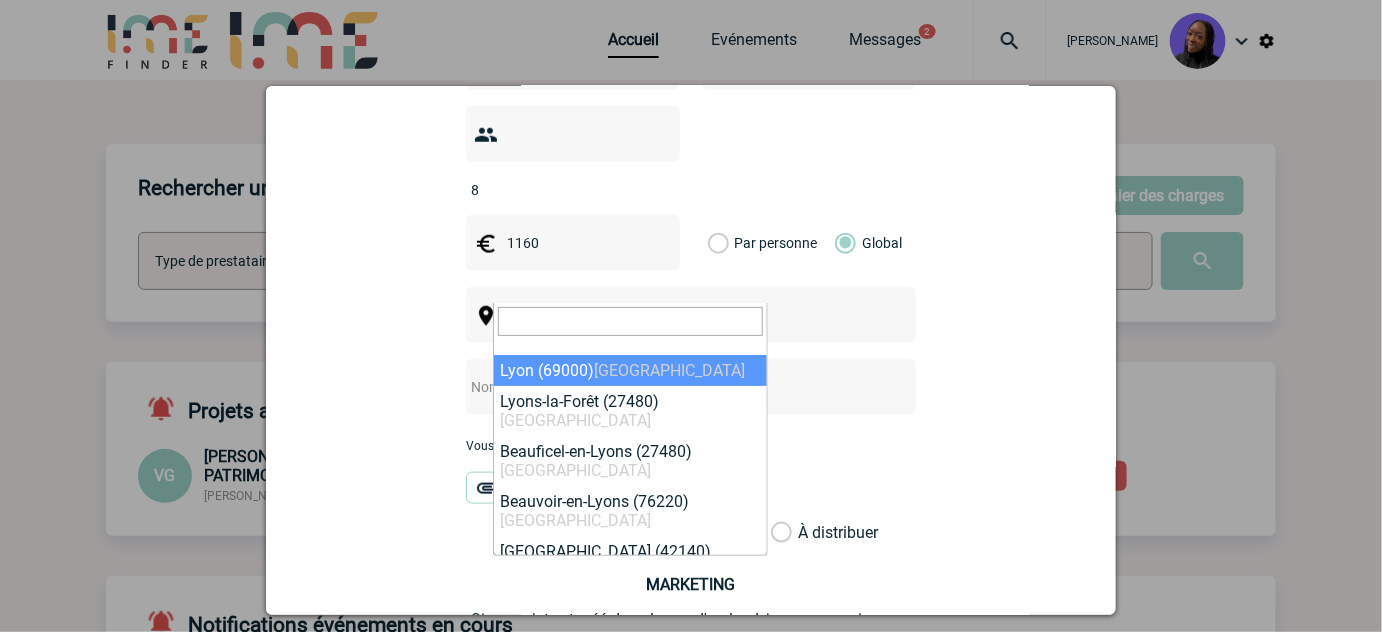 select on "36544" 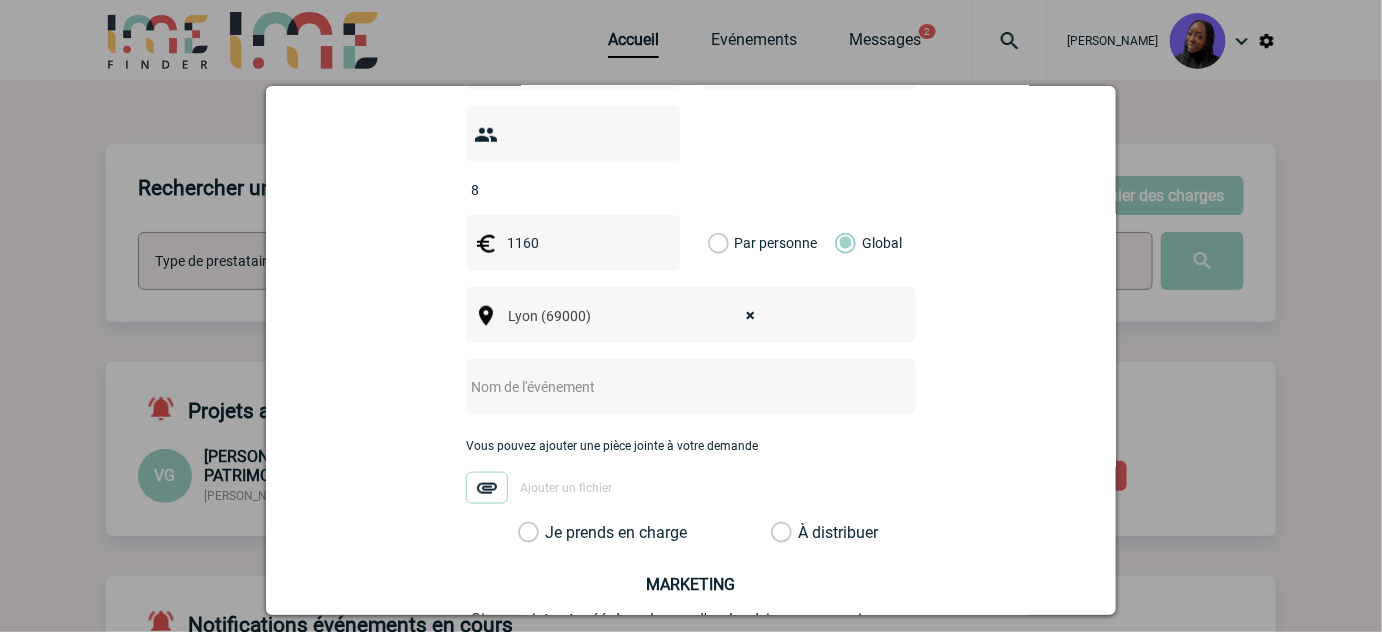click at bounding box center [691, 387] 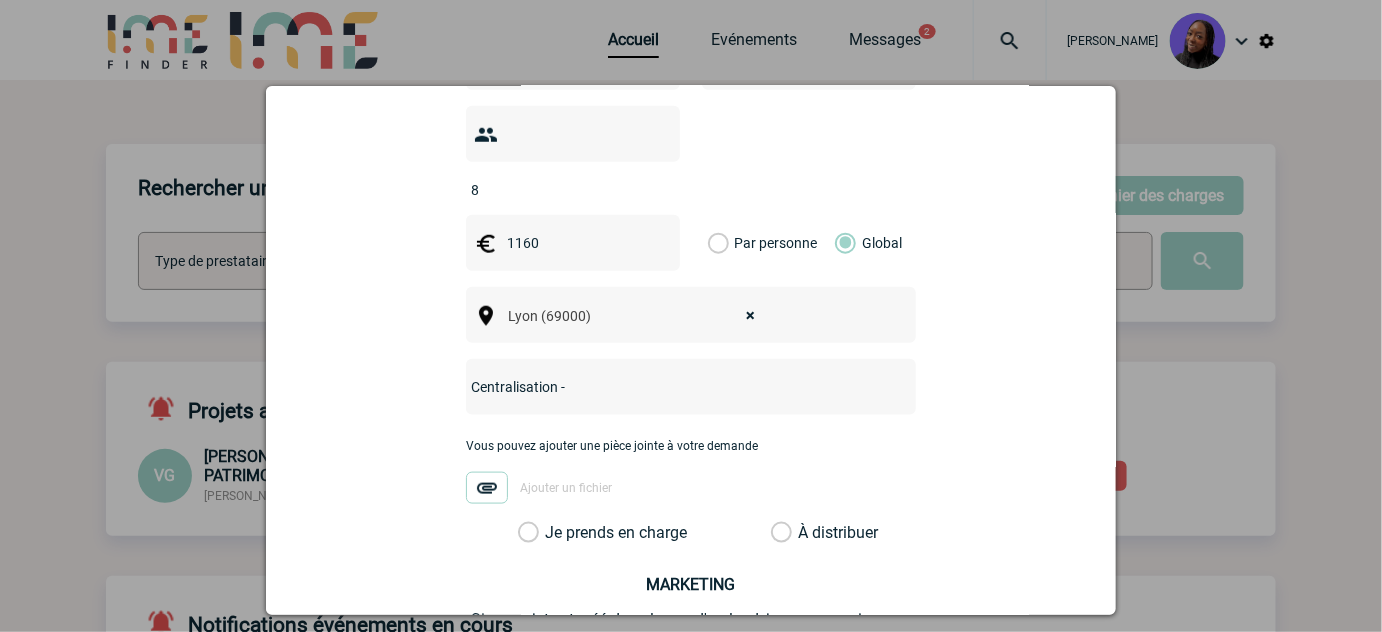 click on "Centralisation -" at bounding box center (664, 387) 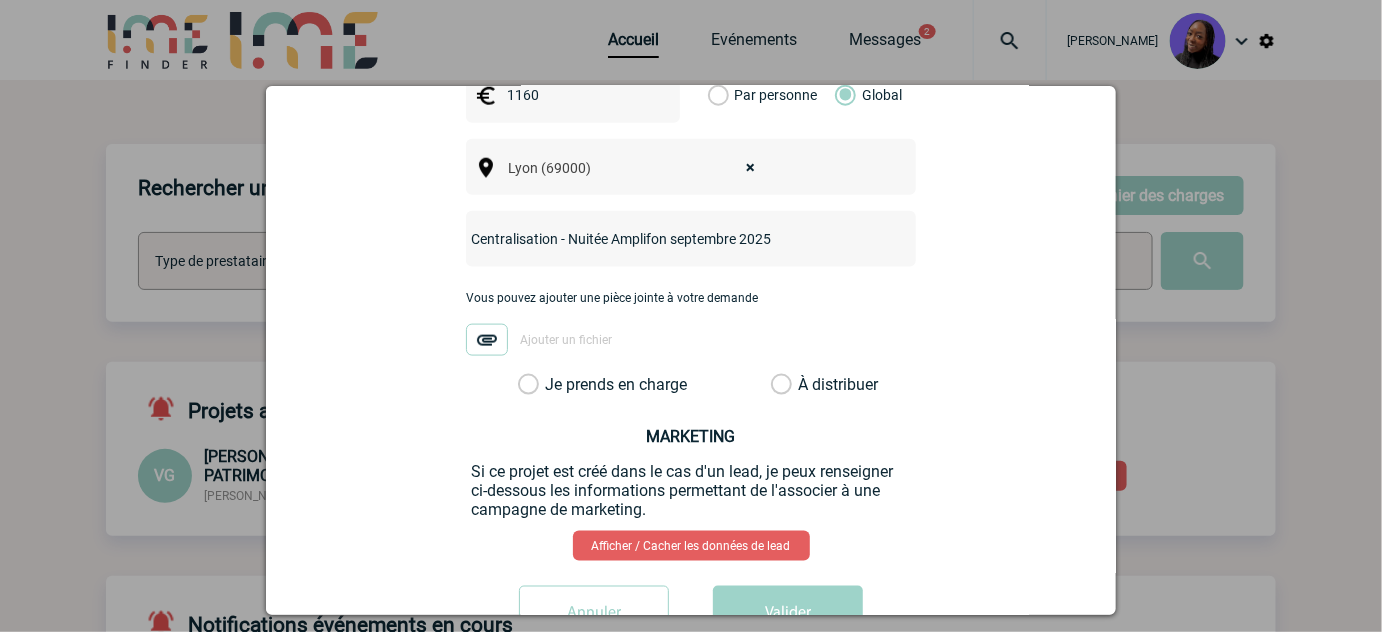 scroll, scrollTop: 832, scrollLeft: 0, axis: vertical 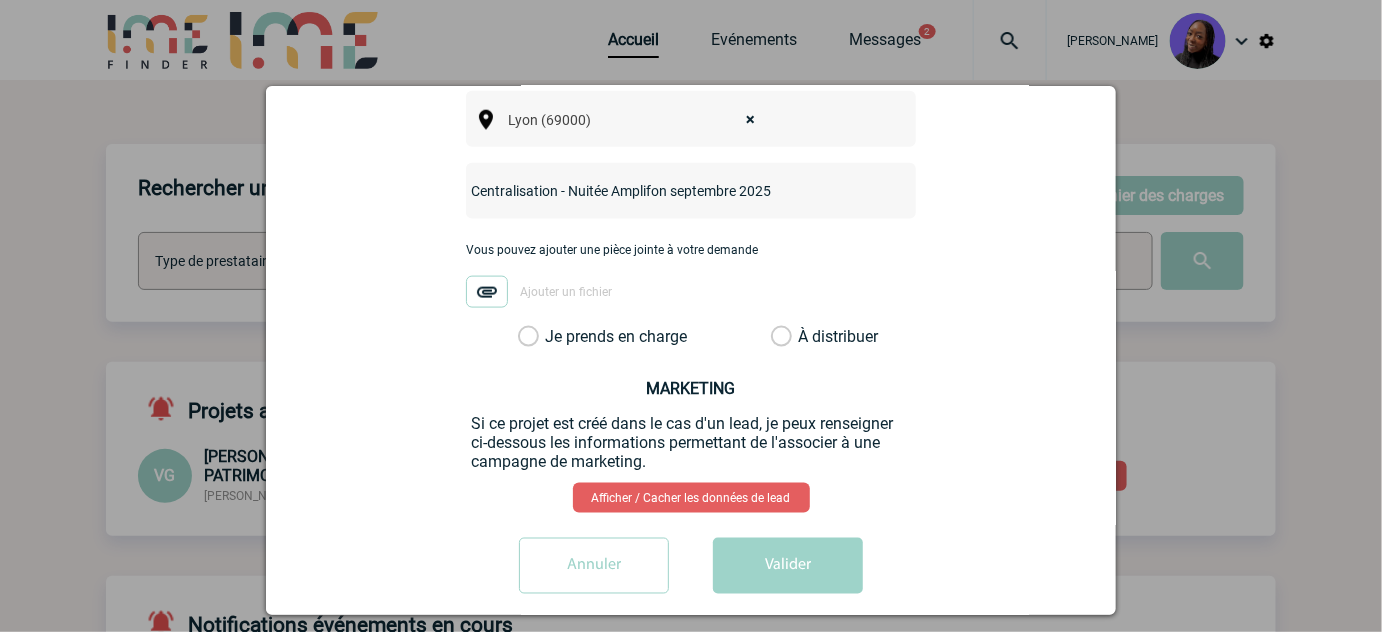 type on "Centralisation - Nuitée Amplifon septembre 2025" 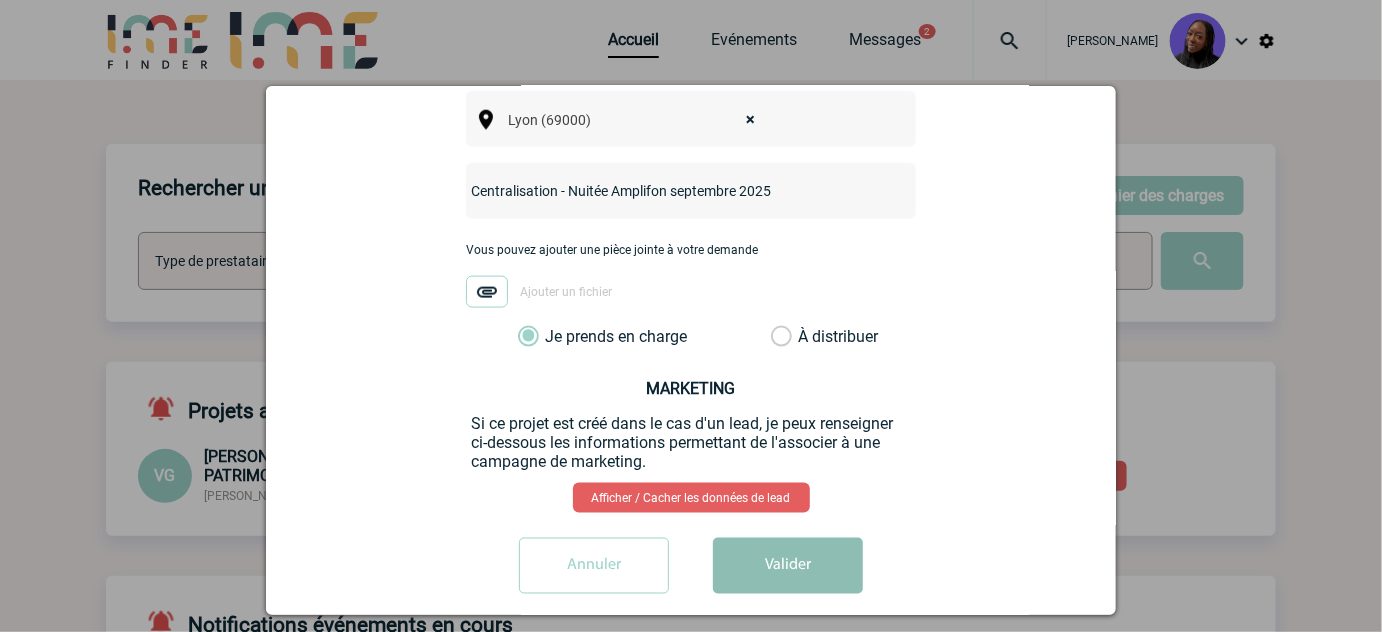 click on "Valider" at bounding box center (788, 566) 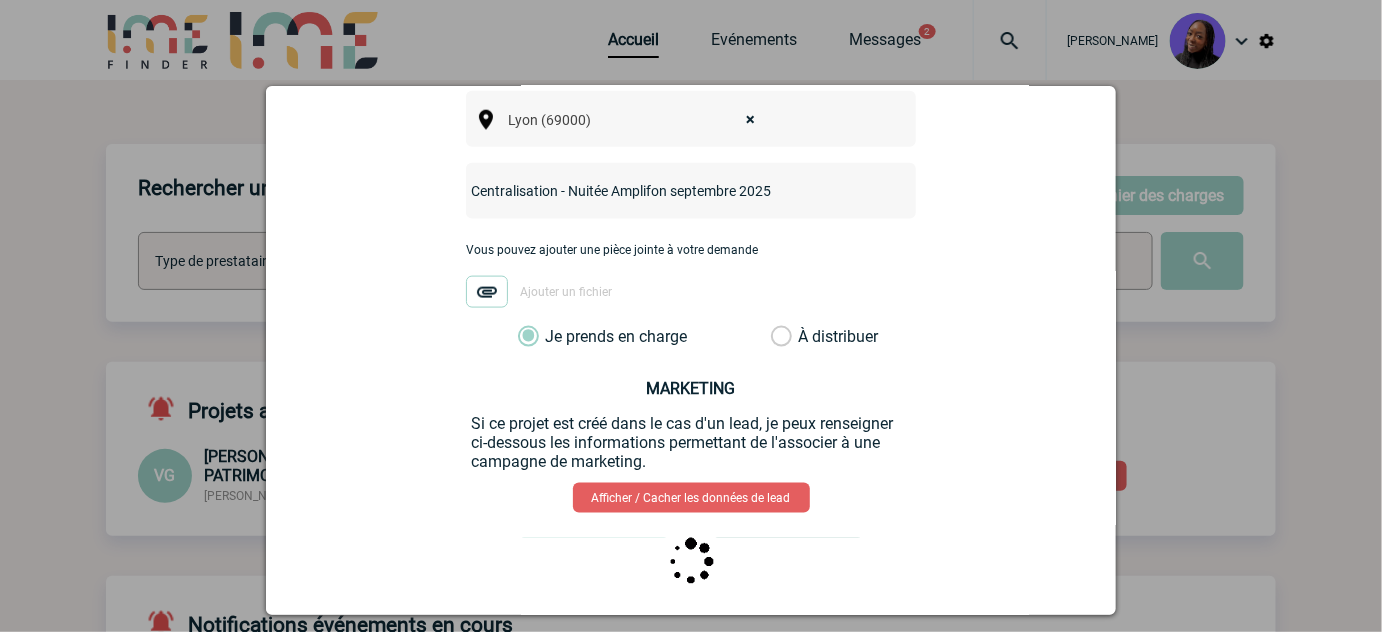 scroll, scrollTop: 0, scrollLeft: 0, axis: both 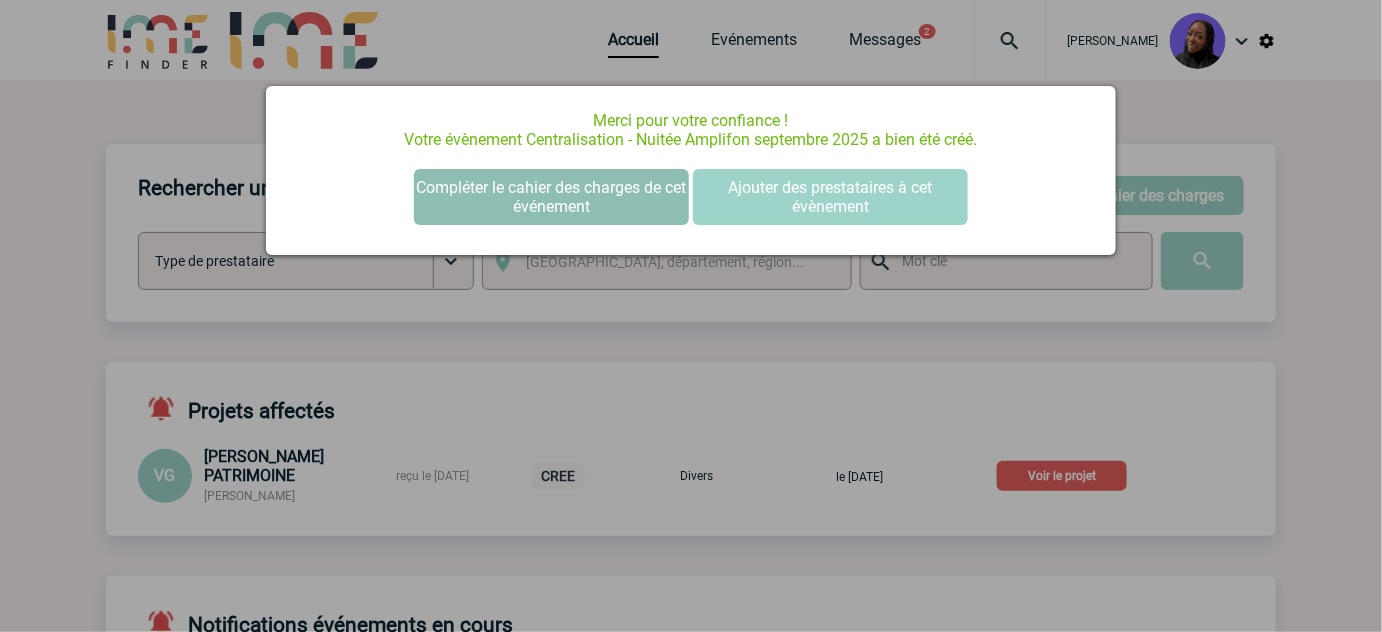 click on "Compléter le cahier des charges de cet événement" at bounding box center (551, 197) 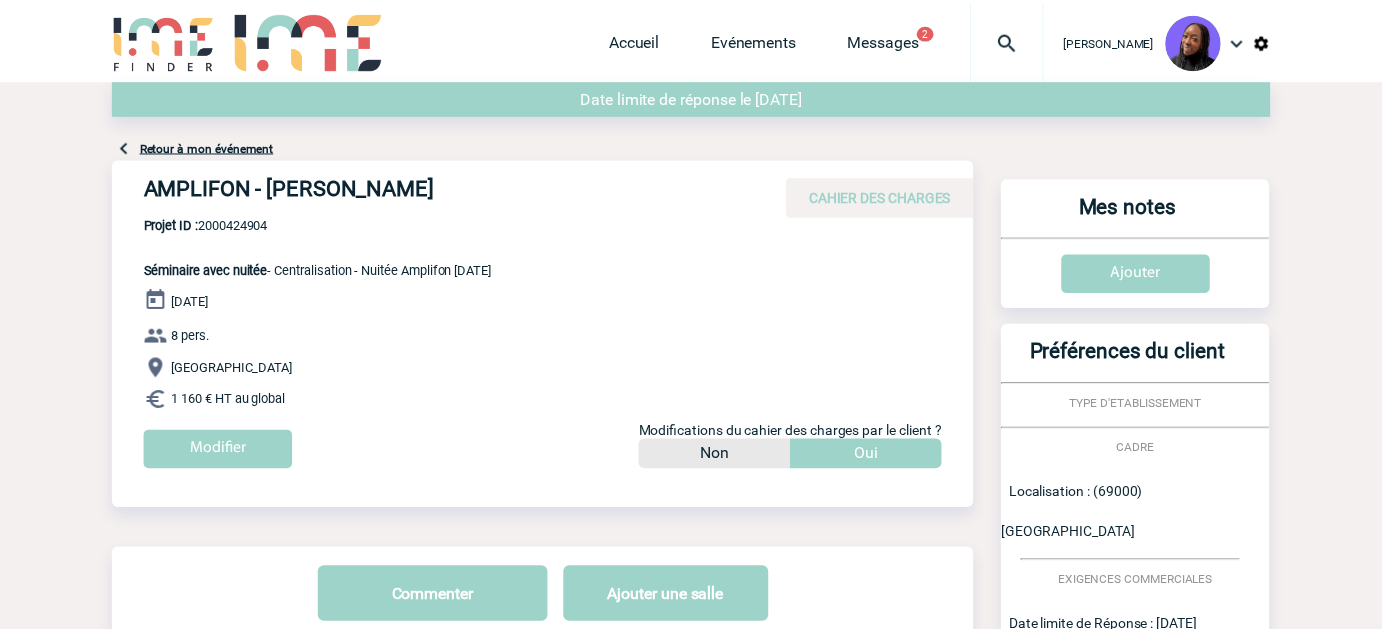 scroll, scrollTop: 0, scrollLeft: 0, axis: both 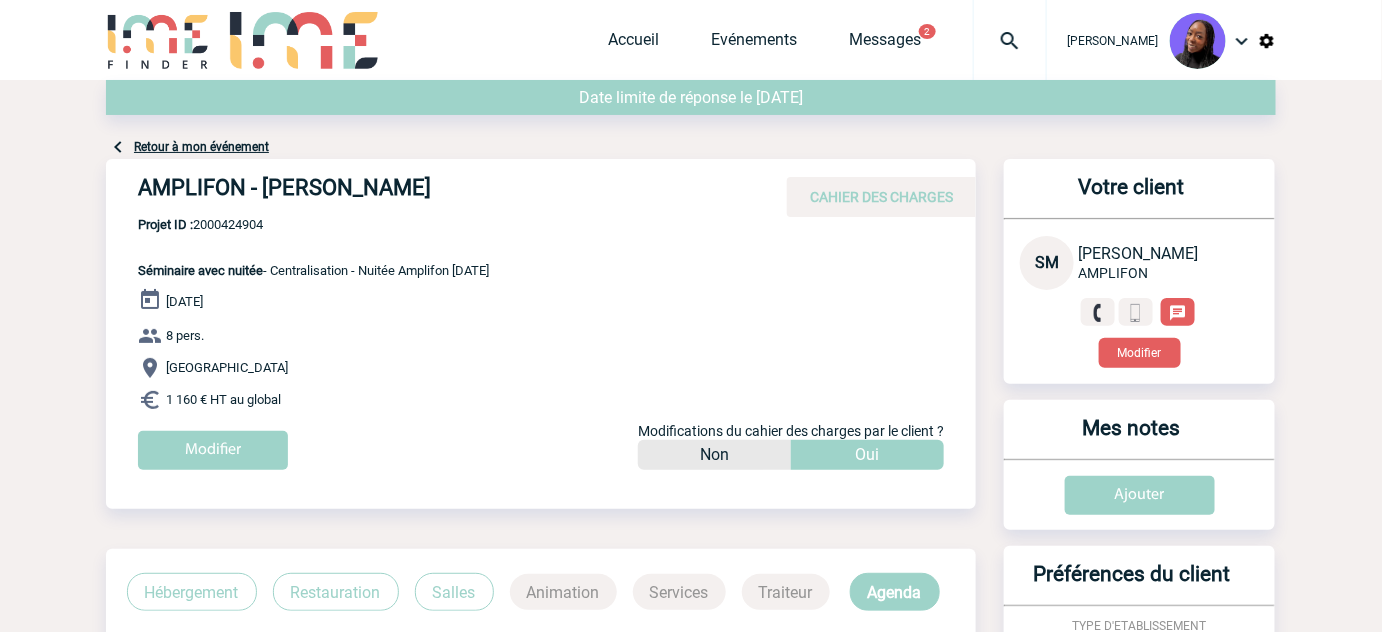 click on "AMPLIFON - [PERSON_NAME]" at bounding box center [438, 192] 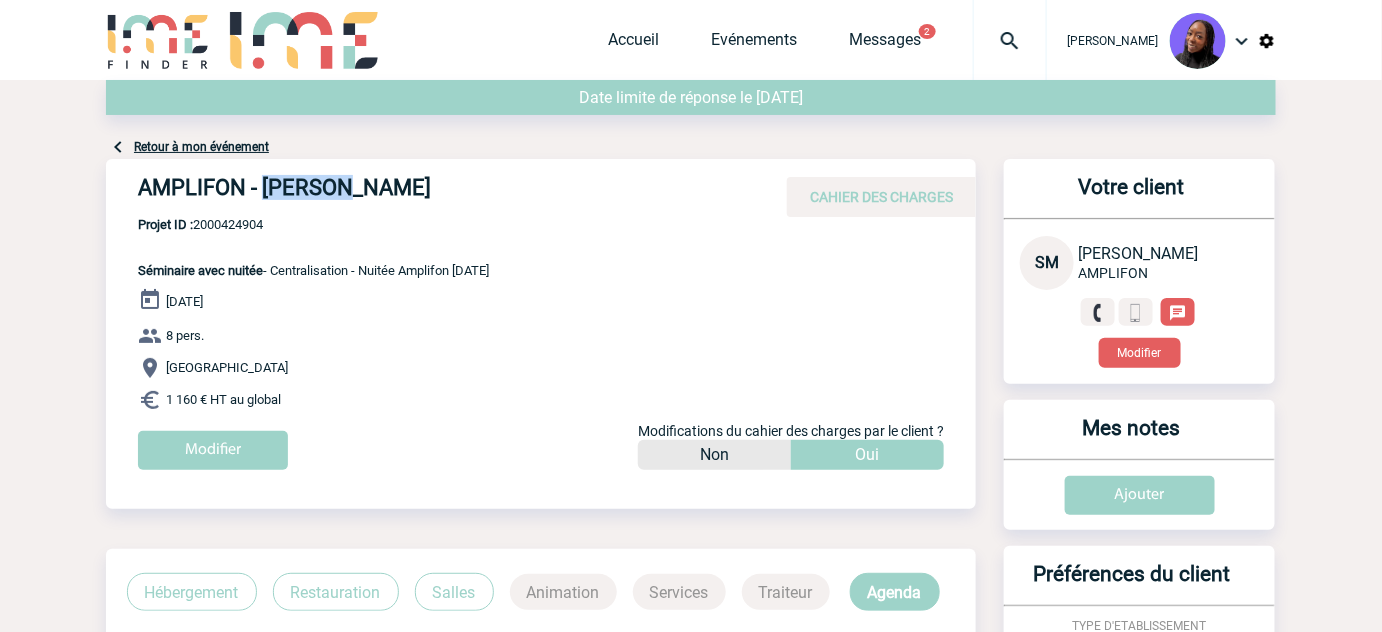 click on "AMPLIFON - [PERSON_NAME]" at bounding box center (438, 192) 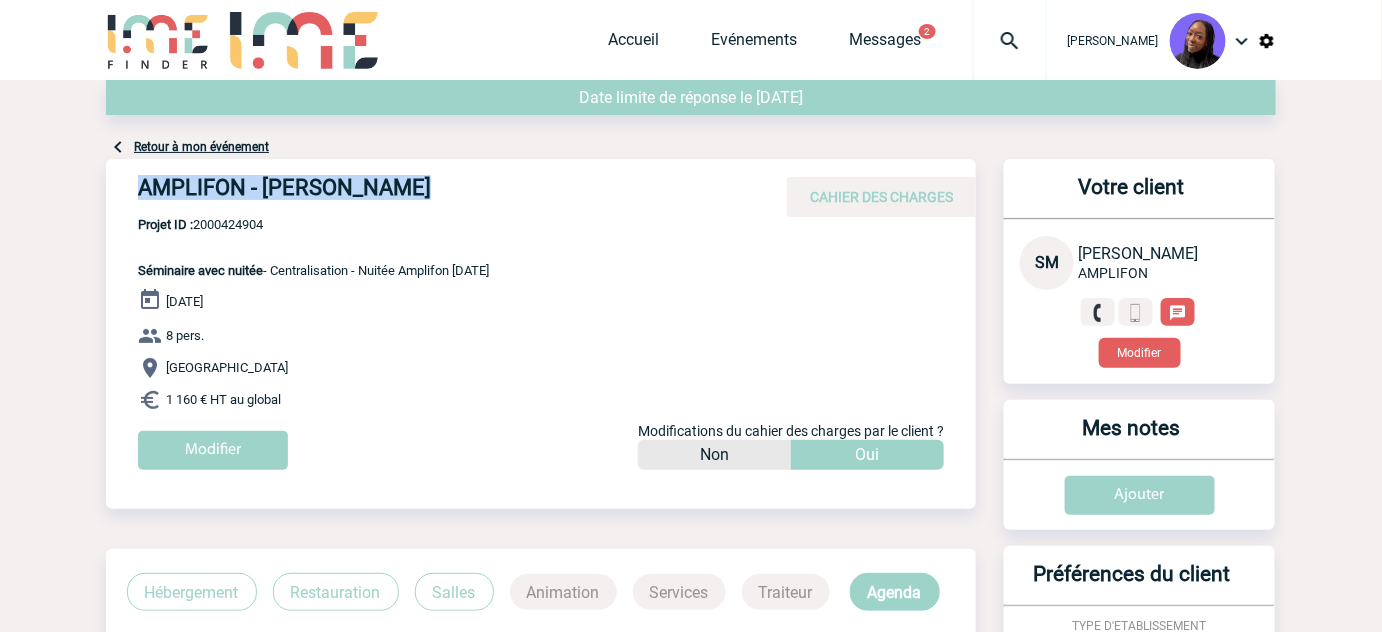 click on "AMPLIFON - [PERSON_NAME]" at bounding box center (438, 192) 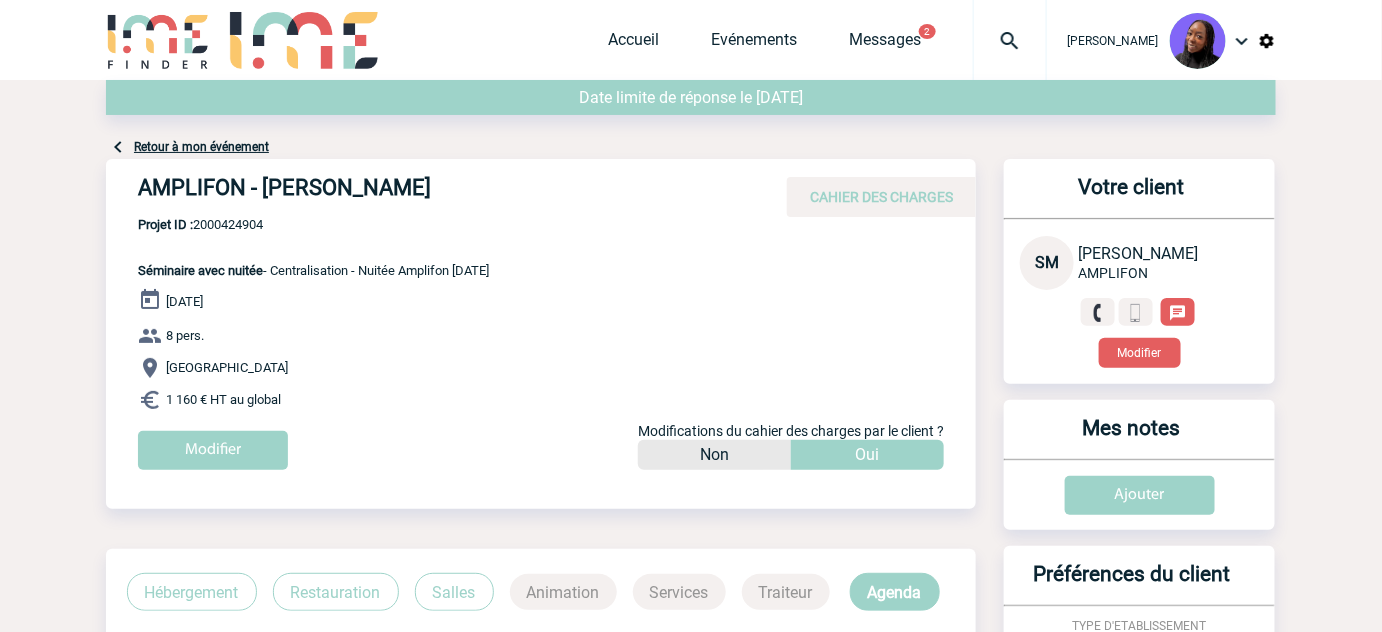 click on "Projet ID :  2000424904" at bounding box center (313, 224) 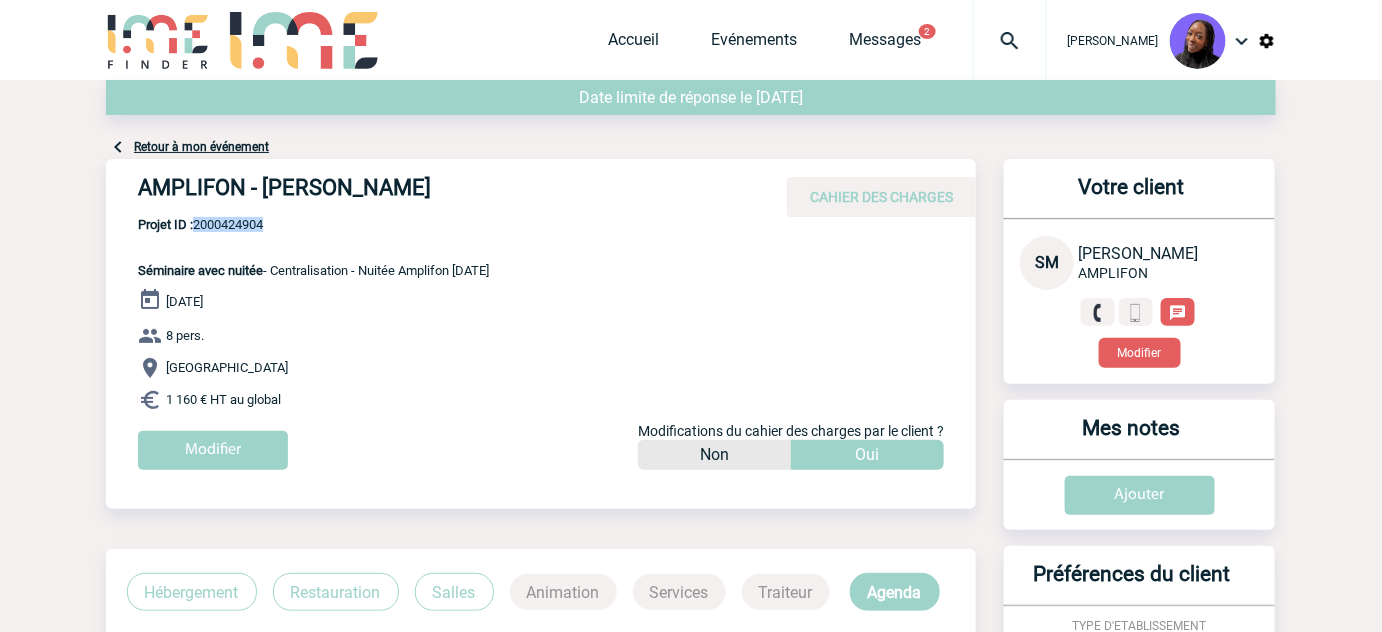 click on "Projet ID :  2000424904" at bounding box center [313, 224] 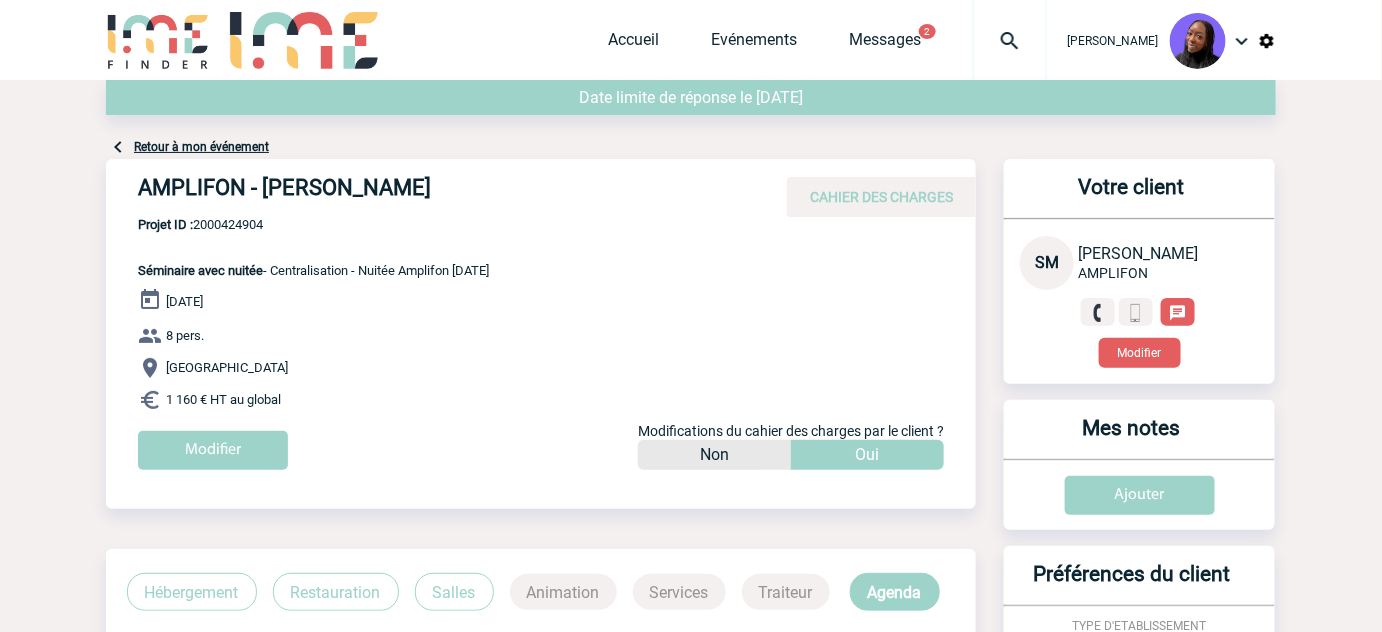 click on "Projet ID :  2000424904" at bounding box center [313, 224] 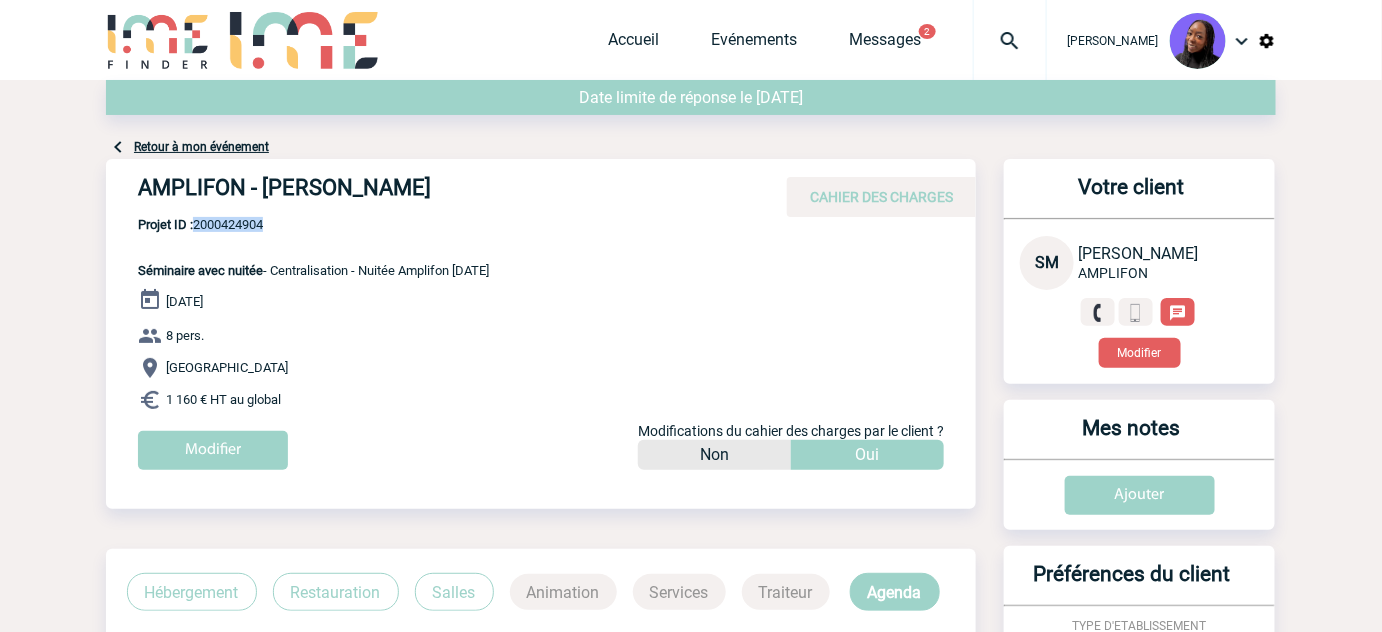 click on "Projet ID :  2000424904" at bounding box center [313, 224] 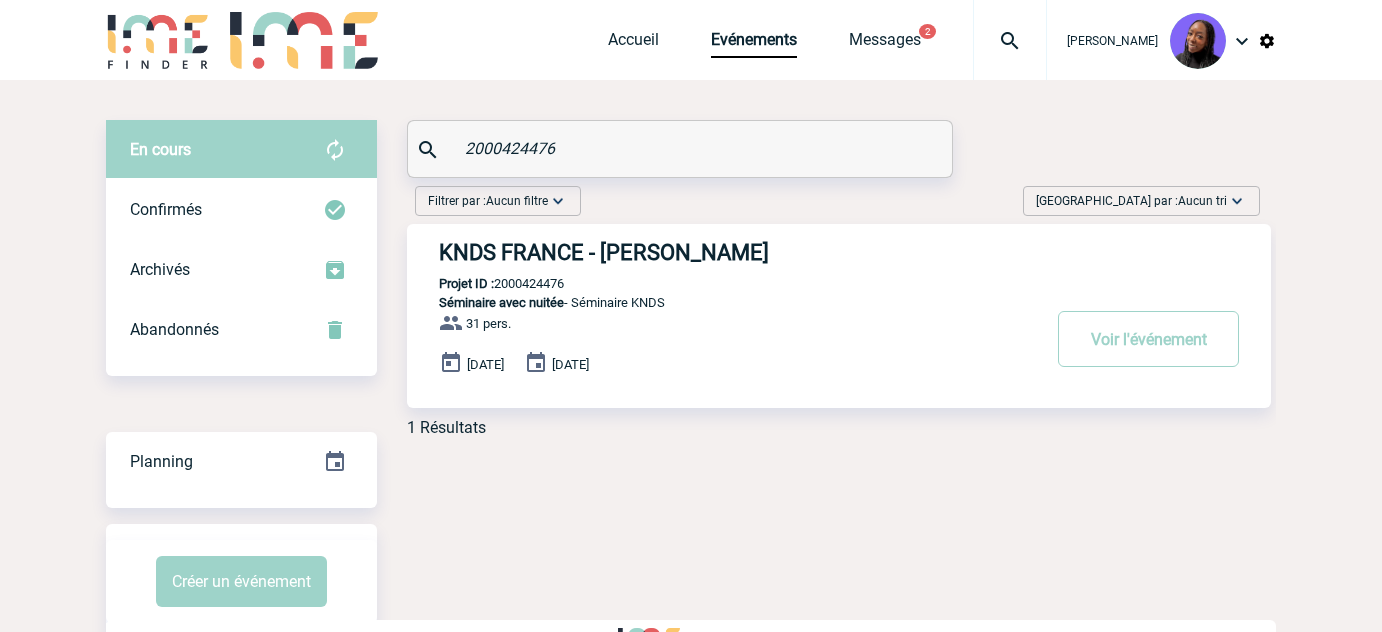 scroll, scrollTop: 0, scrollLeft: 0, axis: both 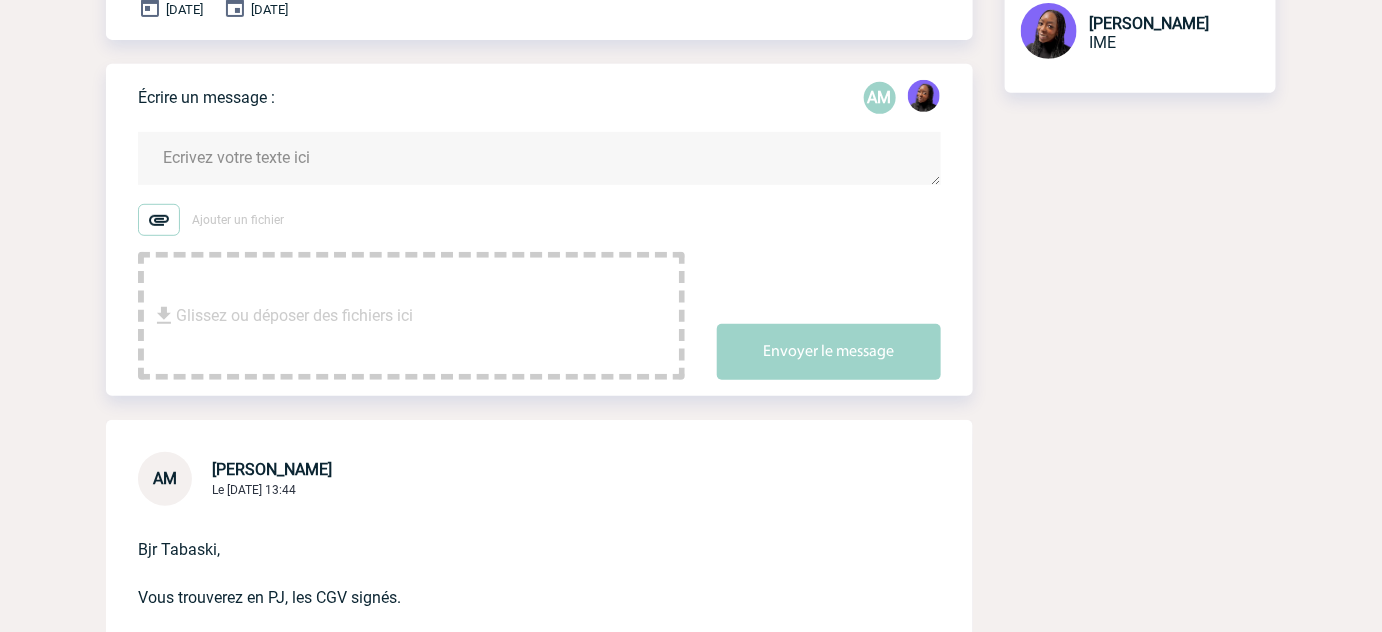 click at bounding box center [539, 158] 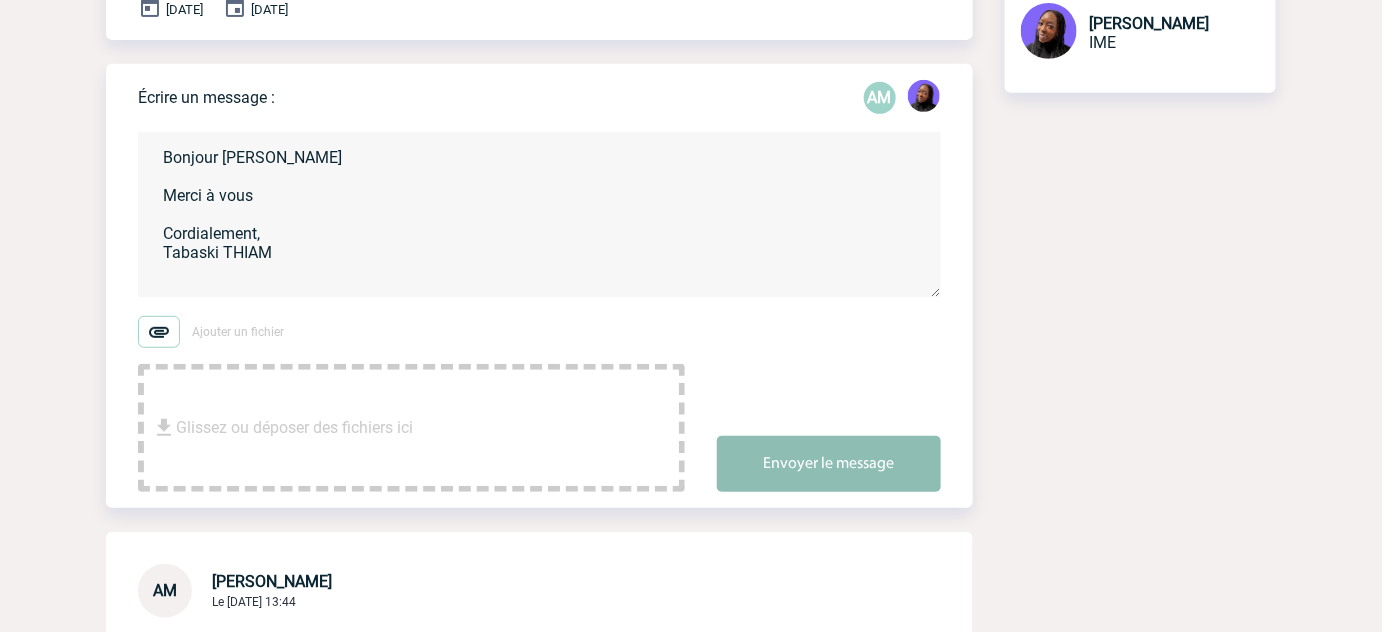 type on "Bonjour [PERSON_NAME]
Merci à vous
Cordialement,
Tabaski THIAM" 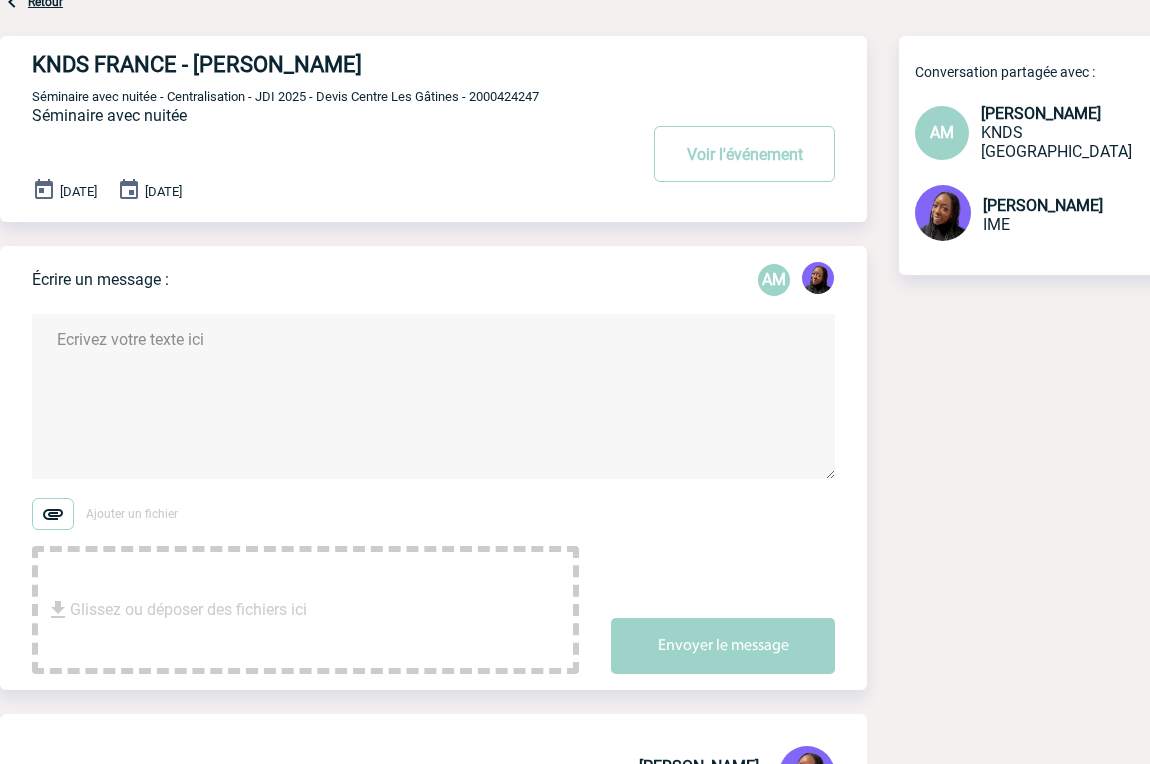 scroll, scrollTop: 0, scrollLeft: 0, axis: both 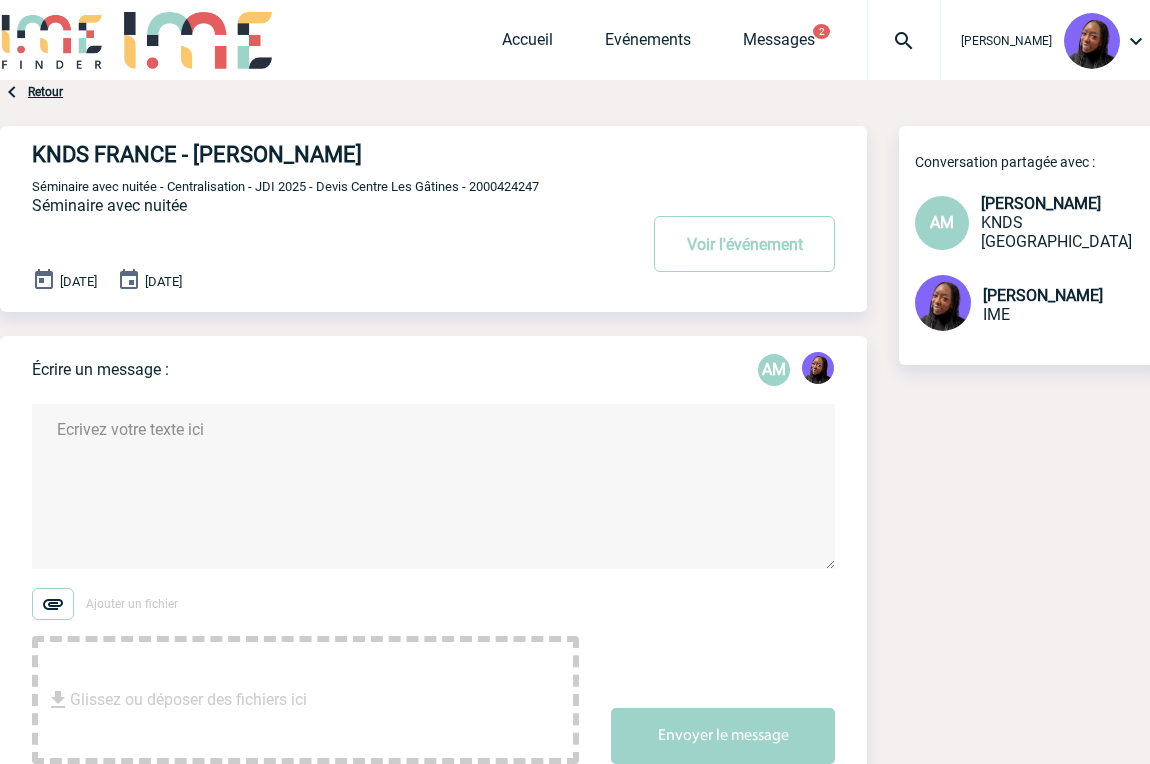 click on "Séminaire avec nuitée - Centralisation - JDI 2025 - Devis Centre Les Gâtines - 2000424247" at bounding box center [285, 186] 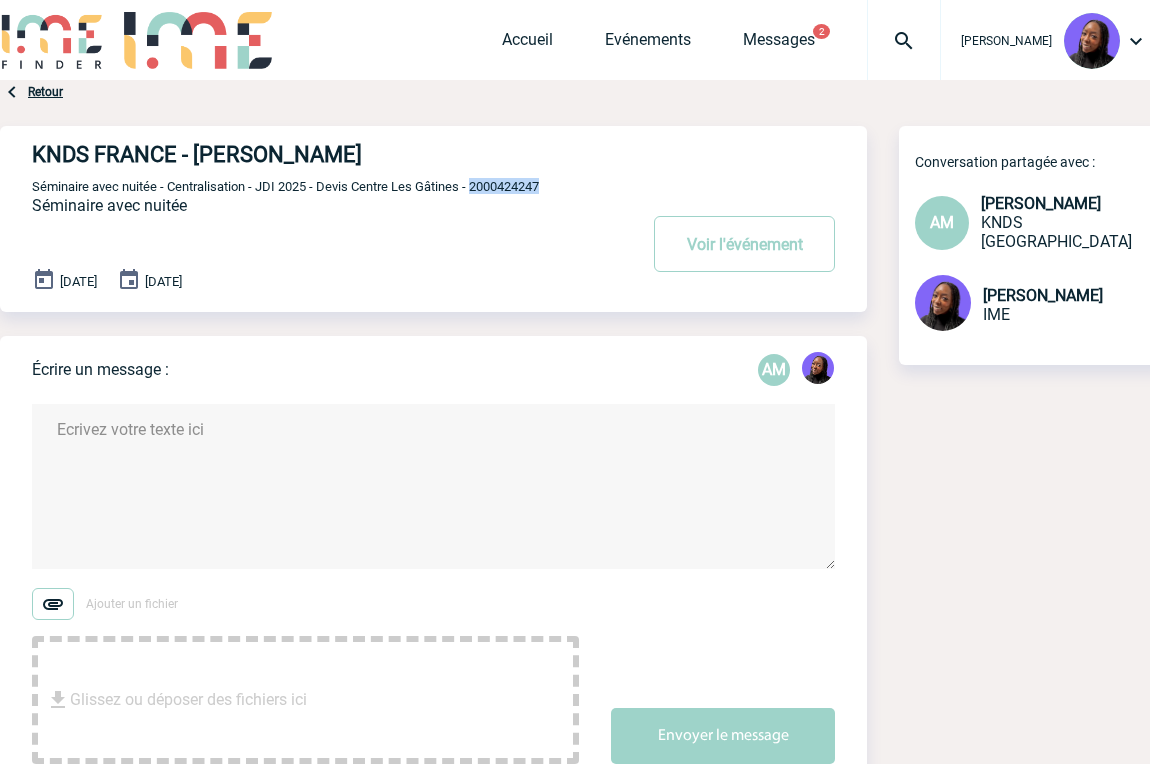 click on "Séminaire avec nuitée - Centralisation - JDI 2025 - Devis Centre Les Gâtines - 2000424247" at bounding box center (285, 186) 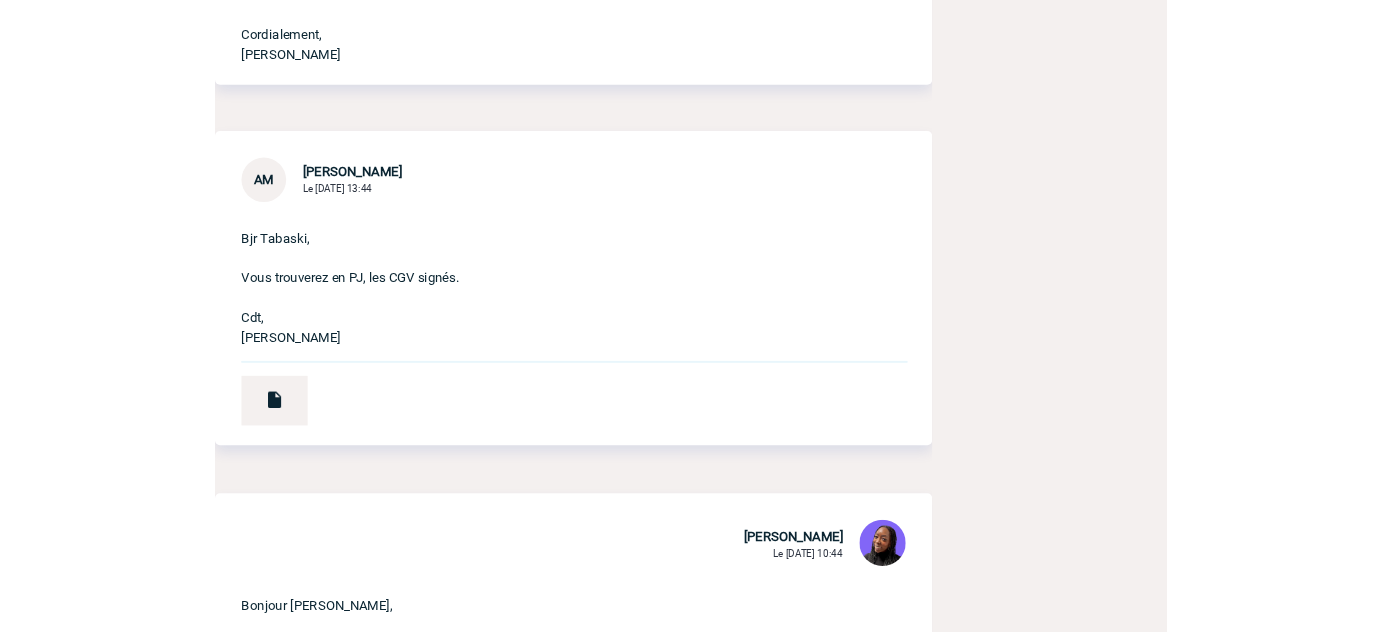 scroll, scrollTop: 1000, scrollLeft: 0, axis: vertical 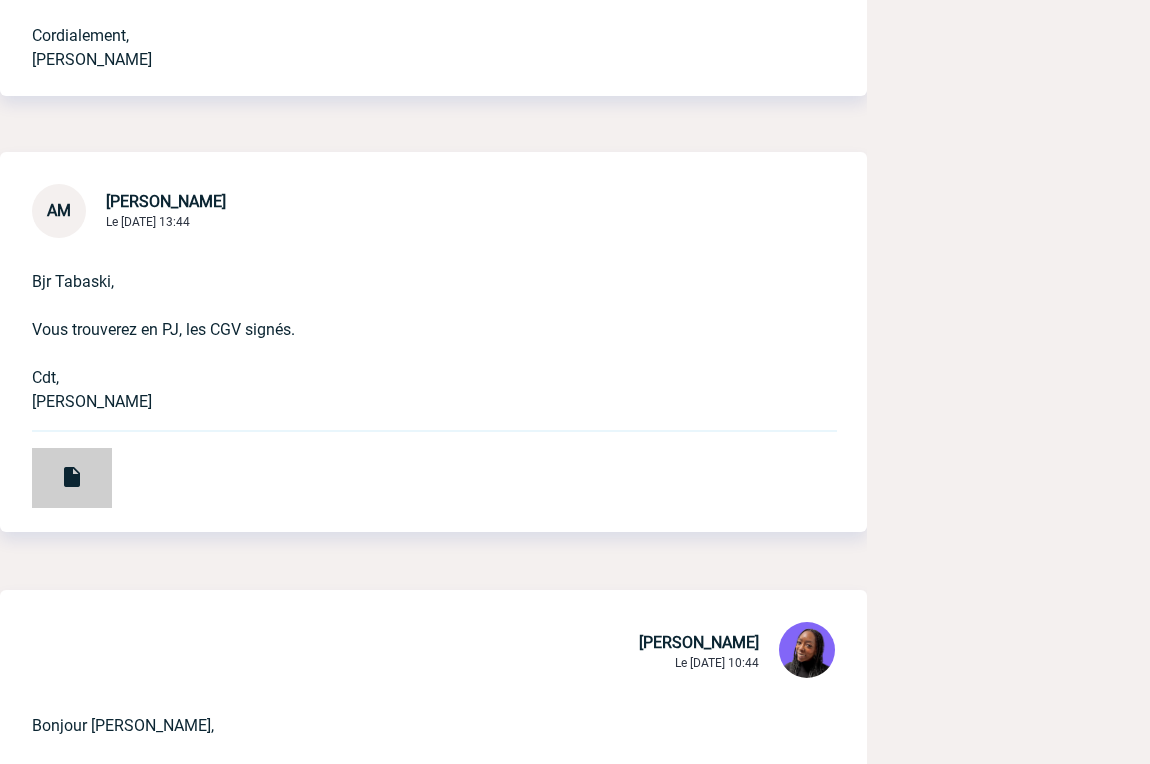 click at bounding box center [72, 477] 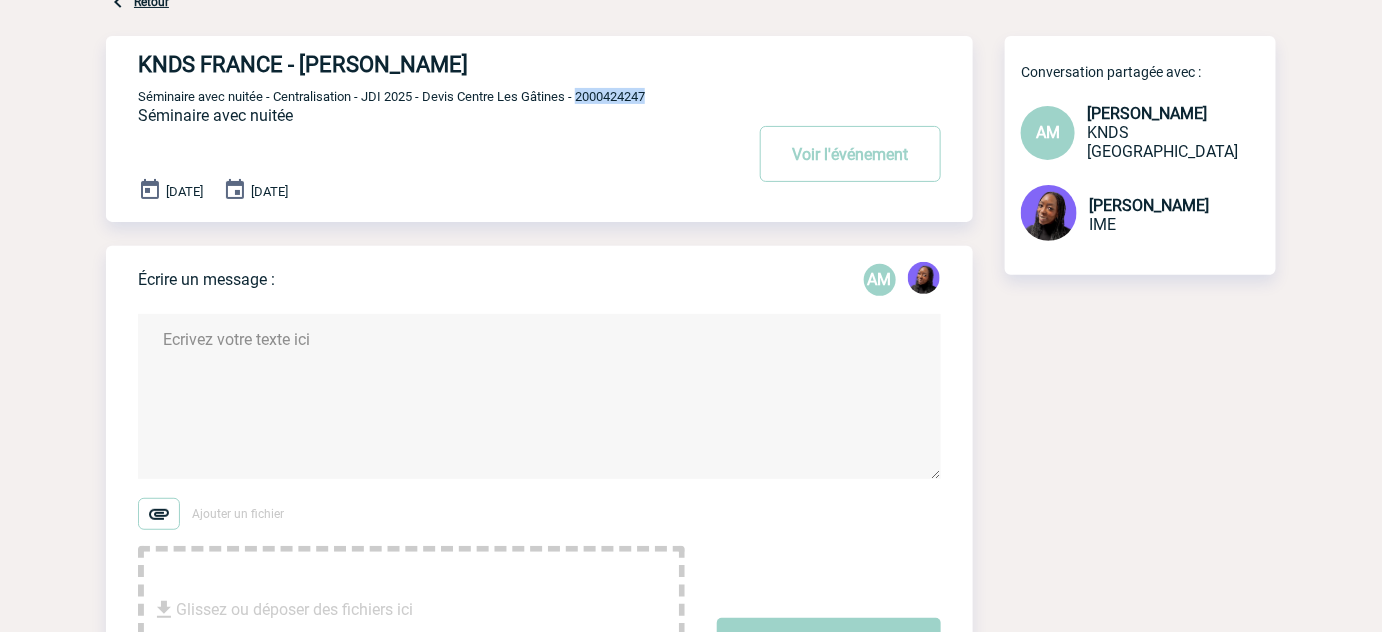 scroll, scrollTop: 0, scrollLeft: 0, axis: both 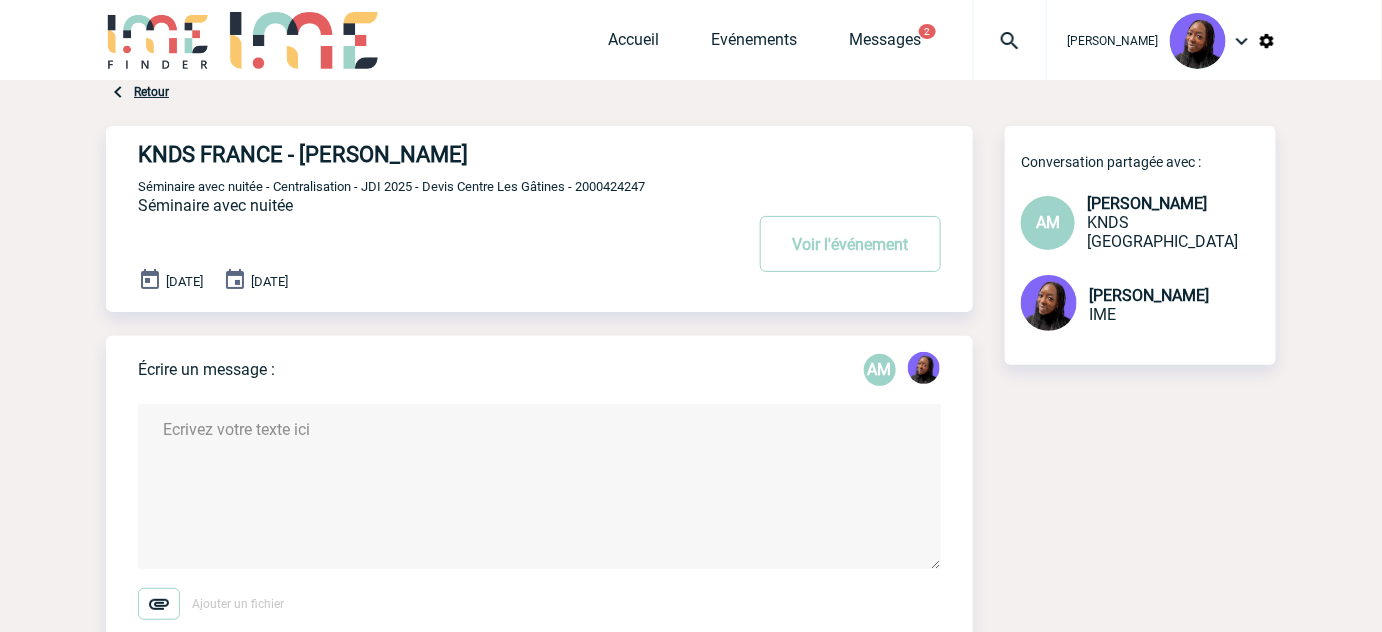 click at bounding box center (539, 486) 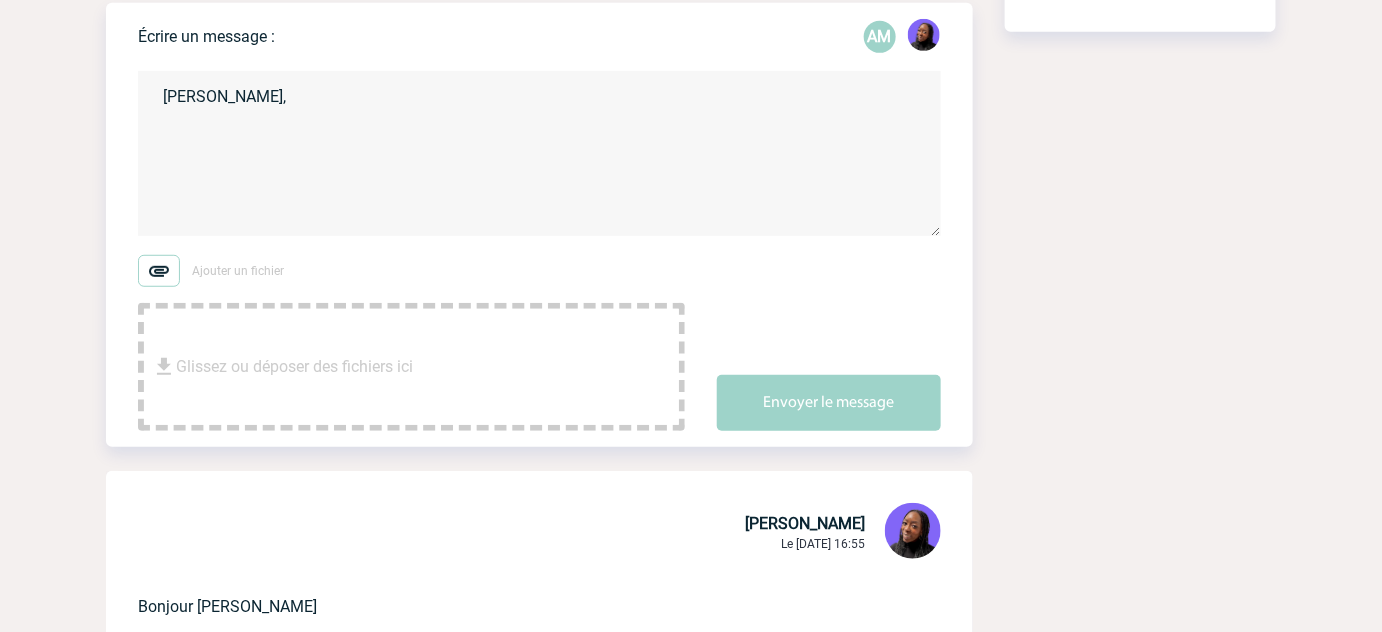 scroll, scrollTop: 363, scrollLeft: 0, axis: vertical 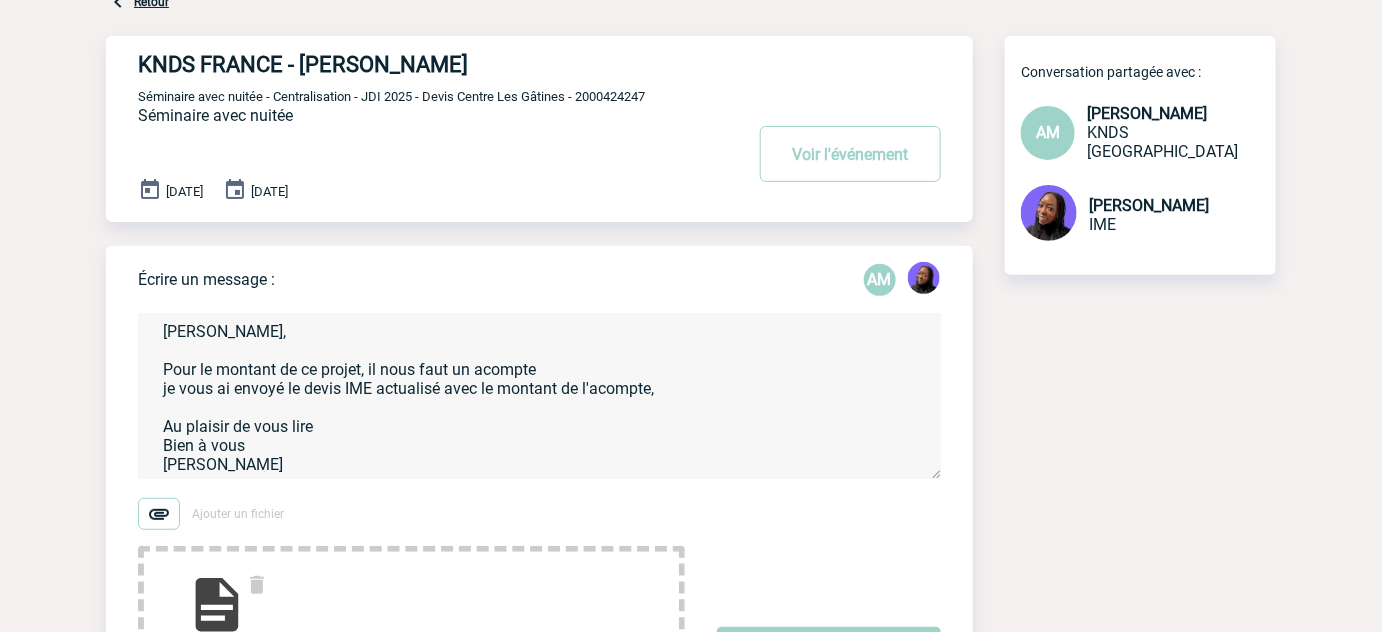 click on "Aurélie,
Pour le montant de ce projet, il nous faut un acompte
je vous ai envoyé le devis IME actualisé avec le montant de l'acompte,
Au plaisir de vous lire
Bien à vous
Tabaski THIAM" at bounding box center (539, 396) 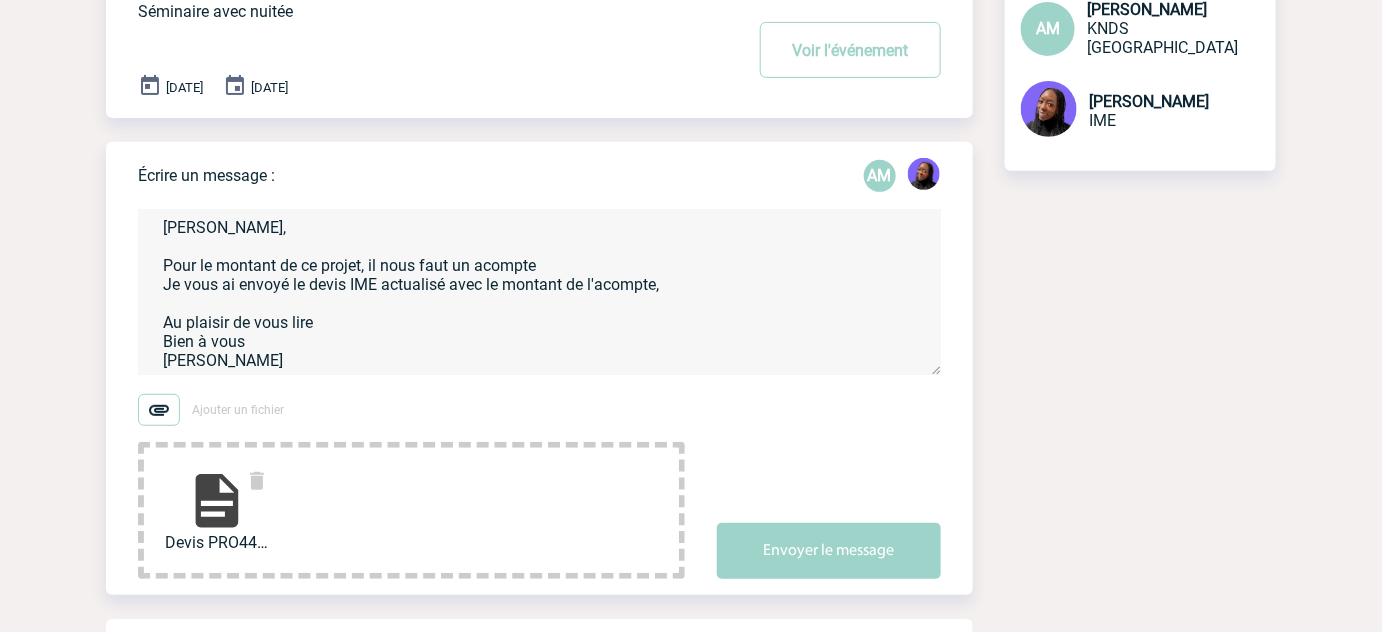 scroll, scrollTop: 272, scrollLeft: 0, axis: vertical 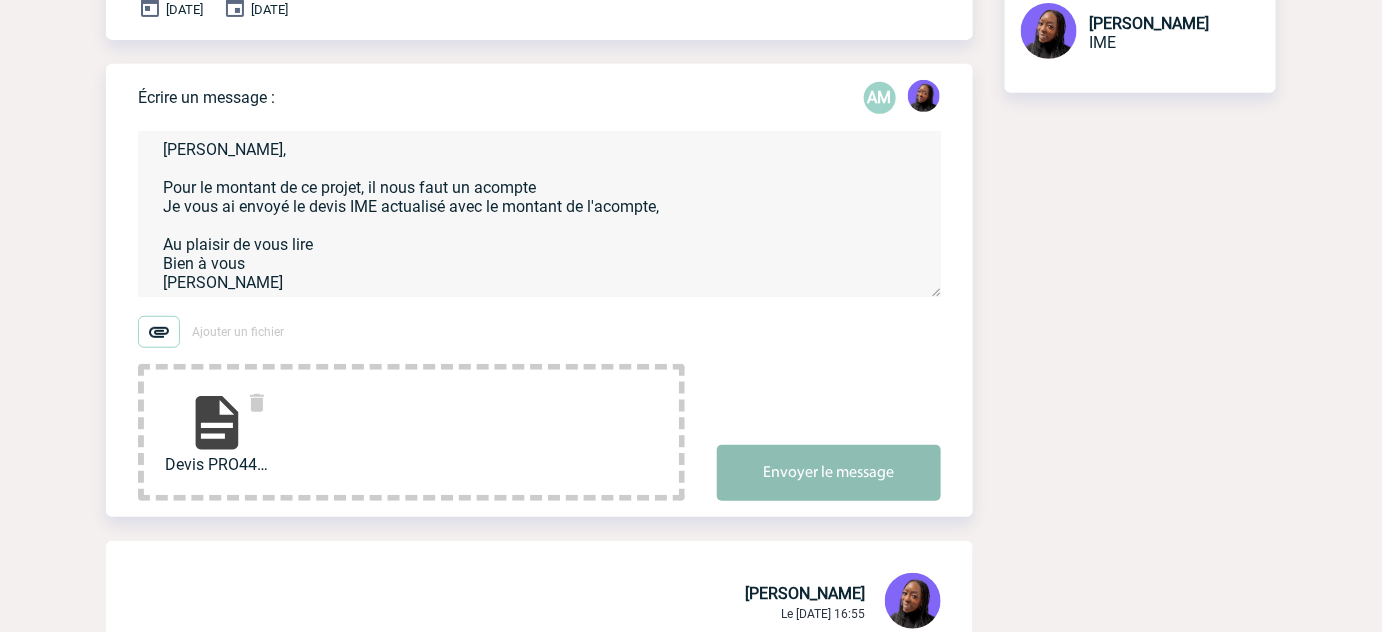 type on "Aurélie,
Pour le montant de ce projet, il nous faut un acompte
Je vous ai envoyé le devis IME actualisé avec le montant de l'acompte,
Au plaisir de vous lire
Bien à vous
Tabaski THIAM" 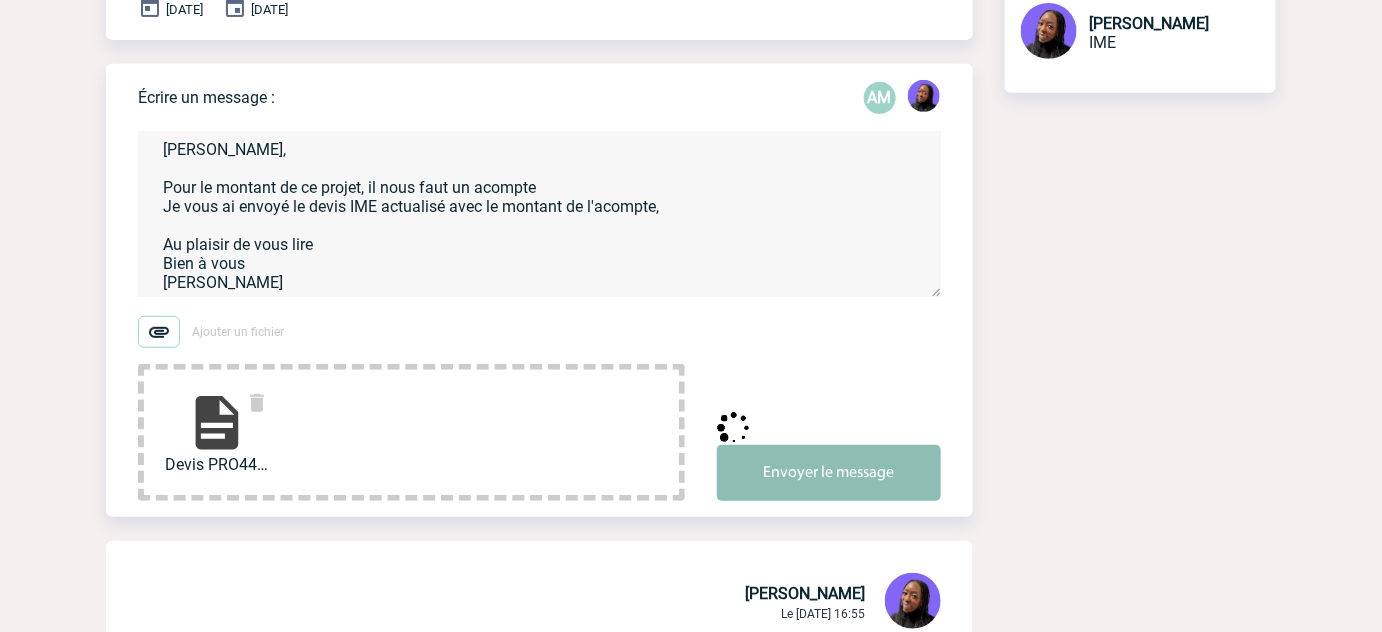 type 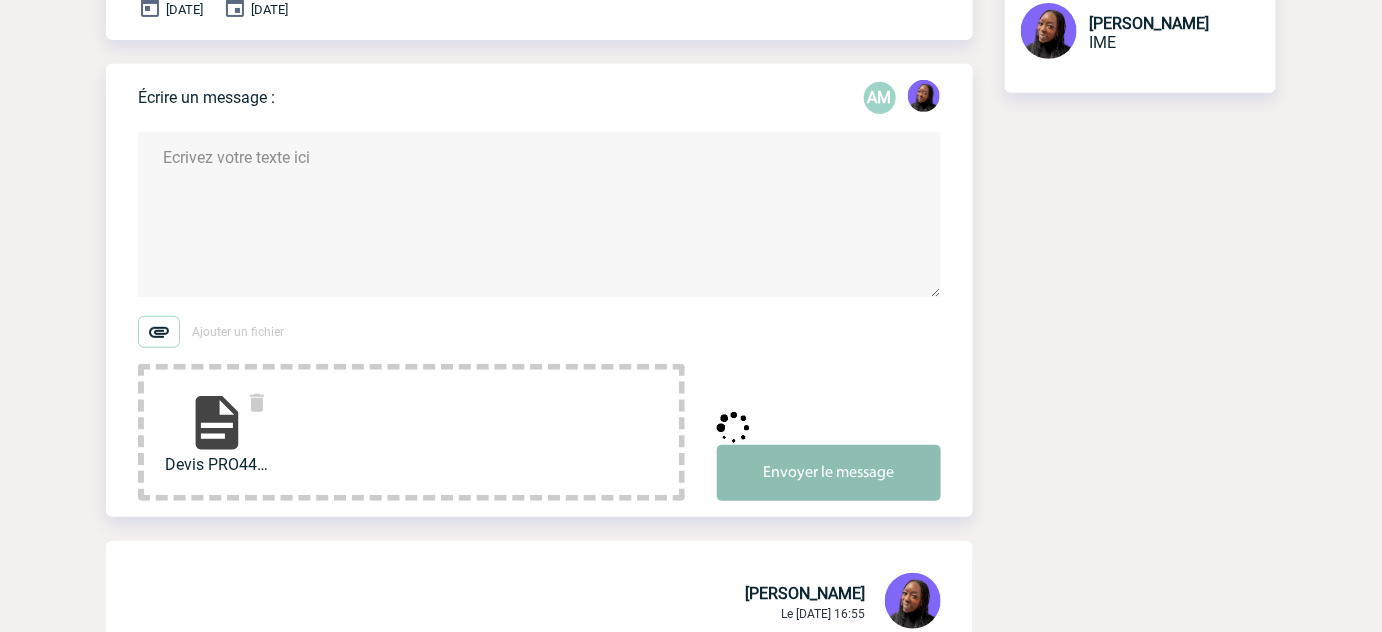 scroll, scrollTop: 0, scrollLeft: 0, axis: both 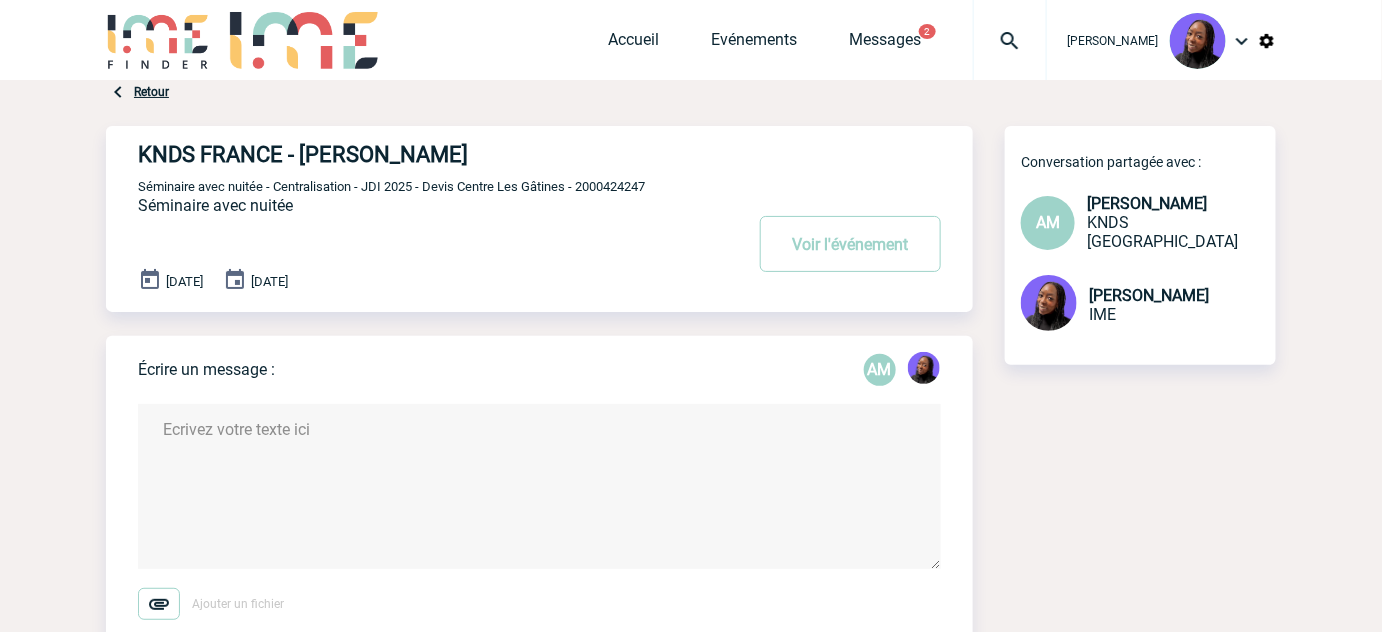 click on "Séminaire avec nuitée - Centralisation - JDI 2025 - Devis Centre Les Gâtines - 2000424247" at bounding box center (391, 186) 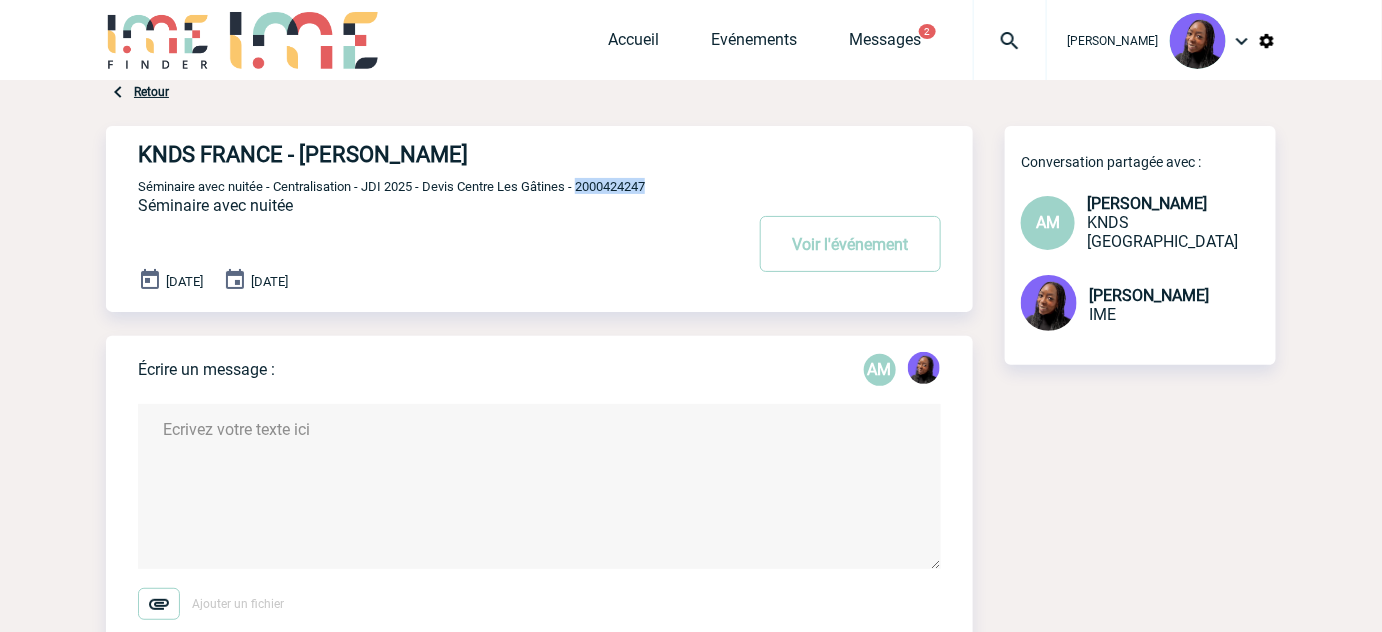 click on "Séminaire avec nuitée - Centralisation - JDI 2025 - Devis Centre Les Gâtines - 2000424247" at bounding box center [391, 186] 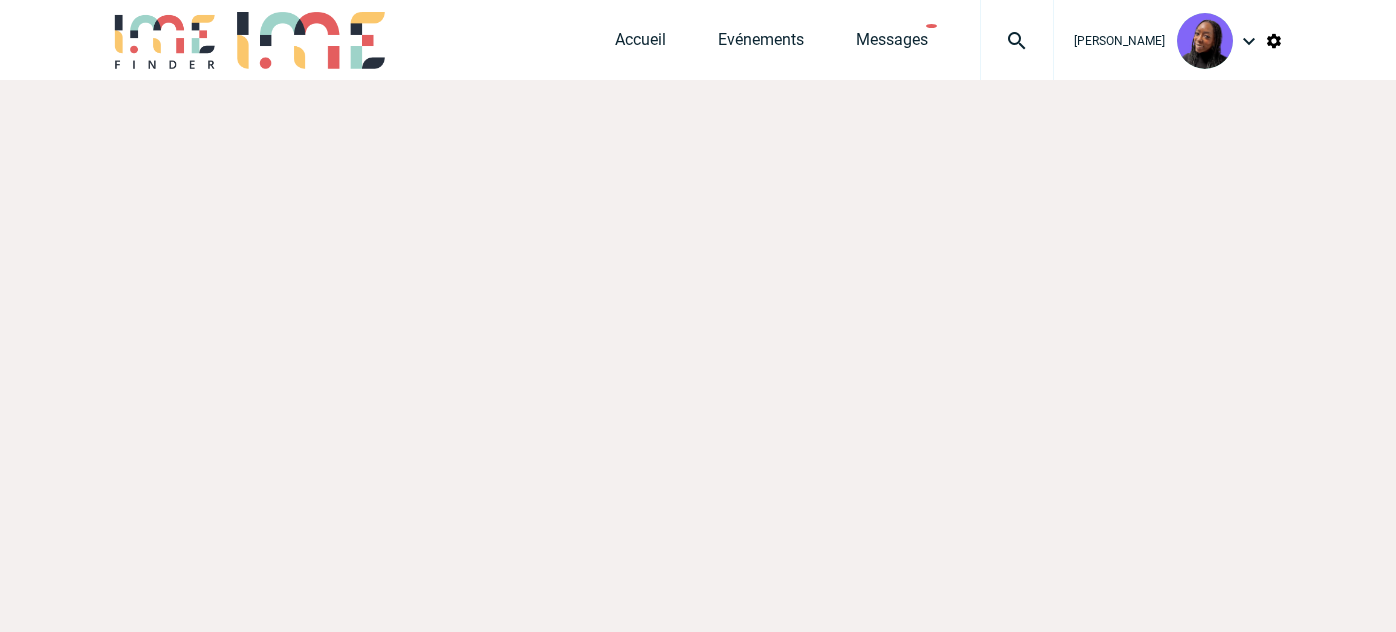 scroll, scrollTop: 0, scrollLeft: 0, axis: both 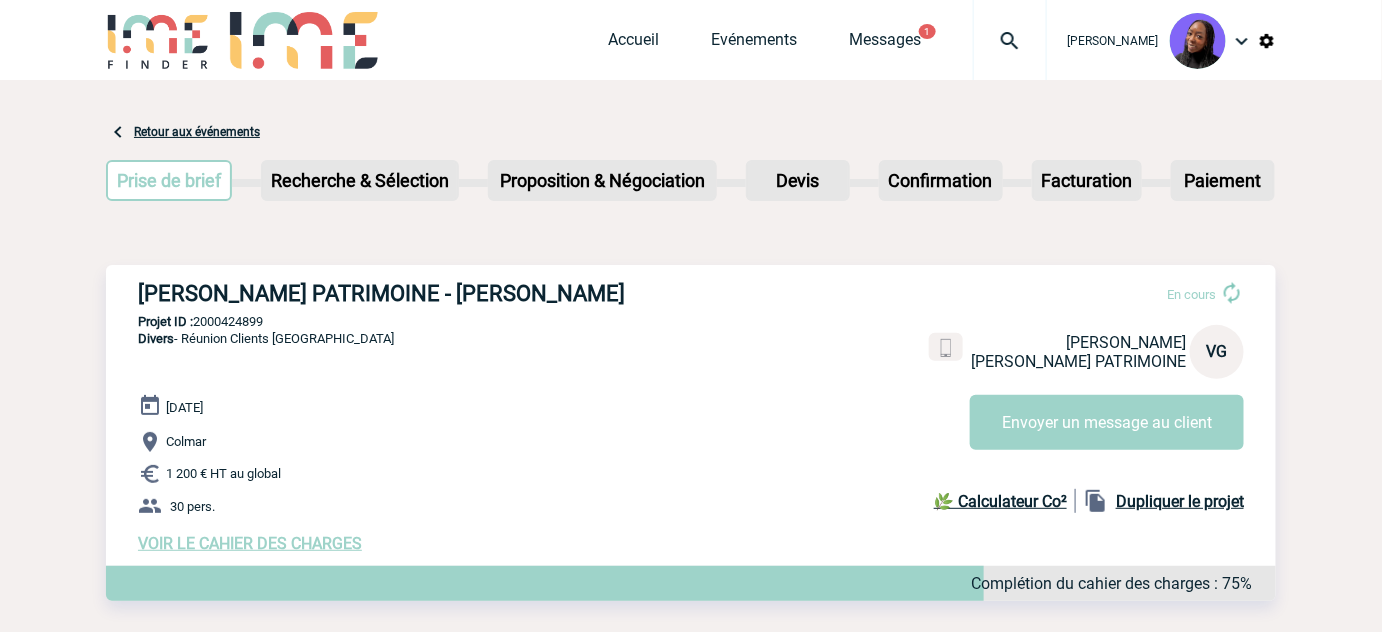 click on "VOIR LE CAHIER DES CHARGES" at bounding box center [250, 543] 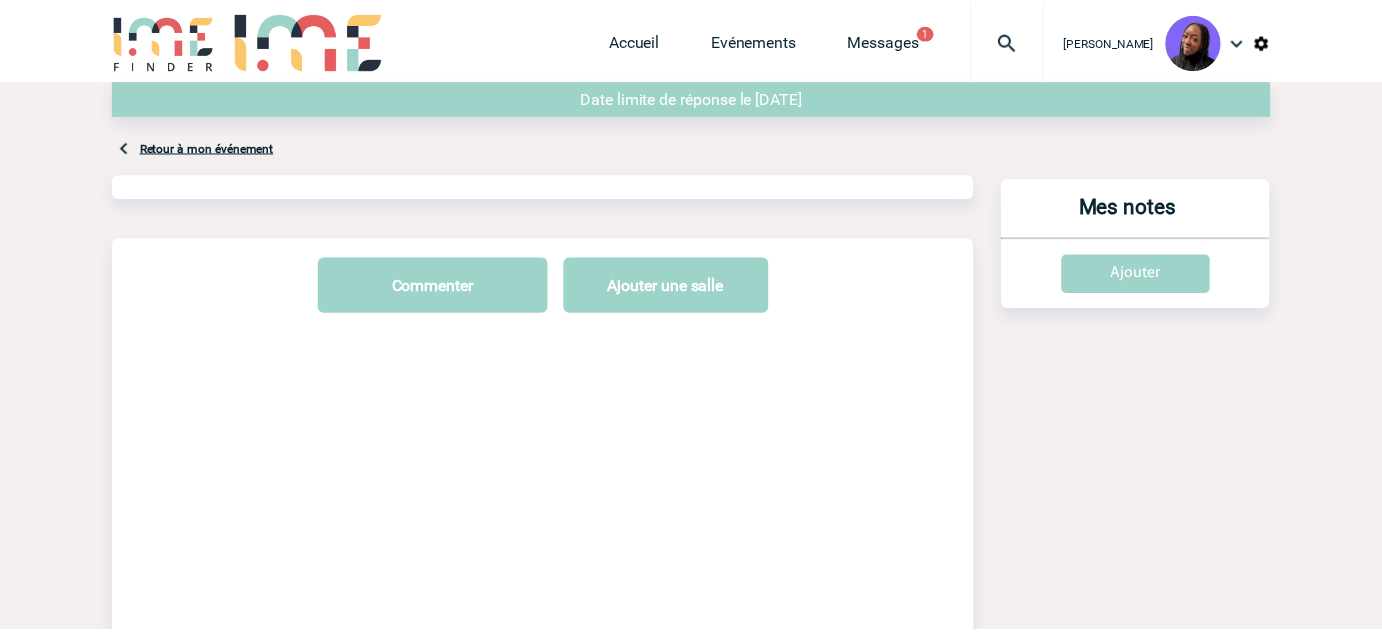 scroll, scrollTop: 0, scrollLeft: 0, axis: both 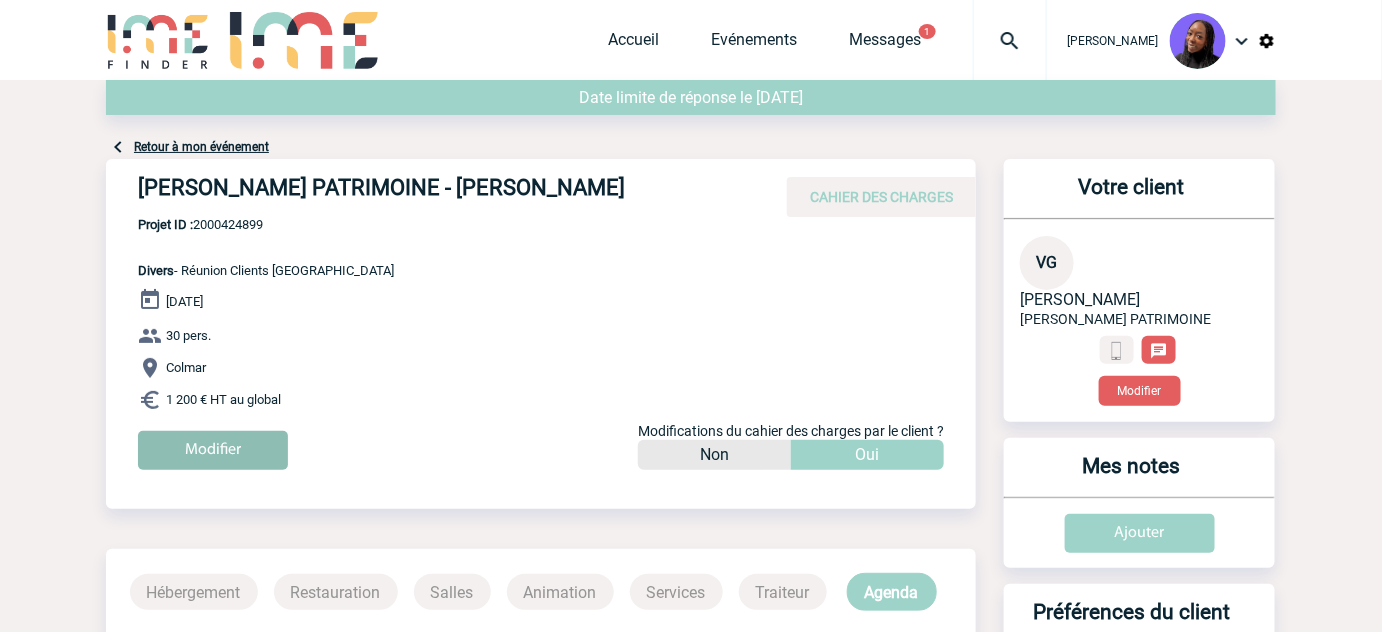 click on "Modifier" at bounding box center (213, 450) 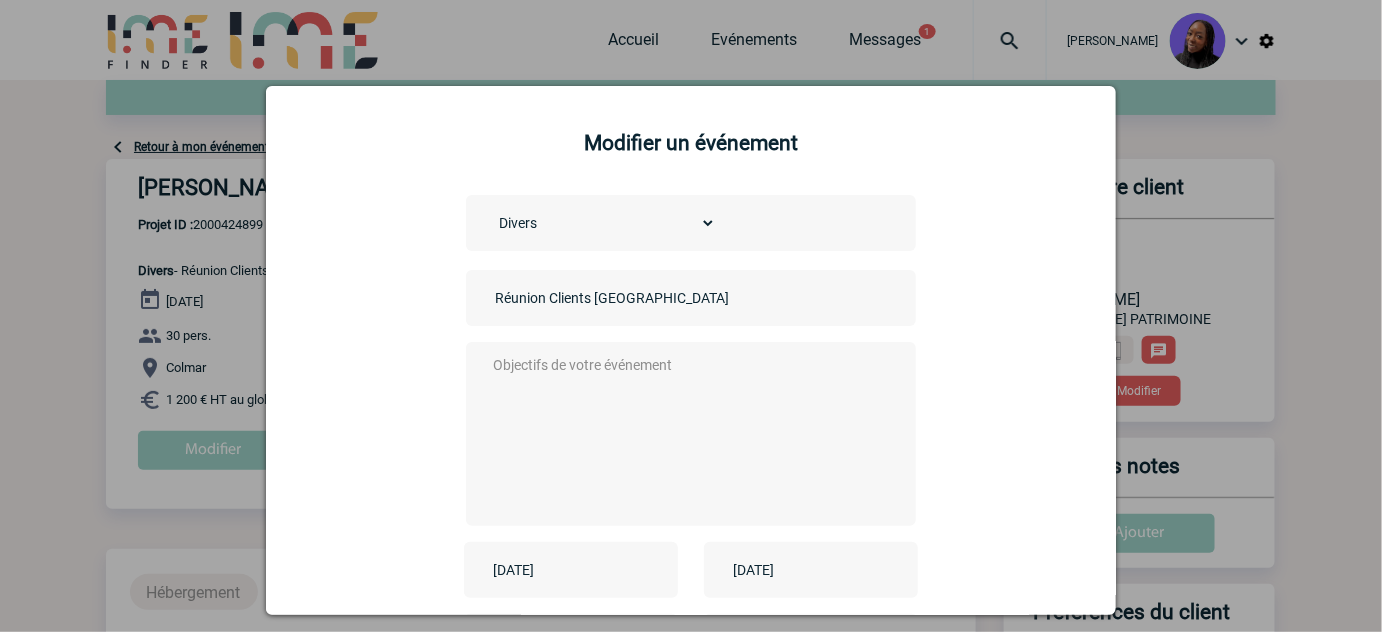 click on "Réunion Clients Strasbourg" at bounding box center [630, 298] 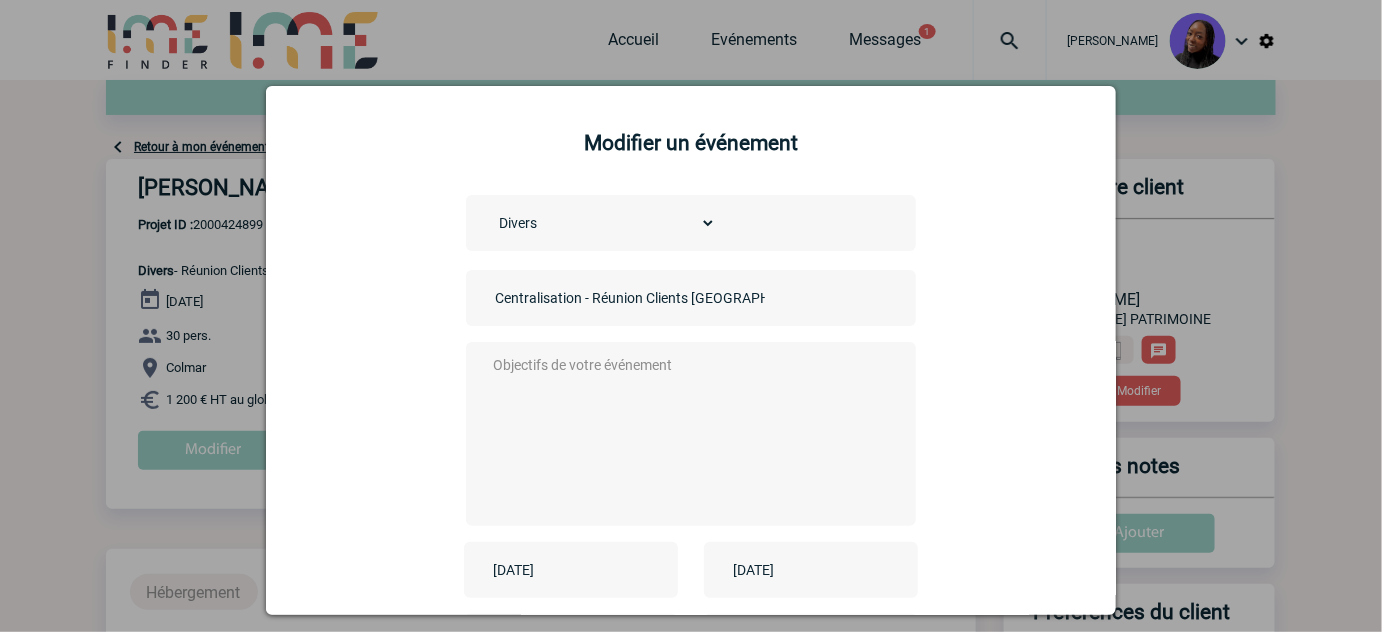 type on "Centralisation - Réunion Clients Strasbourg" 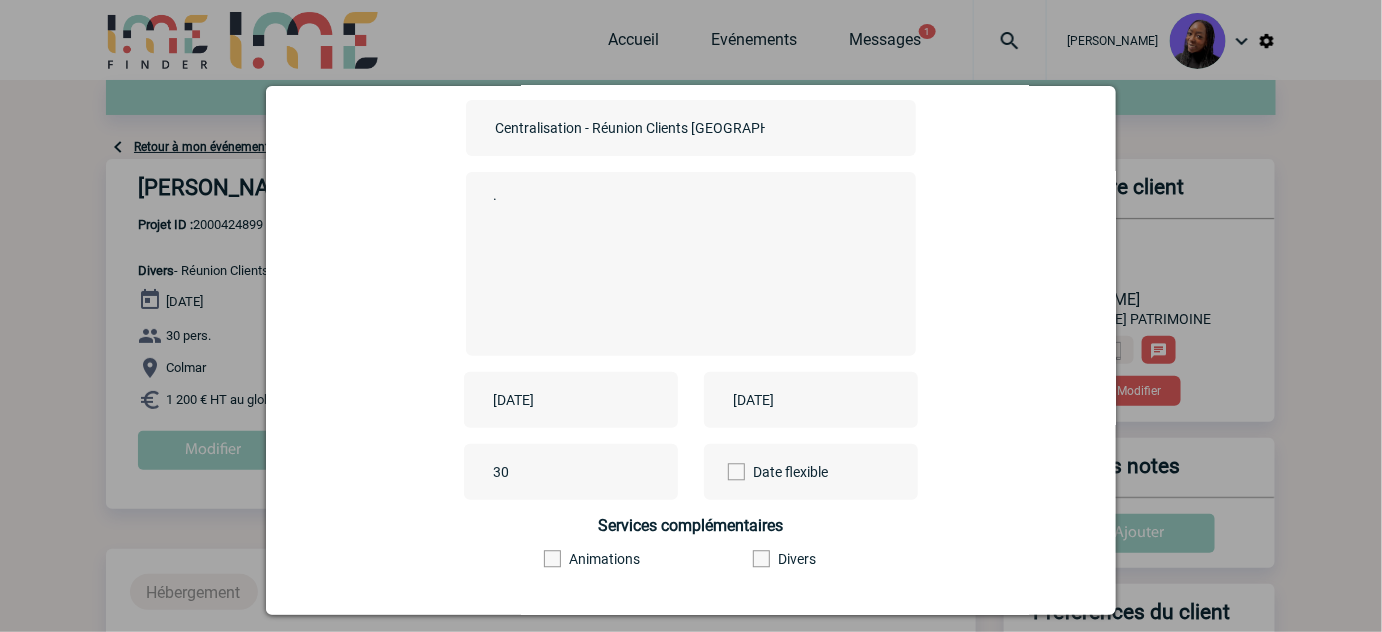 scroll, scrollTop: 296, scrollLeft: 0, axis: vertical 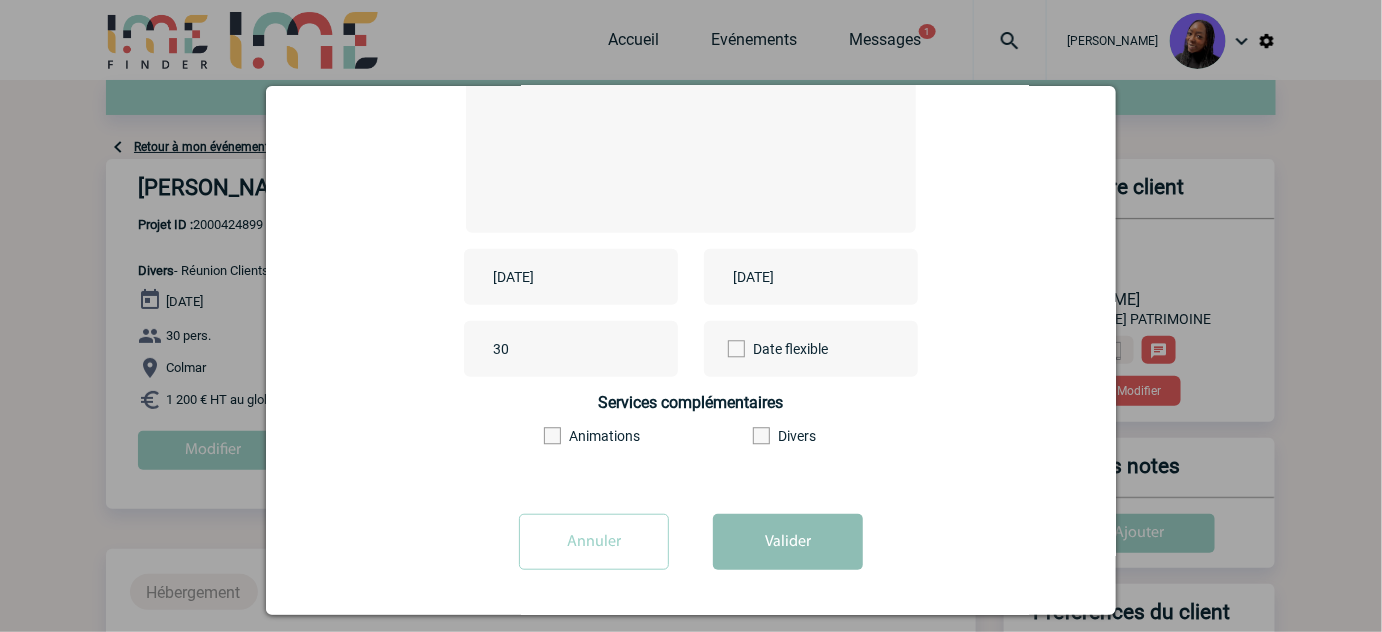 type on "." 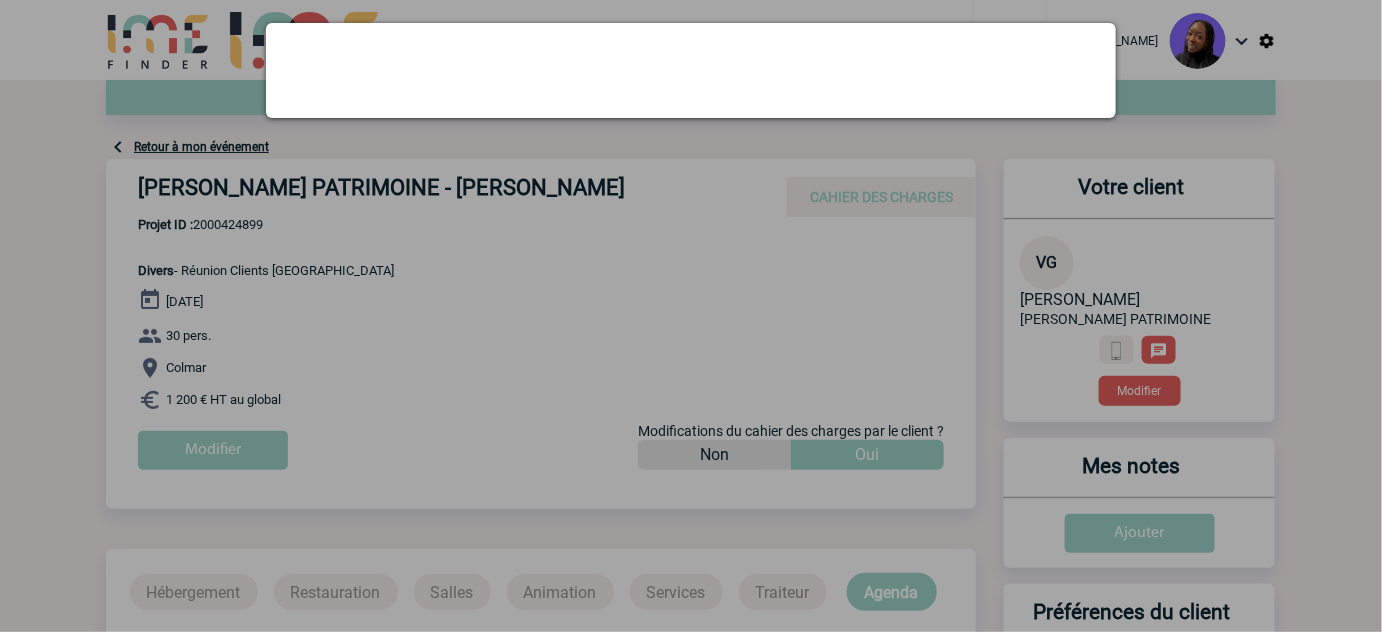 scroll, scrollTop: 0, scrollLeft: 0, axis: both 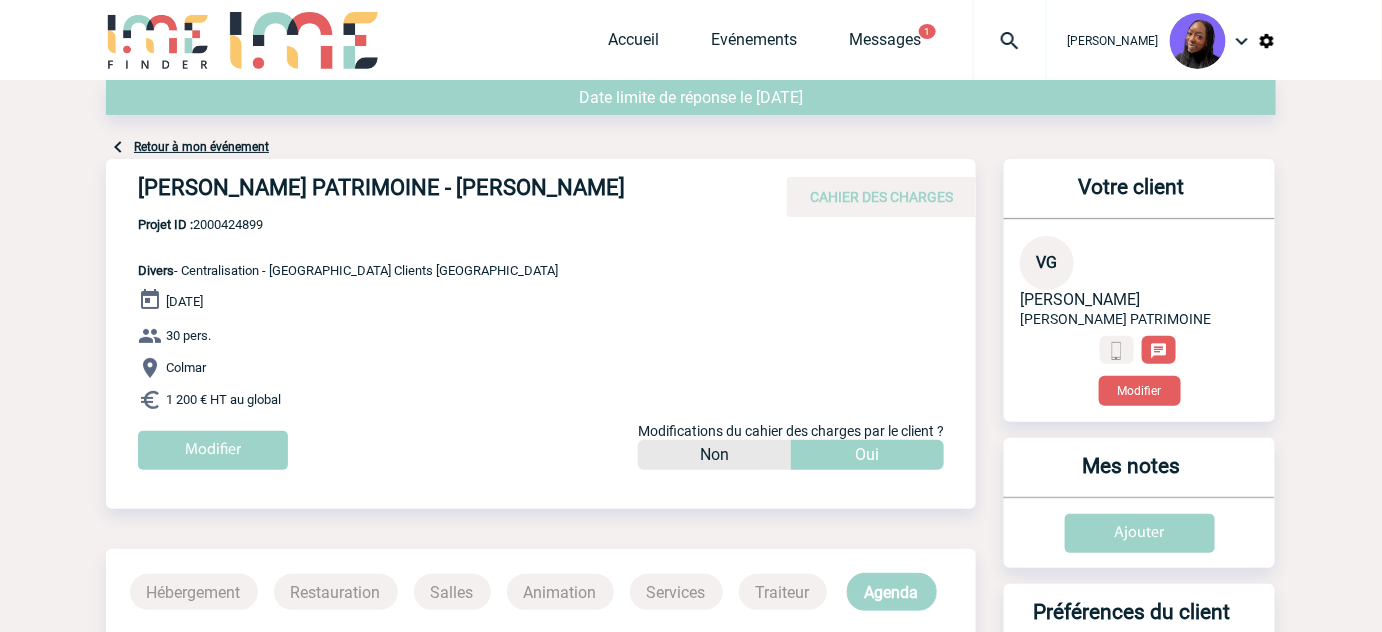 click on "ALBÉA PATRIMOINE - Virginie GOULLIANNE" at bounding box center [438, 192] 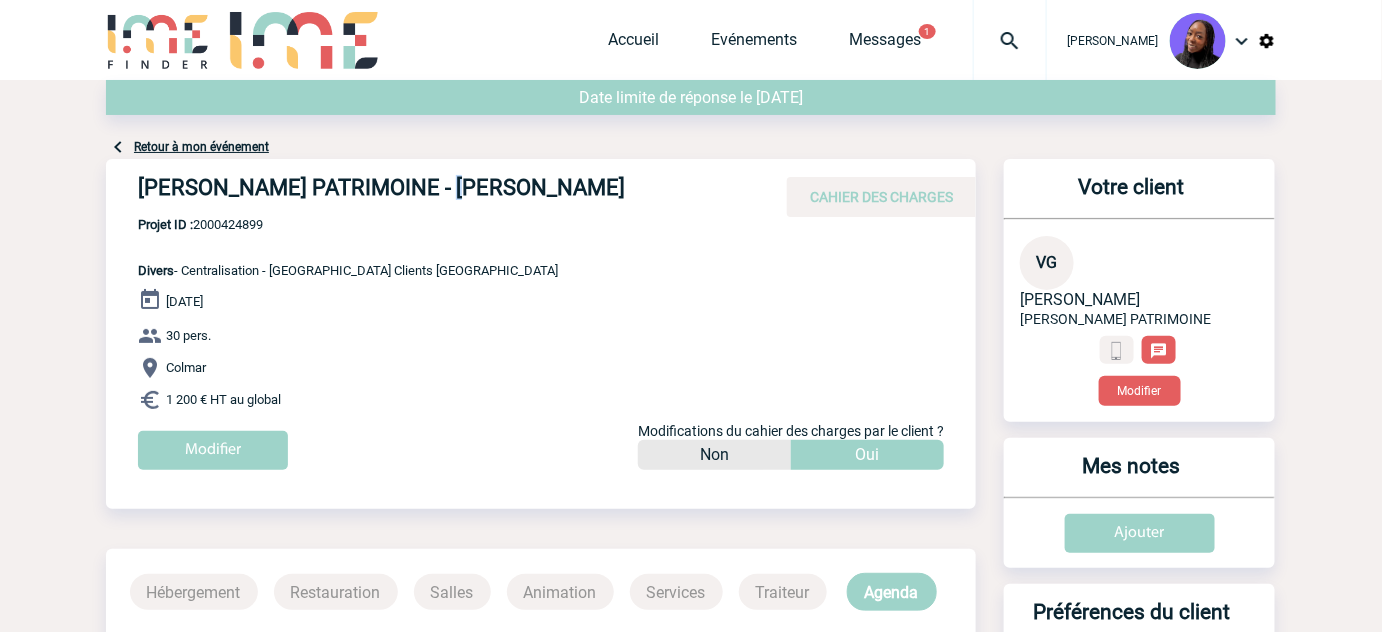 click on "ALBÉA PATRIMOINE - Virginie GOULLIANNE" at bounding box center [438, 192] 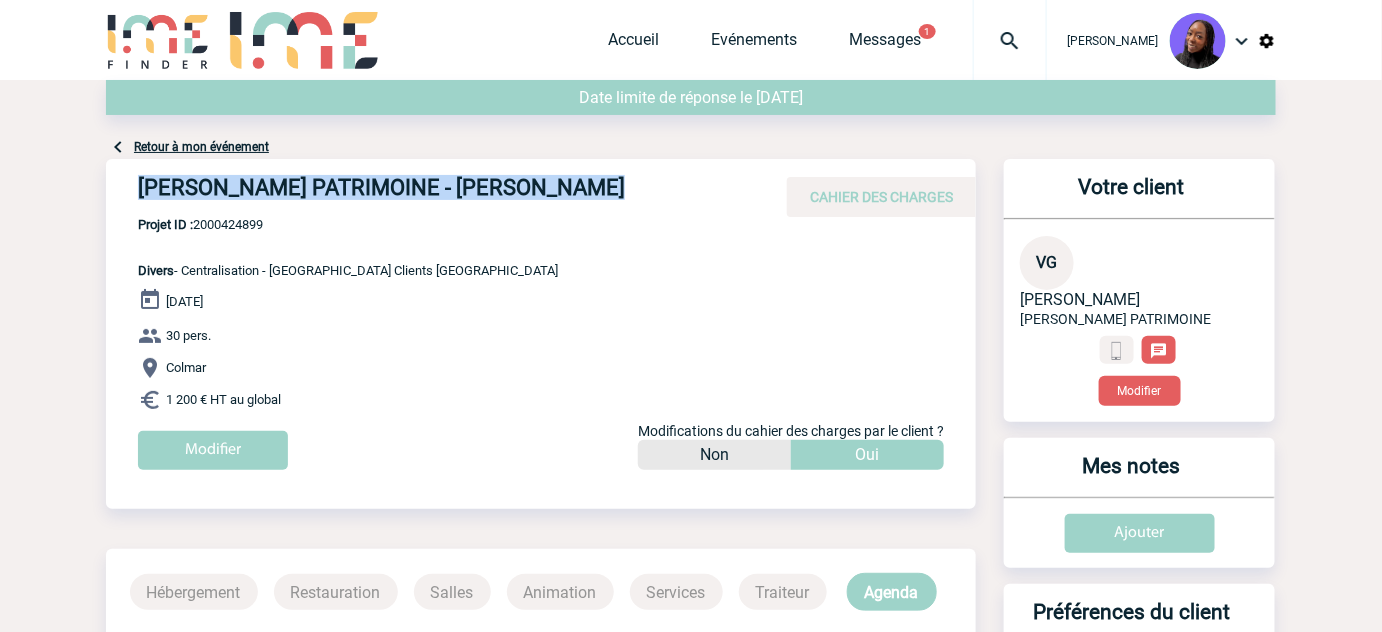 click on "ALBÉA PATRIMOINE - Virginie GOULLIANNE" at bounding box center (438, 192) 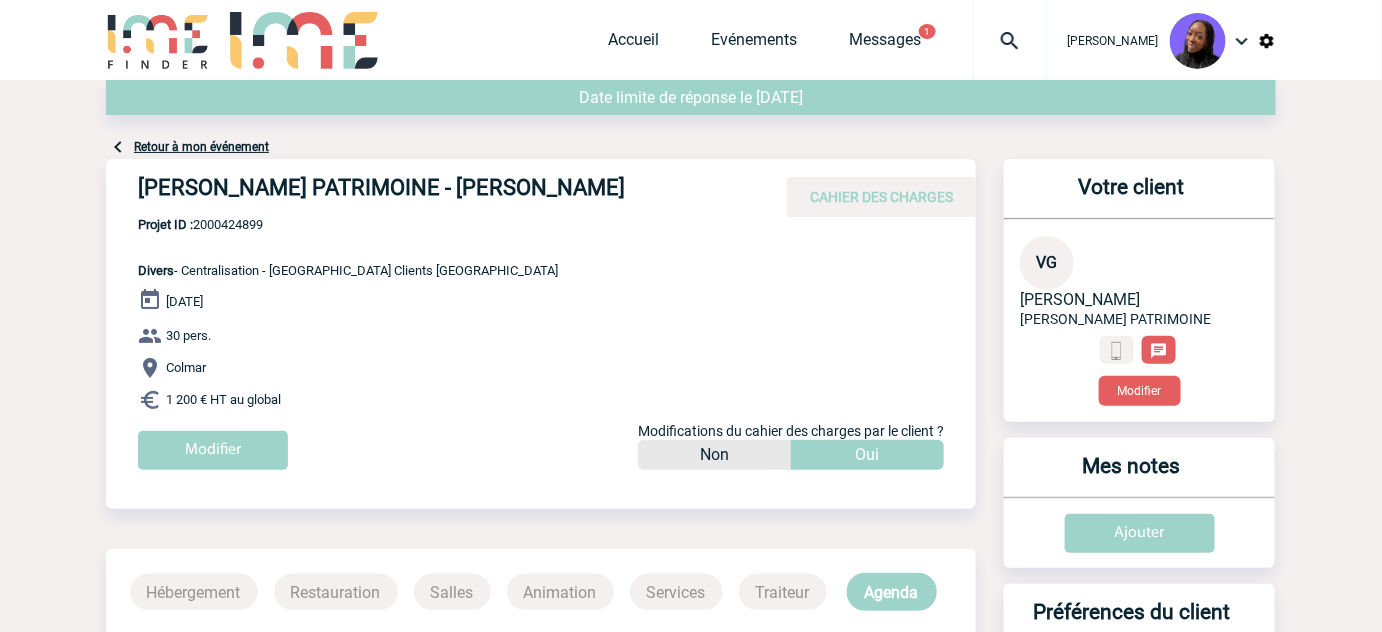 click on "Projet ID :  2000424899" at bounding box center [348, 224] 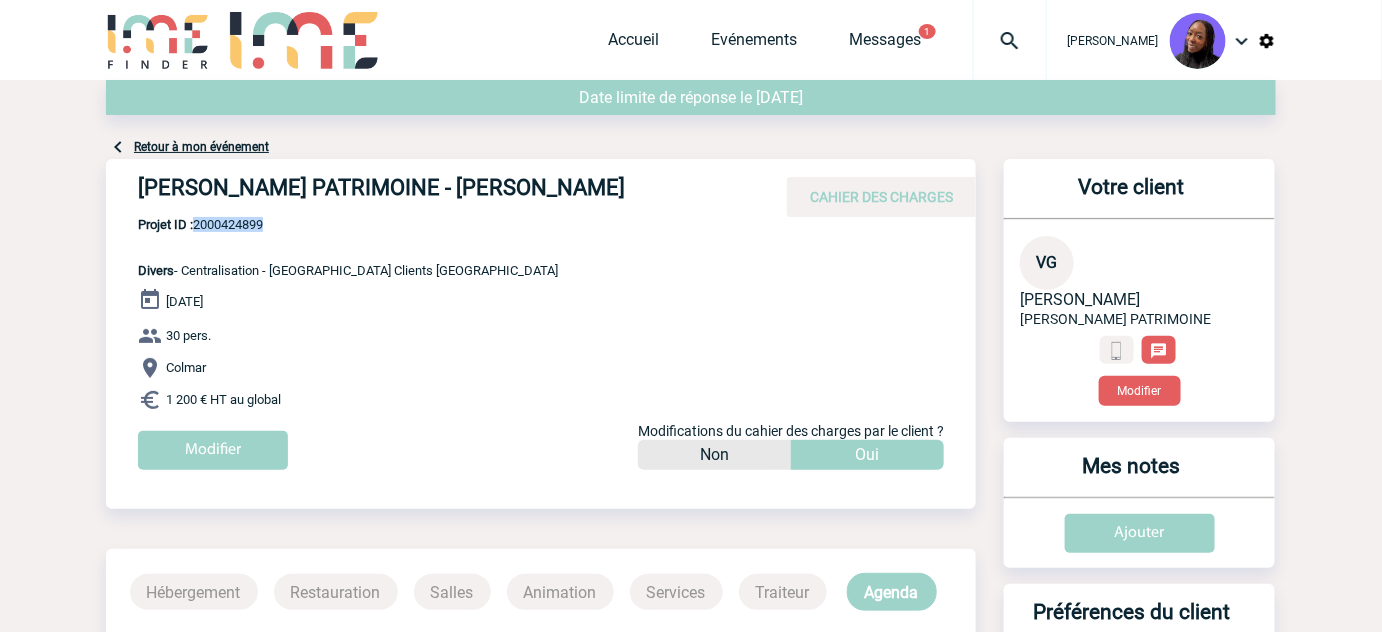 click on "Projet ID :  2000424899" at bounding box center [348, 224] 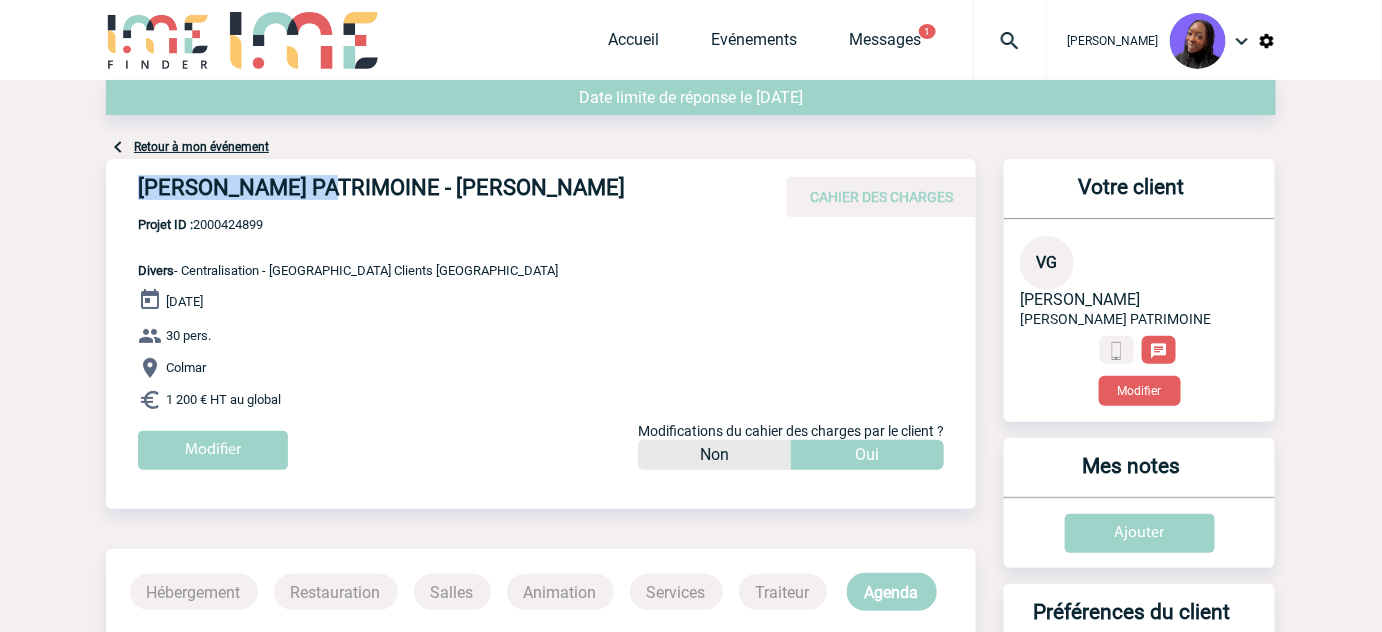 drag, startPoint x: 220, startPoint y: 186, endPoint x: 135, endPoint y: 183, distance: 85.052925 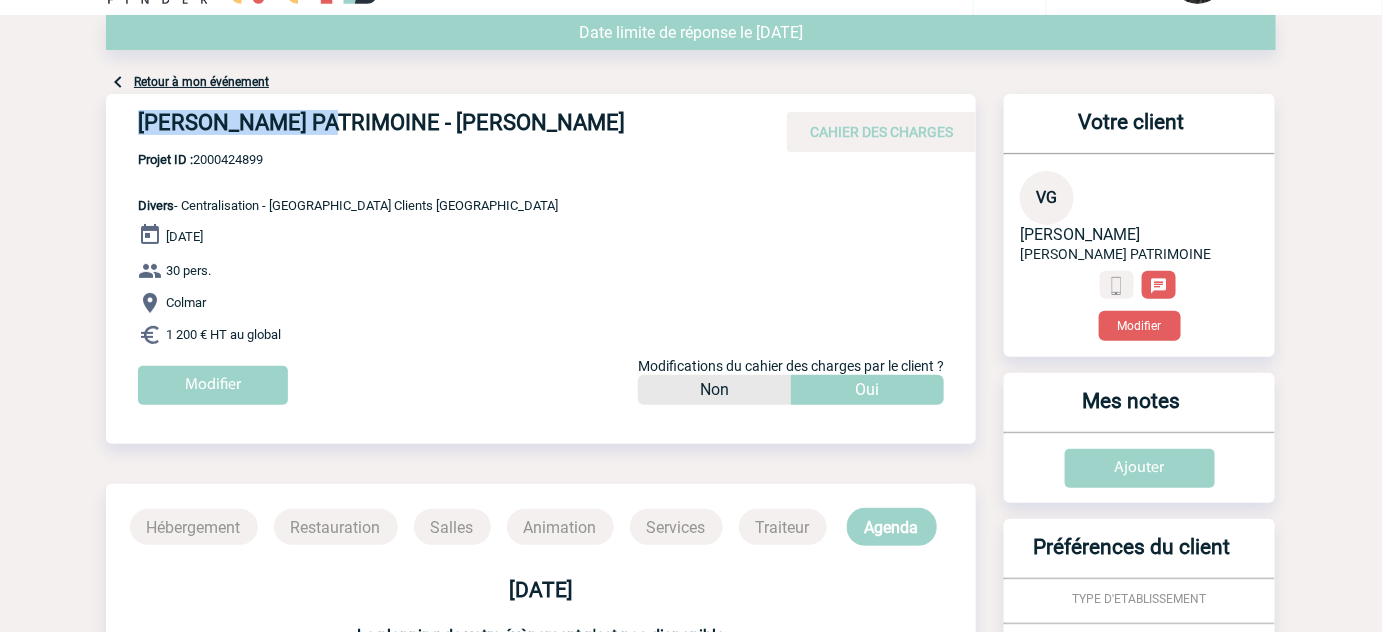 scroll, scrollTop: 0, scrollLeft: 0, axis: both 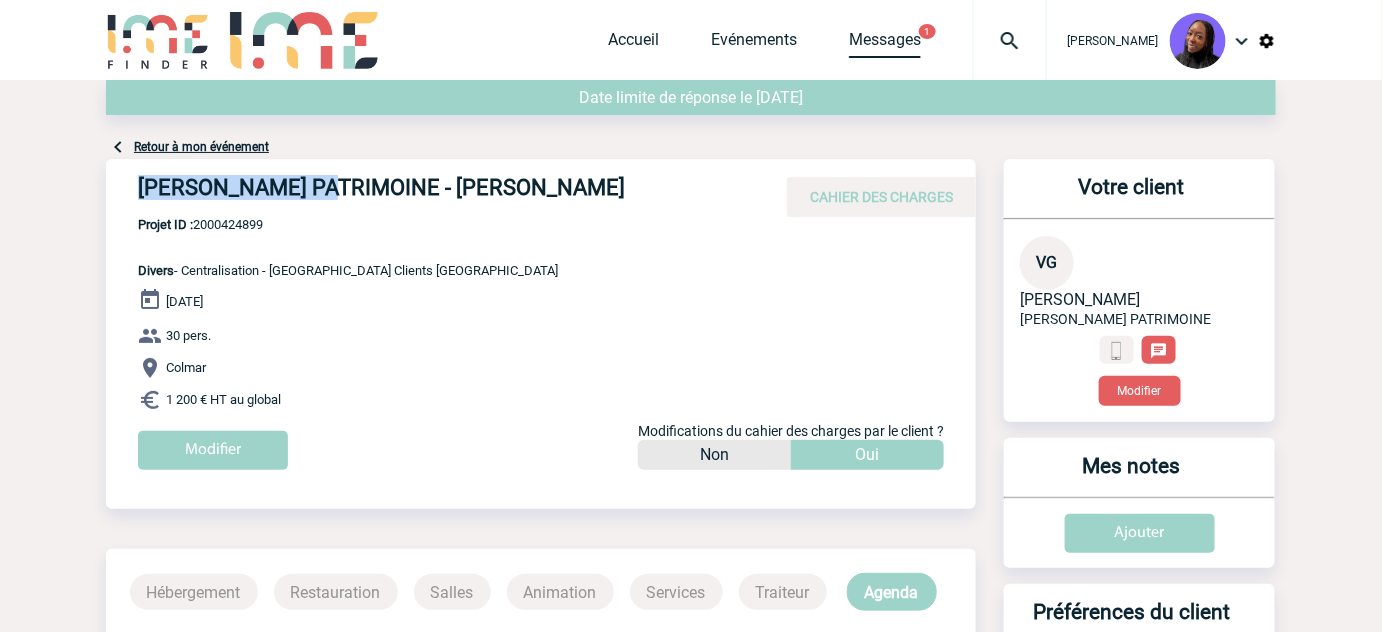 click on "Messages" at bounding box center (885, 44) 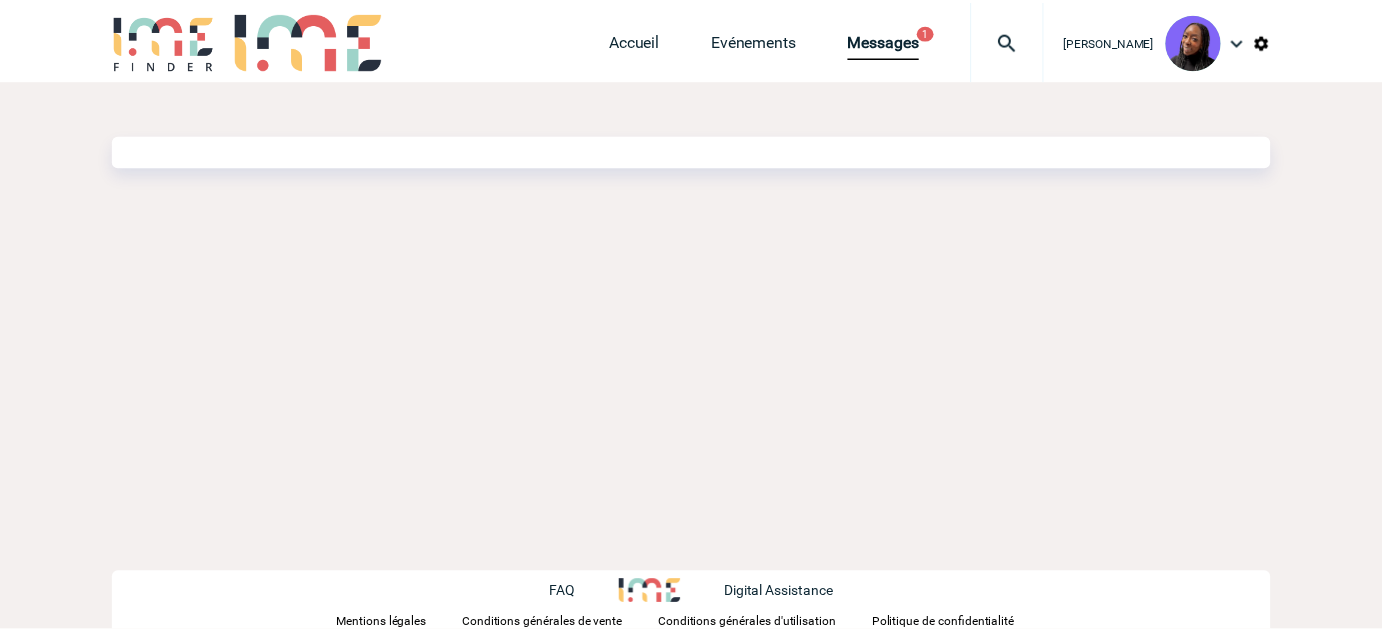 scroll, scrollTop: 0, scrollLeft: 0, axis: both 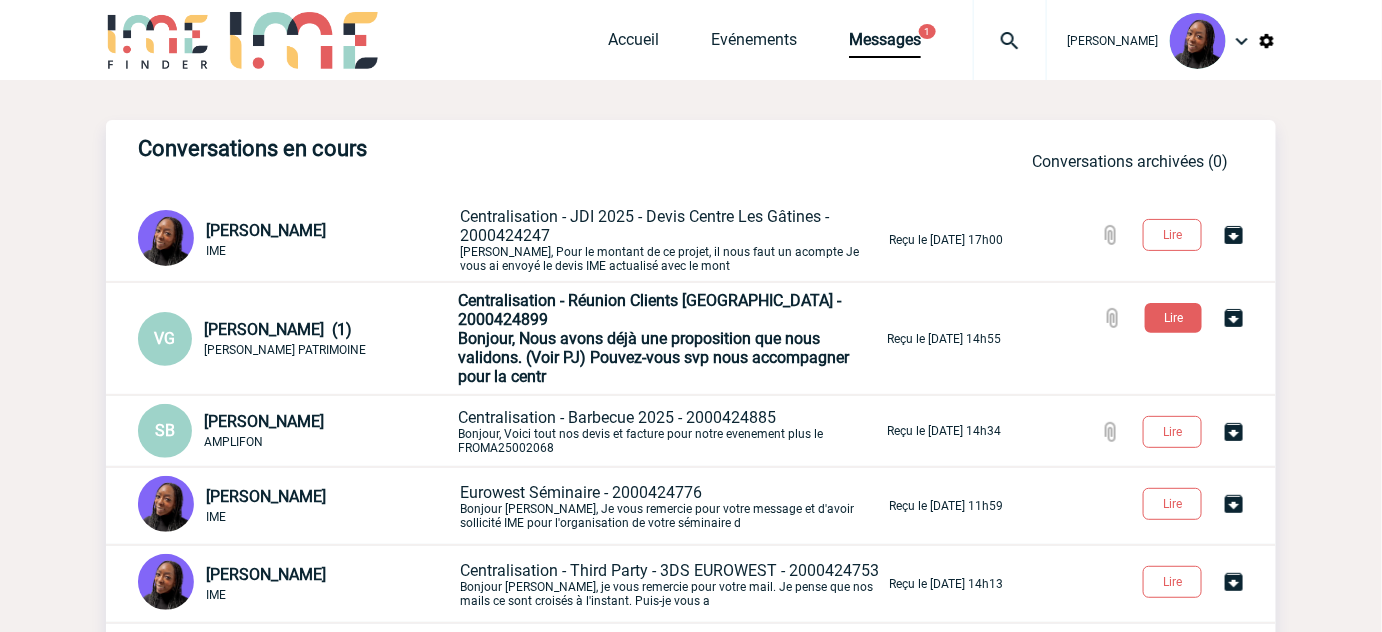 click on "Bonjour,
Nous avons déjà une proposition que nous validons. (Voir PJ)
Pouvez-vous svp nous accompagner pour la centr" at bounding box center [653, 357] 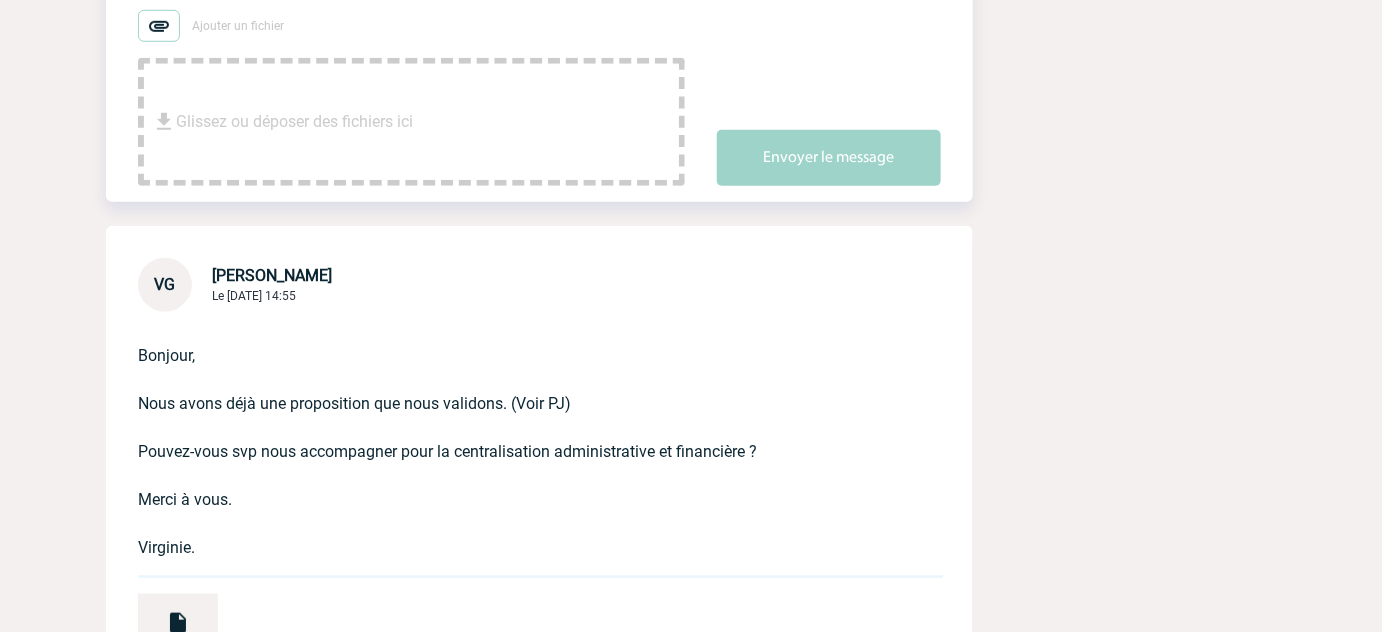 scroll, scrollTop: 677, scrollLeft: 0, axis: vertical 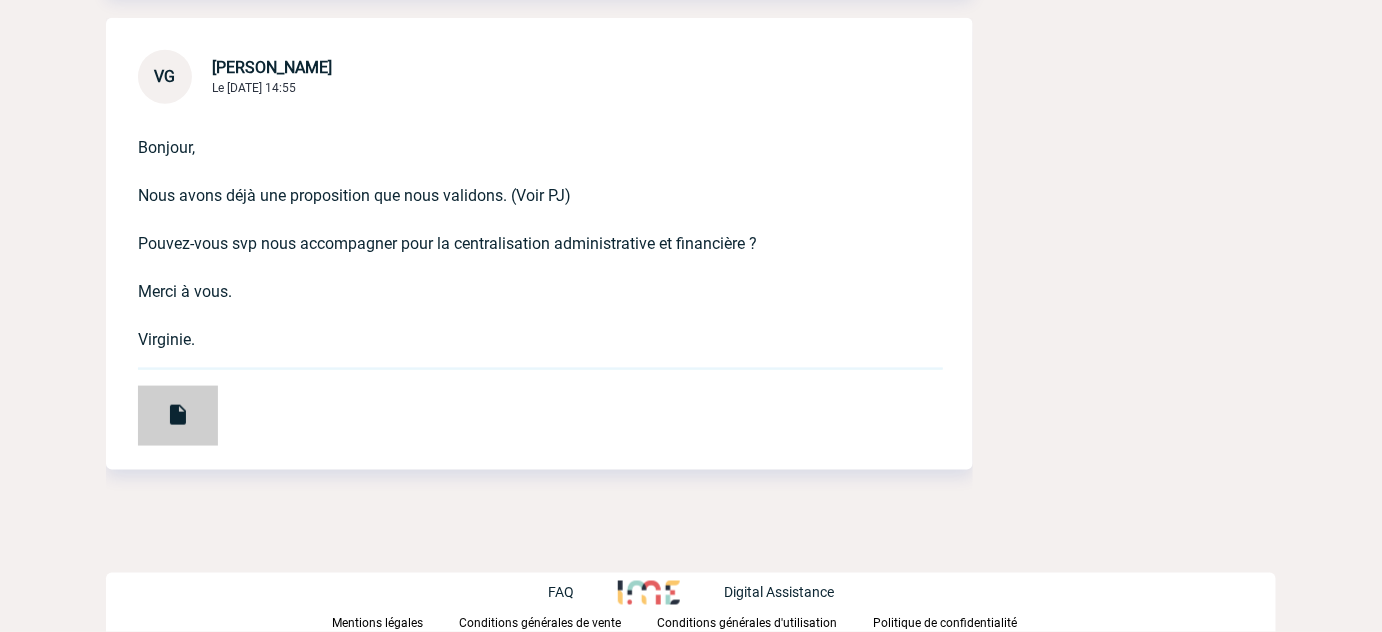 click at bounding box center [178, 416] 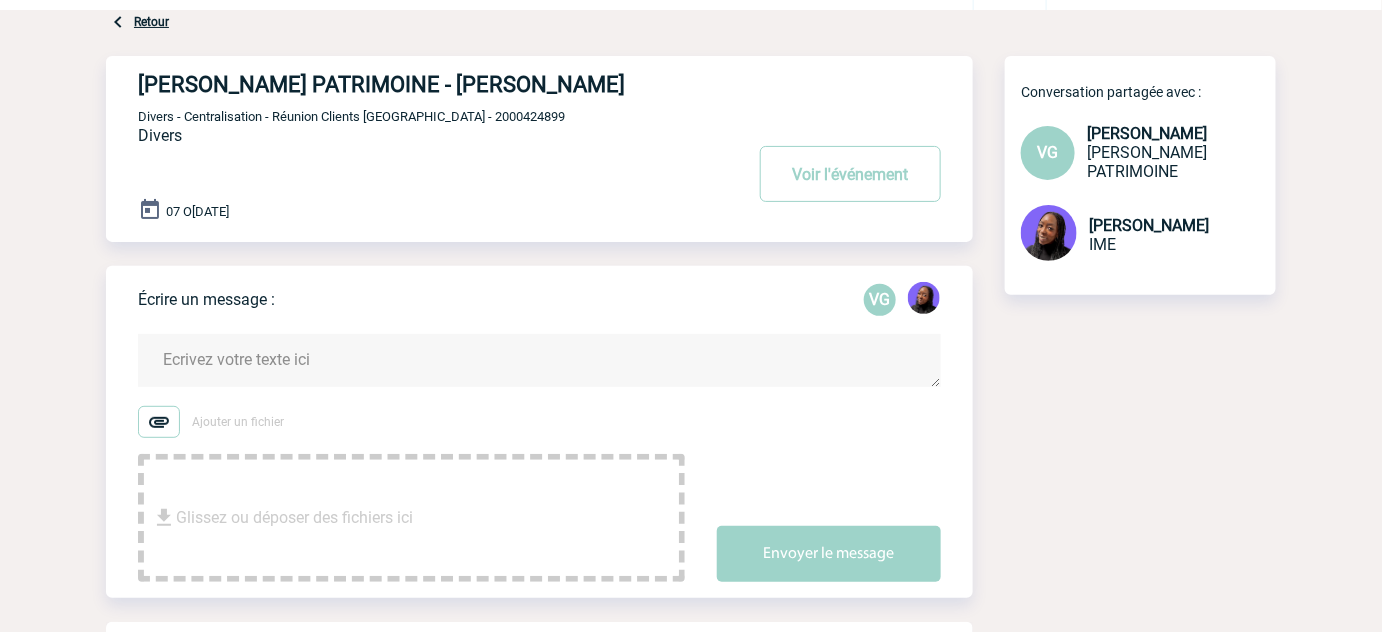 scroll, scrollTop: 0, scrollLeft: 0, axis: both 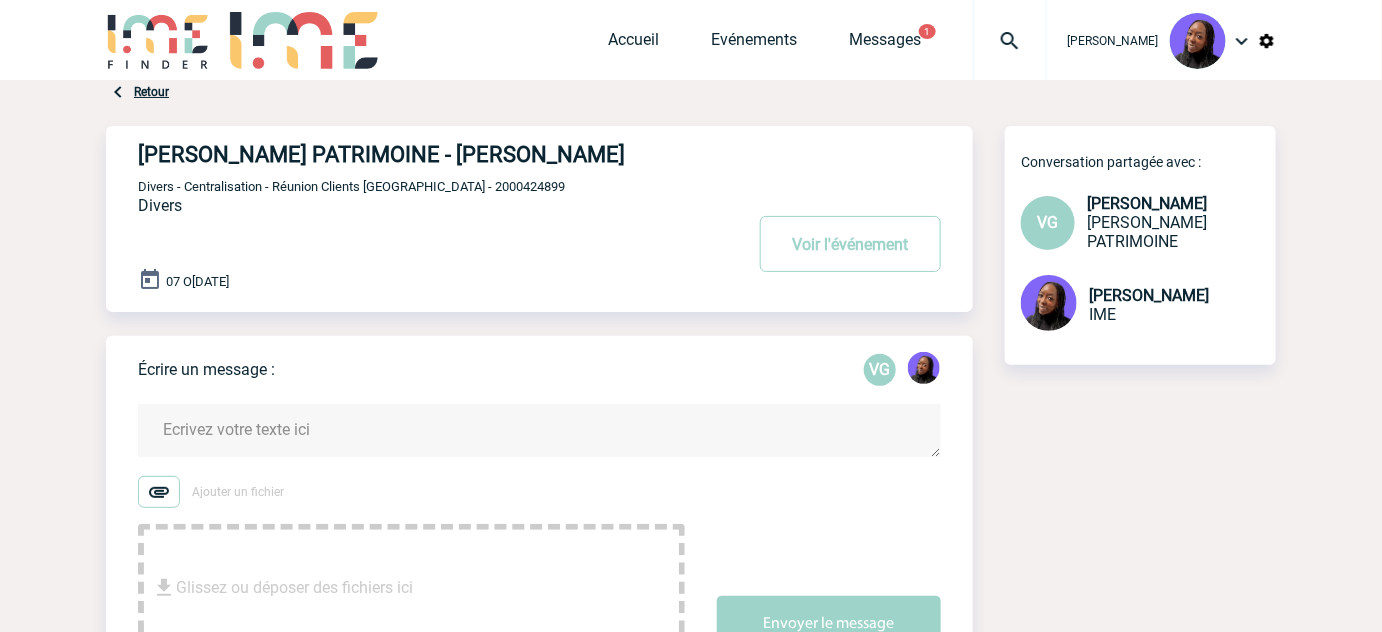 click on "Divers - Centralisation - Réunion Clients [GEOGRAPHIC_DATA] - 2000424899" at bounding box center [351, 186] 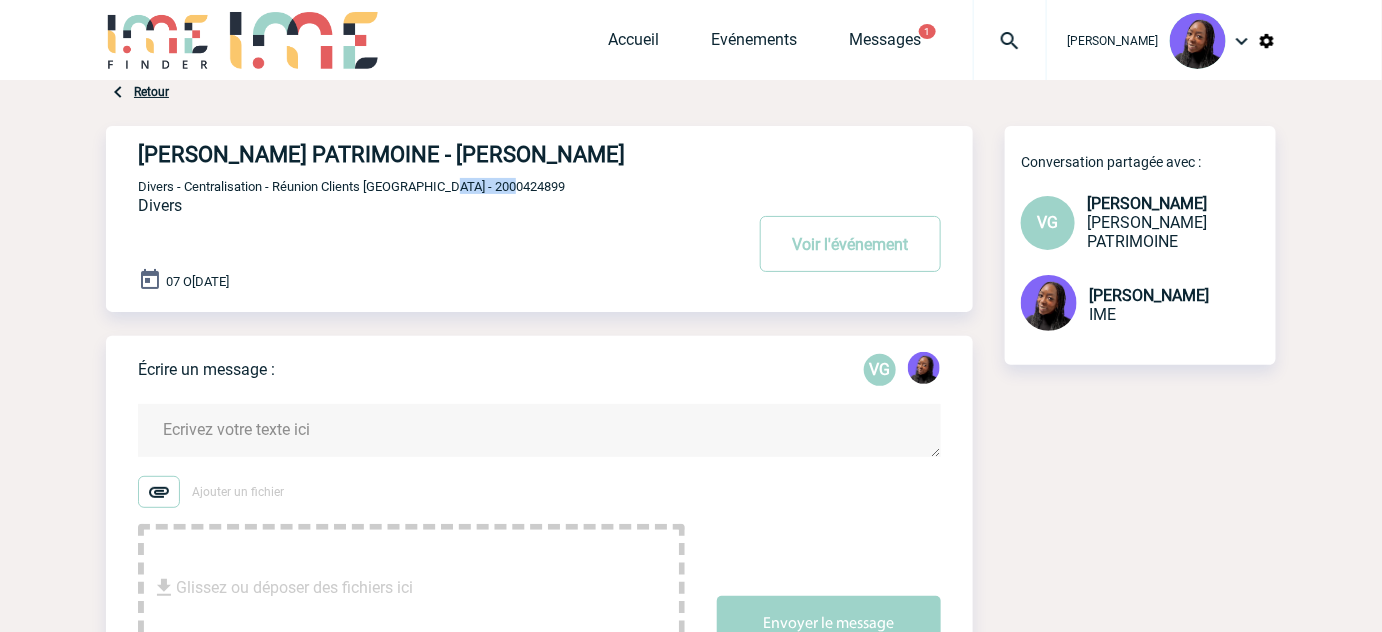 click on "Divers - Centralisation - Réunion Clients [GEOGRAPHIC_DATA] - 2000424899" at bounding box center [351, 186] 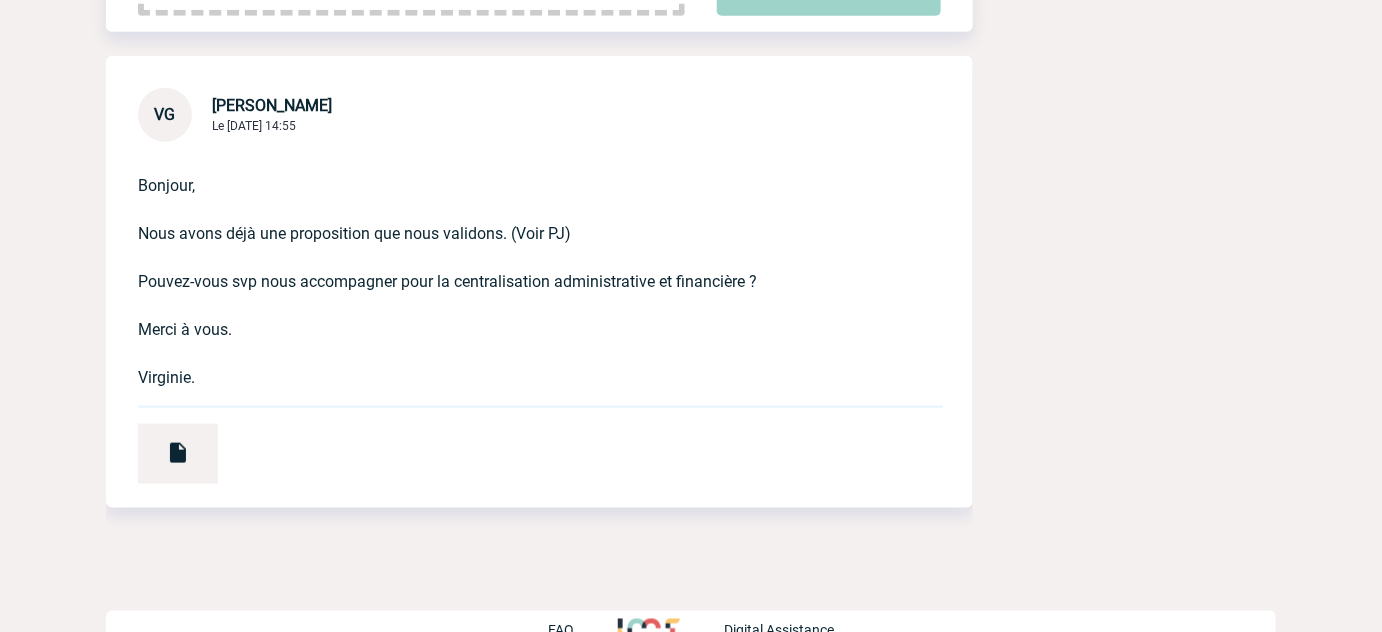 scroll, scrollTop: 90, scrollLeft: 0, axis: vertical 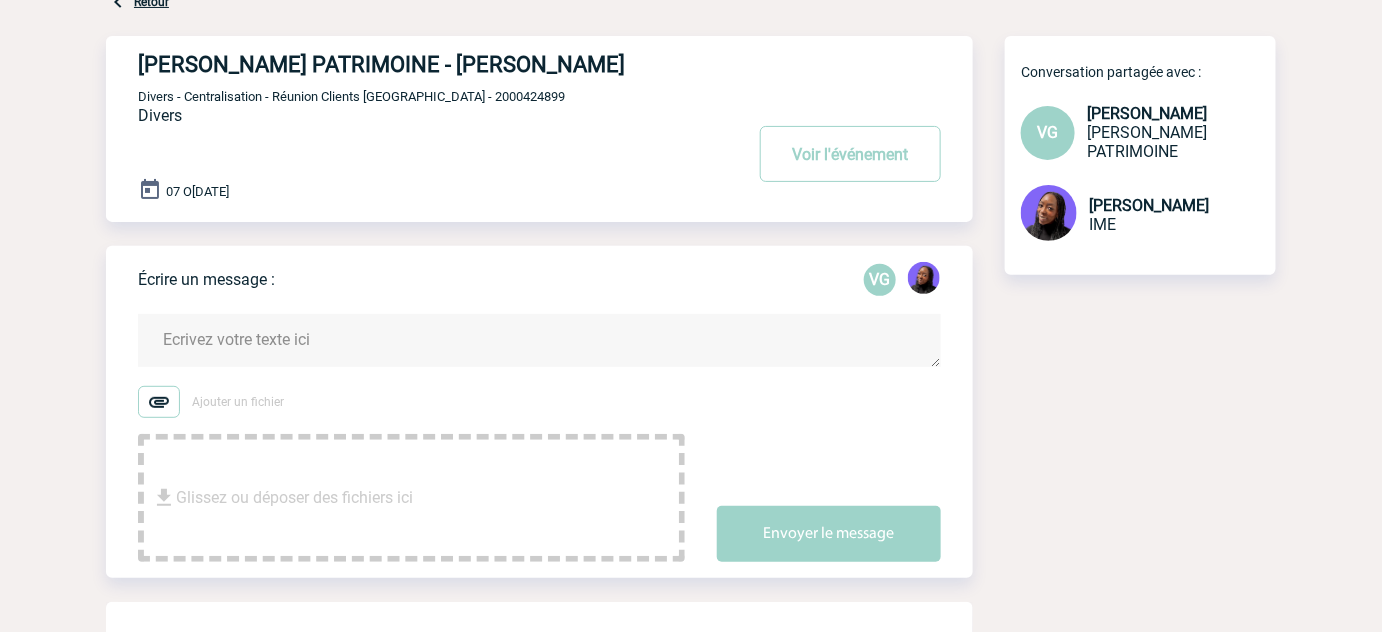 click at bounding box center [539, 340] 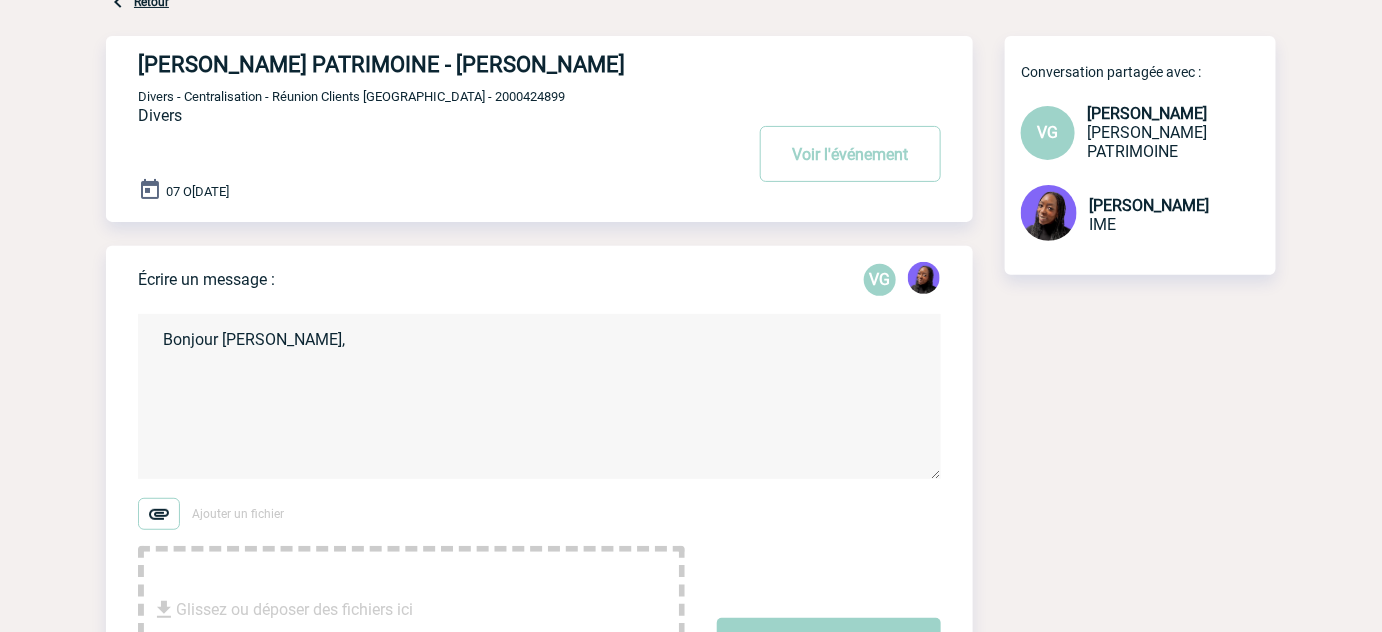 paste on "Bonjour XX,
J’espère que vous allez bien,
Je vous remercie d’avoir sollicité IME pour la gestion administrative et financière de votre événement, j’ai le plaisir de vous accompagner sur votre projet.
Pouvez-vous me transmettre le devis du prestataire sélectionné, ainsi que ces coordonnées afin de pouvoir faire le nécessaire sur cette prise en charge.
Votre prestation ne sera confirmée qu’à réception de l’ensemble de vos garanties conformes.
Vous restez en contact direct avec le prestataire concernant la partie logistique de votre événement (nombre de personne, heure d’arrivée, choix de menu, allongement des délais d’options …).
IDEAL Meetings & Events intervient uniquement pour la partie administrative et financière.
Je me tiens à votre disposition pour tout renseignement complémentaire,
Bien à vous," 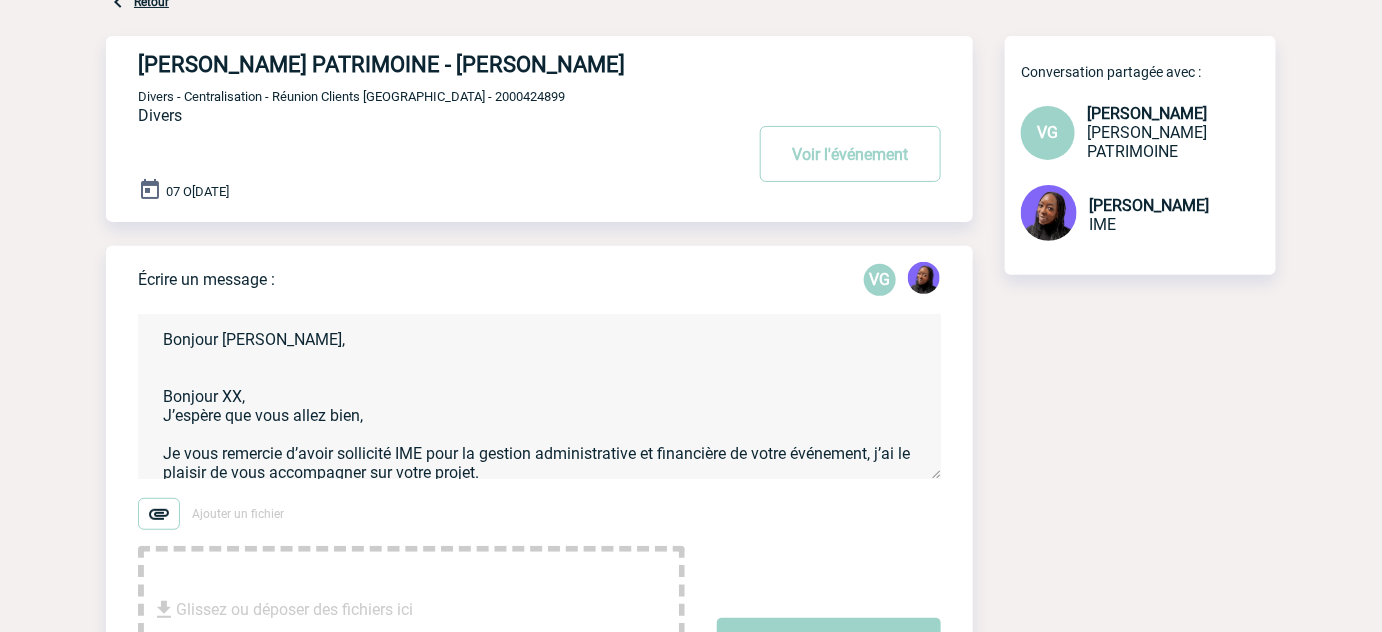 drag, startPoint x: 257, startPoint y: 397, endPoint x: 172, endPoint y: 377, distance: 87.32124 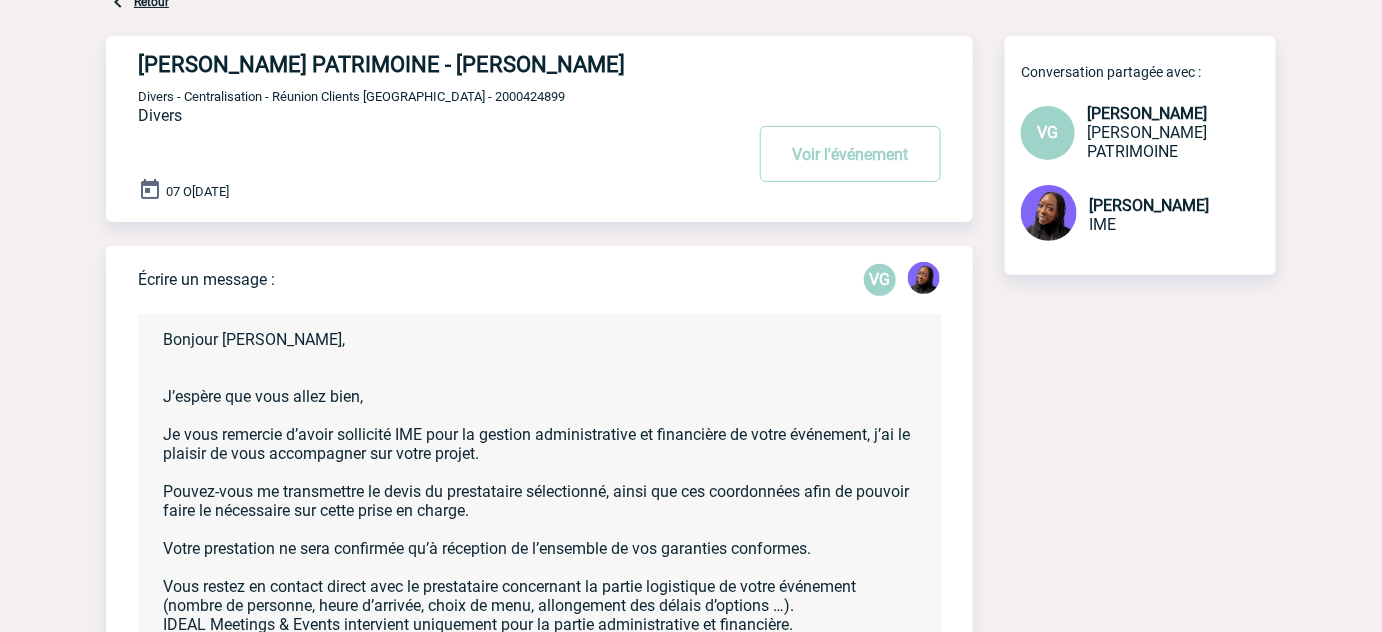 drag, startPoint x: 930, startPoint y: 478, endPoint x: 632, endPoint y: 500, distance: 298.81097 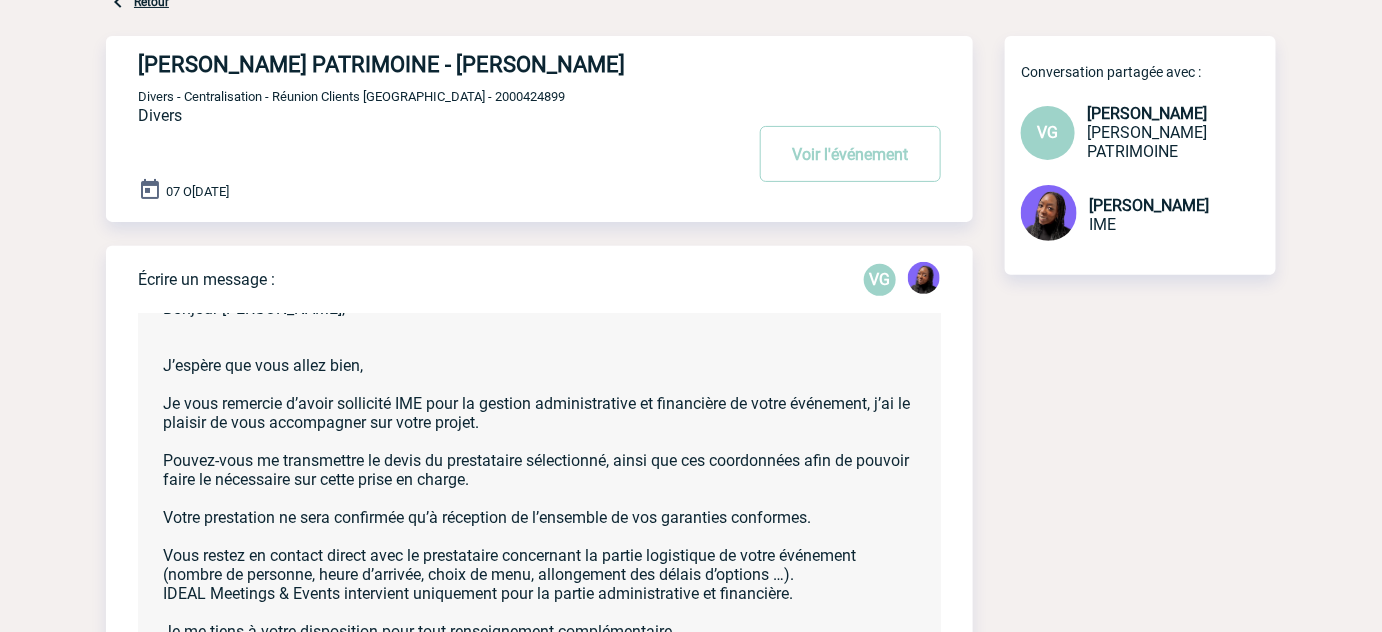 scroll, scrollTop: 62, scrollLeft: 0, axis: vertical 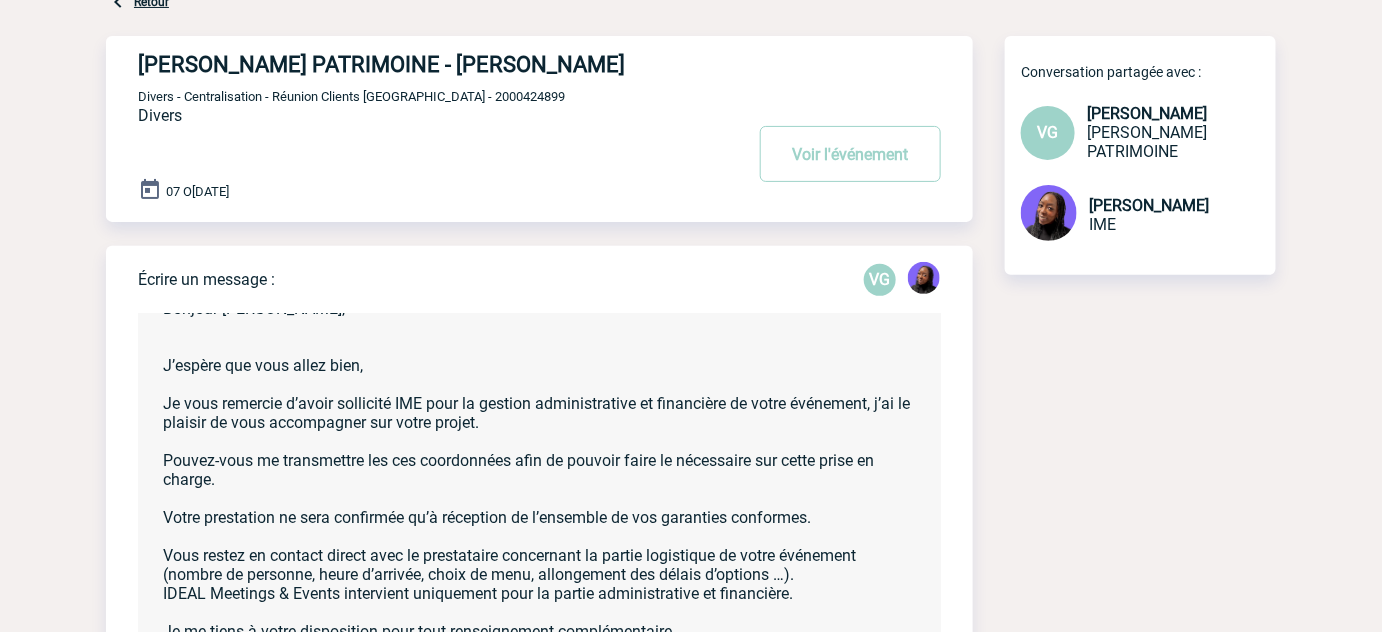 click on "Bonjour Virginie,
J’espère que vous allez bien,
Je vous remercie d’avoir sollicité IME pour la gestion administrative et financière de votre événement, j’ai le plaisir de vous accompagner sur votre projet.
Pouvez-vous me transmettre les ces coordonnées afin de pouvoir faire le nécessaire sur cette prise en charge.
Votre prestation ne sera confirmée qu’à réception de l’ensemble de vos garanties conformes.
Vous restez en contact direct avec le prestataire concernant la partie logistique de votre événement (nombre de personne, heure d’arrivée, choix de menu, allongement des délais d’options …).
IDEAL Meetings & Events intervient uniquement pour la partie administrative et financière.
Je me tiens à votre disposition pour tout renseignement complémentaire,
Bien à vous," at bounding box center (539, 489) 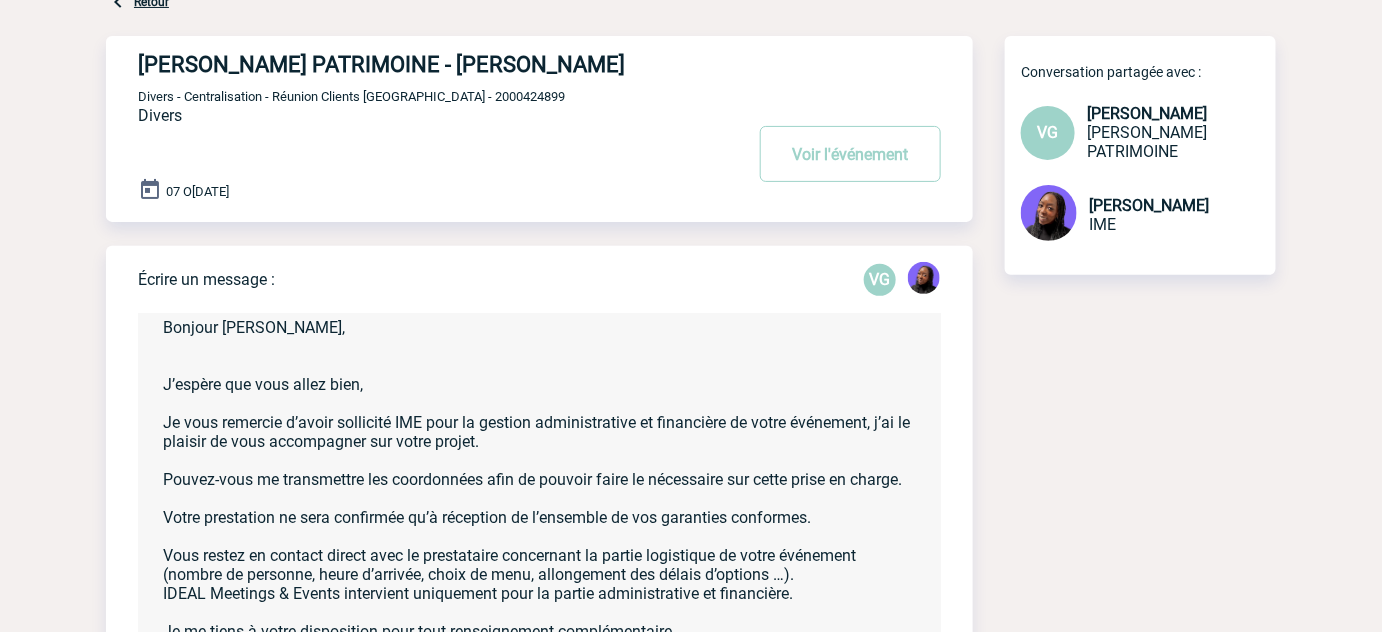 click on "Bonjour Virginie,
J’espère que vous allez bien,
Je vous remercie d’avoir sollicité IME pour la gestion administrative et financière de votre événement, j’ai le plaisir de vous accompagner sur votre projet.
Pouvez-vous me transmettre les coordonnées afin de pouvoir faire le nécessaire sur cette prise en charge.
Votre prestation ne sera confirmée qu’à réception de l’ensemble de vos garanties conformes.
Vous restez en contact direct avec le prestataire concernant la partie logistique de votre événement (nombre de personne, heure d’arrivée, choix de menu, allongement des délais d’options …).
IDEAL Meetings & Events intervient uniquement pour la partie administrative et financière.
Je me tiens à votre disposition pour tout renseignement complémentaire,
Bien à vous," at bounding box center [539, 489] 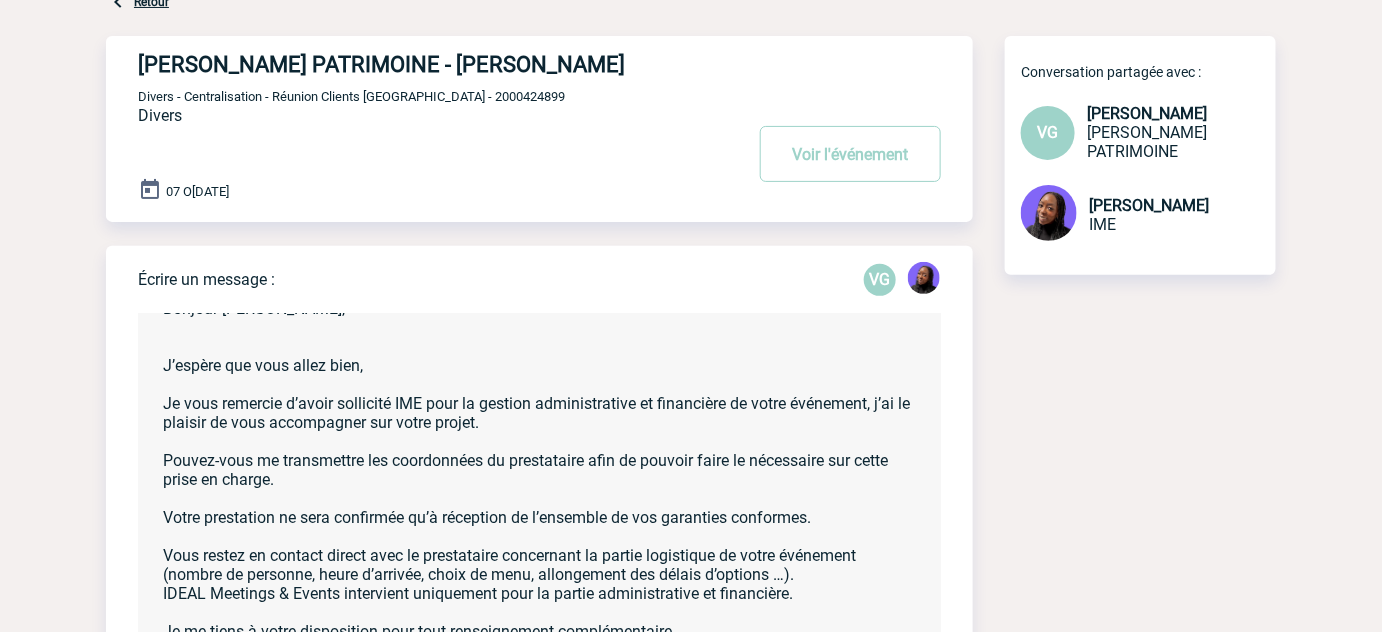 click on "Bonjour Virginie,
J’espère que vous allez bien,
Je vous remercie d’avoir sollicité IME pour la gestion administrative et financière de votre événement, j’ai le plaisir de vous accompagner sur votre projet.
Pouvez-vous me transmettre les coordonnées du prestataire afin de pouvoir faire le nécessaire sur cette prise en charge.
Votre prestation ne sera confirmée qu’à réception de l’ensemble de vos garanties conformes.
Vous restez en contact direct avec le prestataire concernant la partie logistique de votre événement (nombre de personne, heure d’arrivée, choix de menu, allongement des délais d’options …).
IDEAL Meetings & Events intervient uniquement pour la partie administrative et financière.
Je me tiens à votre disposition pour tout renseignement complémentaire,
Bien à vous," at bounding box center (539, 489) 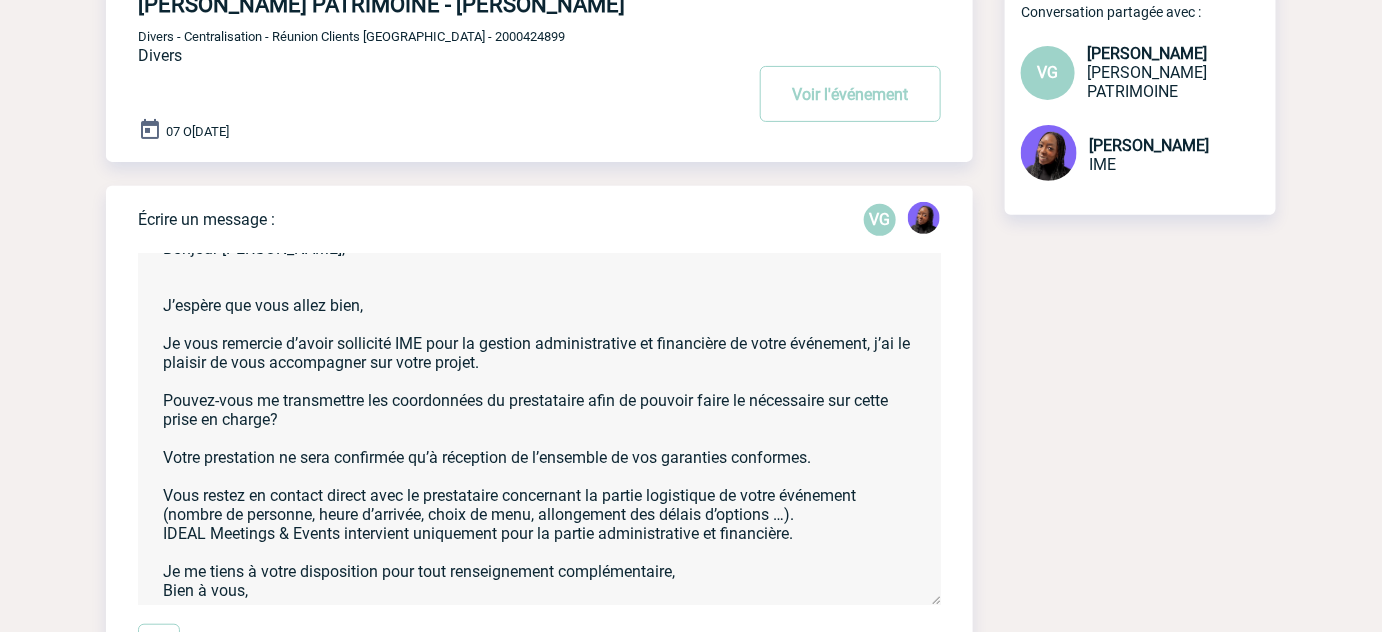 scroll, scrollTop: 181, scrollLeft: 0, axis: vertical 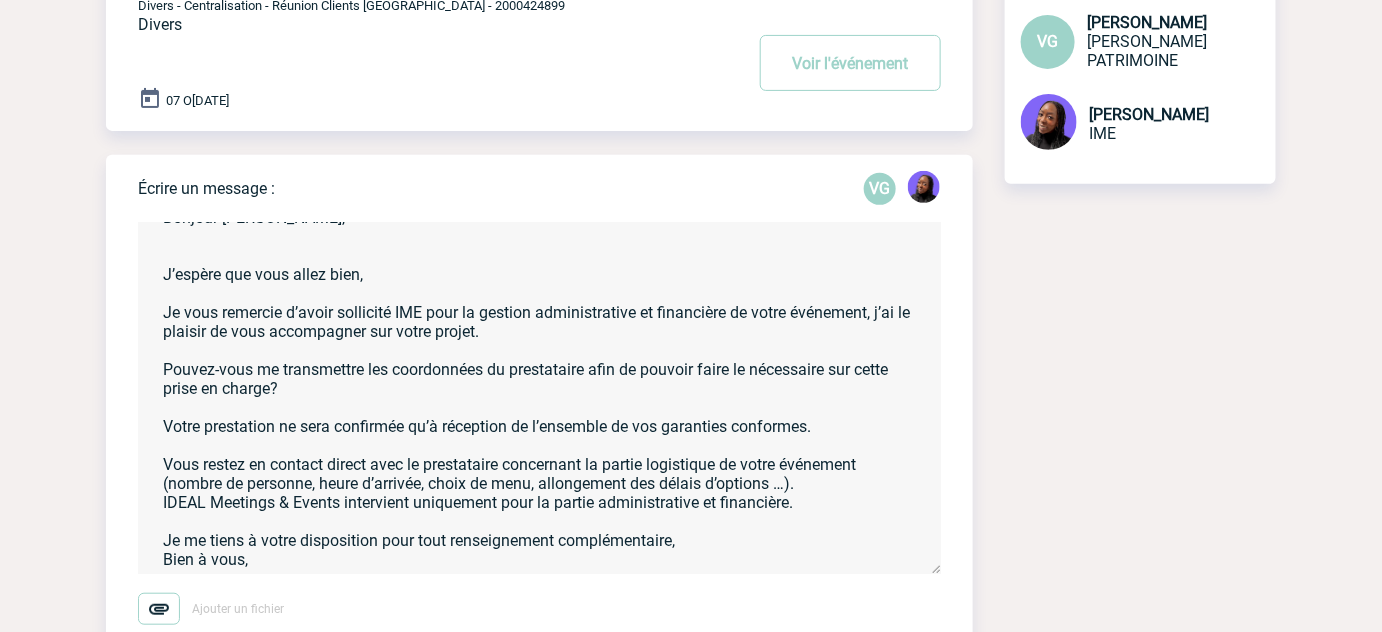 click on "Bonjour Virginie,
J’espère que vous allez bien,
Je vous remercie d’avoir sollicité IME pour la gestion administrative et financière de votre événement, j’ai le plaisir de vous accompagner sur votre projet.
Pouvez-vous me transmettre les coordonnées du prestataire afin de pouvoir faire le nécessaire sur cette prise en charge?
Votre prestation ne sera confirmée qu’à réception de l’ensemble de vos garanties conformes.
Vous restez en contact direct avec le prestataire concernant la partie logistique de votre événement (nombre de personne, heure d’arrivée, choix de menu, allongement des délais d’options …).
IDEAL Meetings & Events intervient uniquement pour la partie administrative et financière.
Je me tiens à votre disposition pour tout renseignement complémentaire,
Bien à vous," at bounding box center [539, 398] 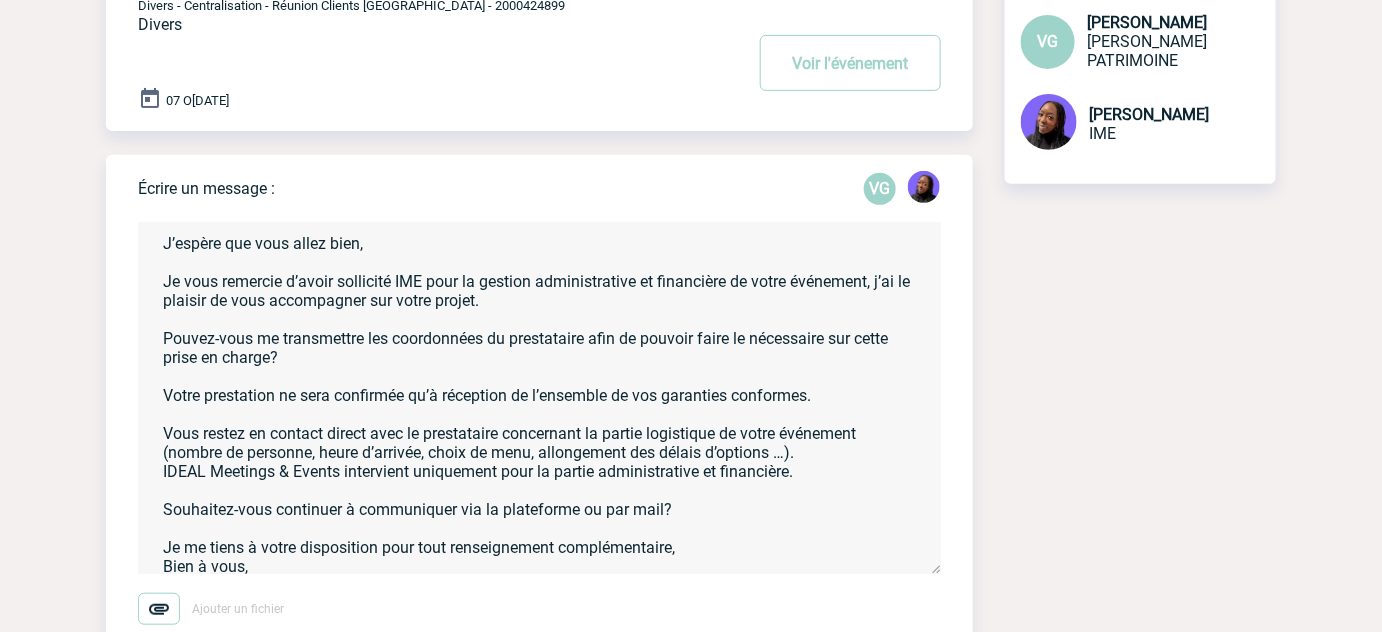 click on "Bonjour Virginie,
J’espère que vous allez bien,
Je vous remercie d’avoir sollicité IME pour la gestion administrative et financière de votre événement, j’ai le plaisir de vous accompagner sur votre projet.
Pouvez-vous me transmettre les coordonnées du prestataire afin de pouvoir faire le nécessaire sur cette prise en charge?
Votre prestation ne sera confirmée qu’à réception de l’ensemble de vos garanties conformes.
Vous restez en contact direct avec le prestataire concernant la partie logistique de votre événement (nombre de personne, heure d’arrivée, choix de menu, allongement des délais d’options …).
IDEAL Meetings & Events intervient uniquement pour la partie administrative et financière.
Souhaitez-vous continuer à communiquer via la plateforme ou par mail?
Je me tiens à votre disposition pour tout renseignement complémentaire,
Bien à vous," at bounding box center [539, 398] 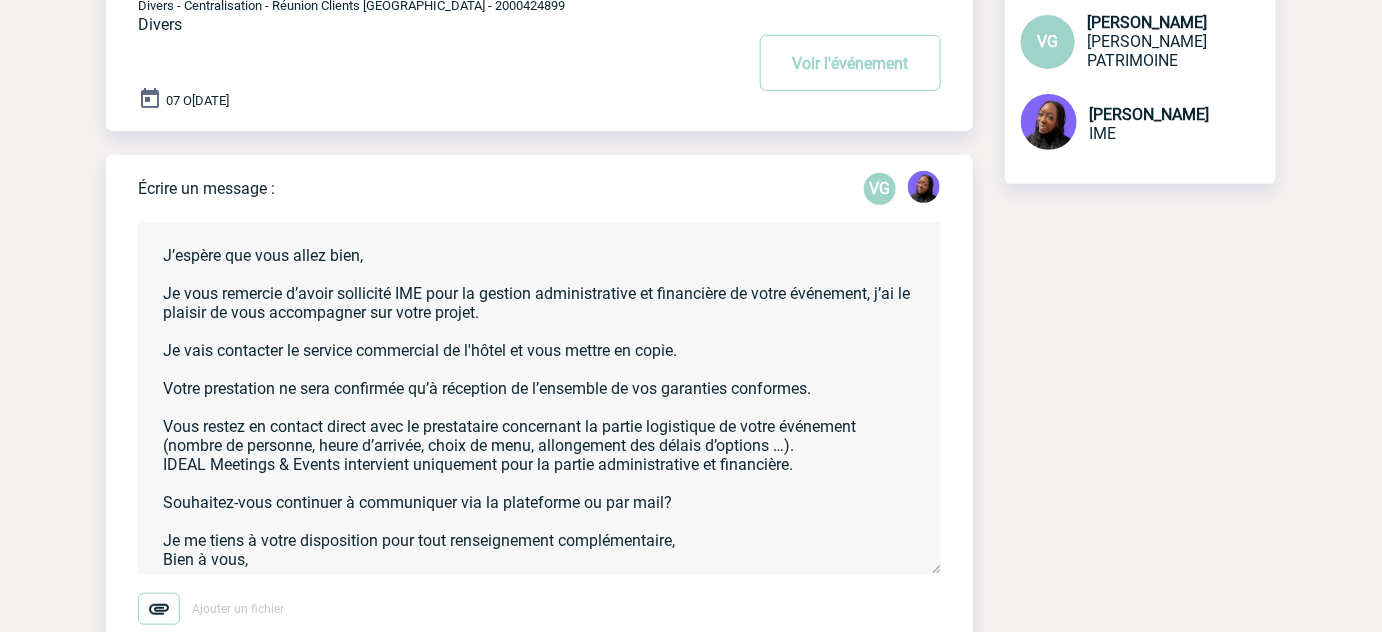 scroll, scrollTop: 82, scrollLeft: 0, axis: vertical 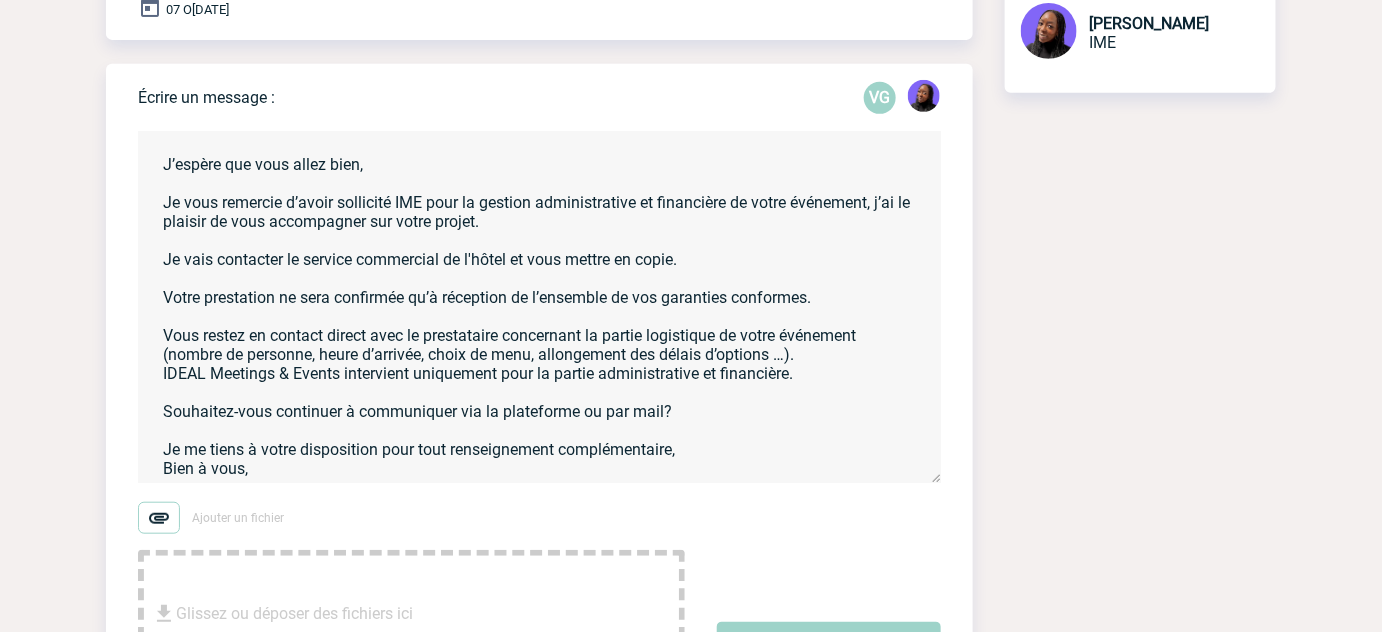 click on "Bonjour Virginie,
J’espère que vous allez bien,
Je vous remercie d’avoir sollicité IME pour la gestion administrative et financière de votre événement, j’ai le plaisir de vous accompagner sur votre projet.
Je vais contacter le service commercial de l'hôtel et vous mettre en copie.
Votre prestation ne sera confirmée qu’à réception de l’ensemble de vos garanties conformes.
Vous restez en contact direct avec le prestataire concernant la partie logistique de votre événement (nombre de personne, heure d’arrivée, choix de menu, allongement des délais d’options …).
IDEAL Meetings & Events intervient uniquement pour la partie administrative et financière.
Souhaitez-vous continuer à communiquer via la plateforme ou par mail?
Je me tiens à votre disposition pour tout renseignement complémentaire,
Bien à vous," at bounding box center [539, 307] 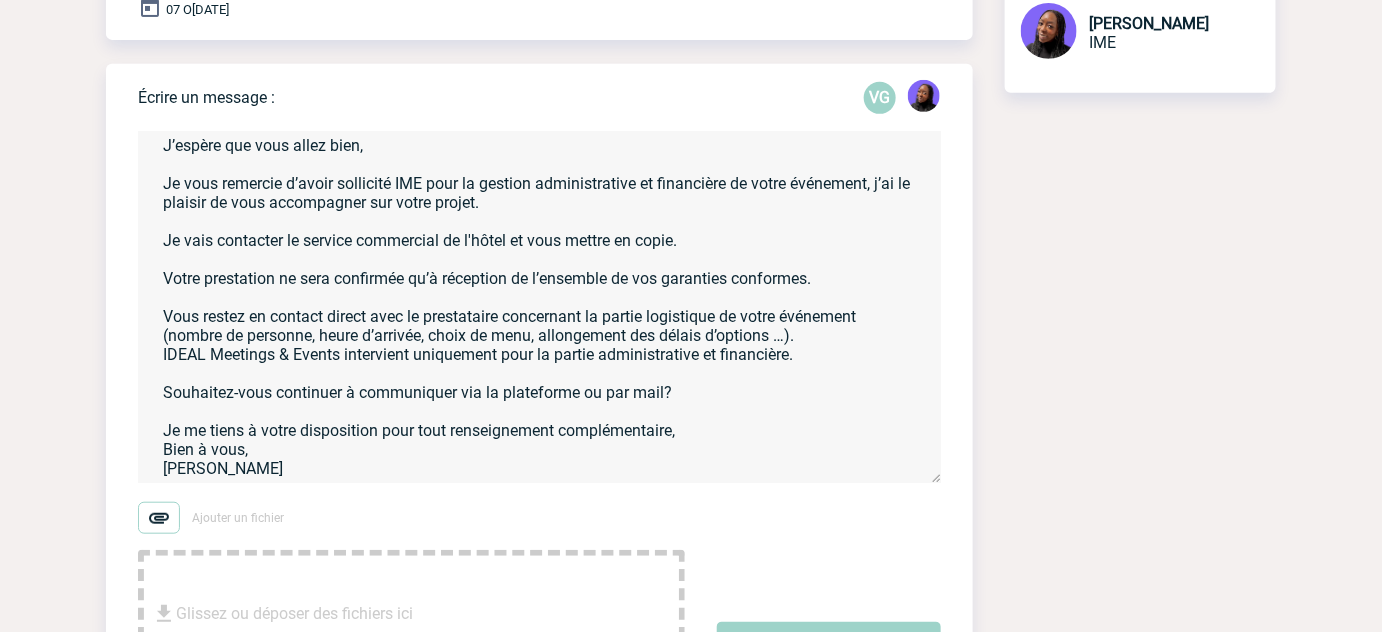 click on "Bonjour Virginie,
J’espère que vous allez bien,
Je vous remercie d’avoir sollicité IME pour la gestion administrative et financière de votre événement, j’ai le plaisir de vous accompagner sur votre projet.
Je vais contacter le service commercial de l'hôtel et vous mettre en copie.
Votre prestation ne sera confirmée qu’à réception de l’ensemble de vos garanties conformes.
Vous restez en contact direct avec le prestataire concernant la partie logistique de votre événement (nombre de personne, heure d’arrivée, choix de menu, allongement des délais d’options …).
IDEAL Meetings & Events intervient uniquement pour la partie administrative et financière.
Souhaitez-vous continuer à communiquer via la plateforme ou par mail?
Je me tiens à votre disposition pour tout renseignement complémentaire,
Bien à vous,
Tabaski THIAM" at bounding box center (539, 307) 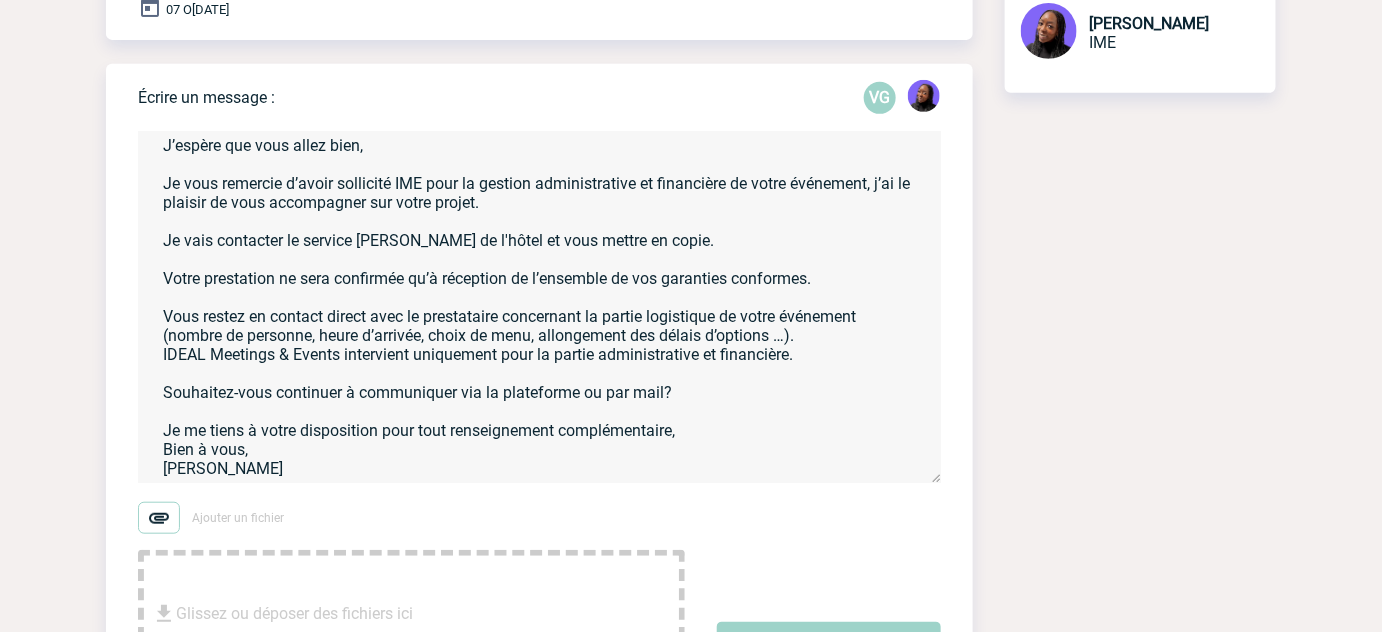 click on "Bonjour Virginie,
J’espère que vous allez bien,
Je vous remercie d’avoir sollicité IME pour la gestion administrative et financière de votre événement, j’ai le plaisir de vous accompagner sur votre projet.
Je vais contacter le service Ariane NOACK de l'hôtel et vous mettre en copie.
Votre prestation ne sera confirmée qu’à réception de l’ensemble de vos garanties conformes.
Vous restez en contact direct avec le prestataire concernant la partie logistique de votre événement (nombre de personne, heure d’arrivée, choix de menu, allongement des délais d’options …).
IDEAL Meetings & Events intervient uniquement pour la partie administrative et financière.
Souhaitez-vous continuer à communiquer via la plateforme ou par mail?
Je me tiens à votre disposition pour tout renseignement complémentaire,
Bien à vous,
Tabaski THIAM" at bounding box center (539, 307) 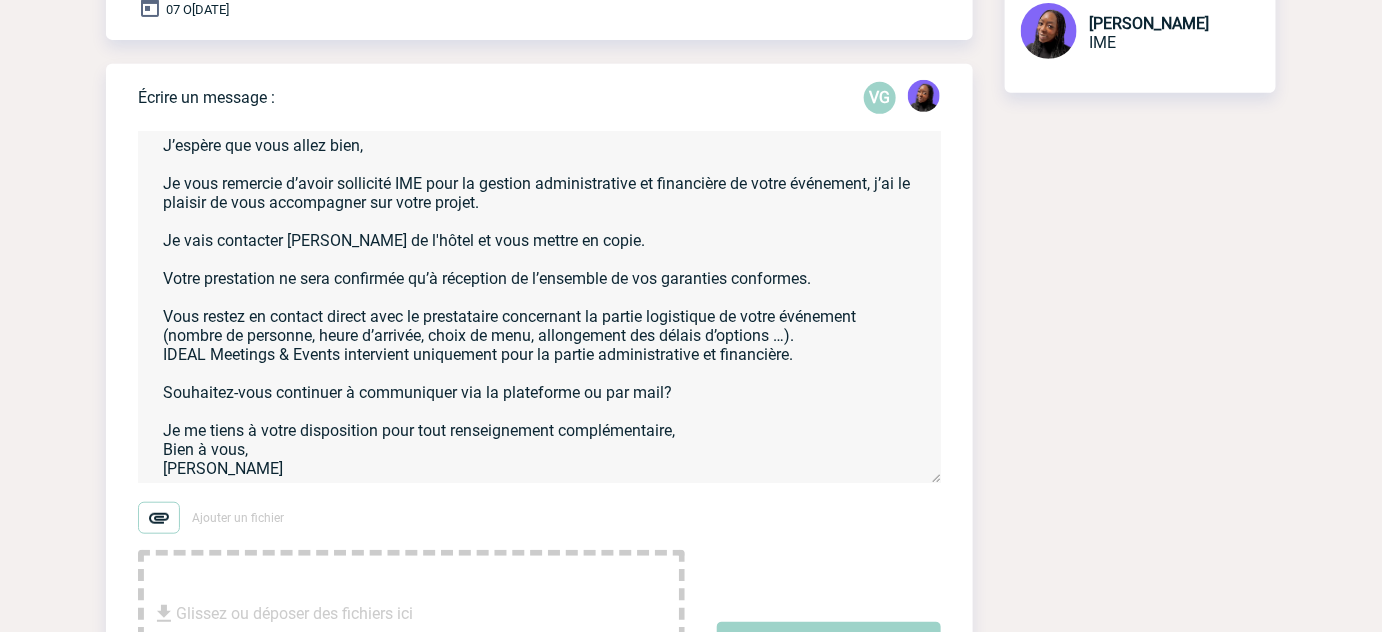 scroll, scrollTop: 101, scrollLeft: 0, axis: vertical 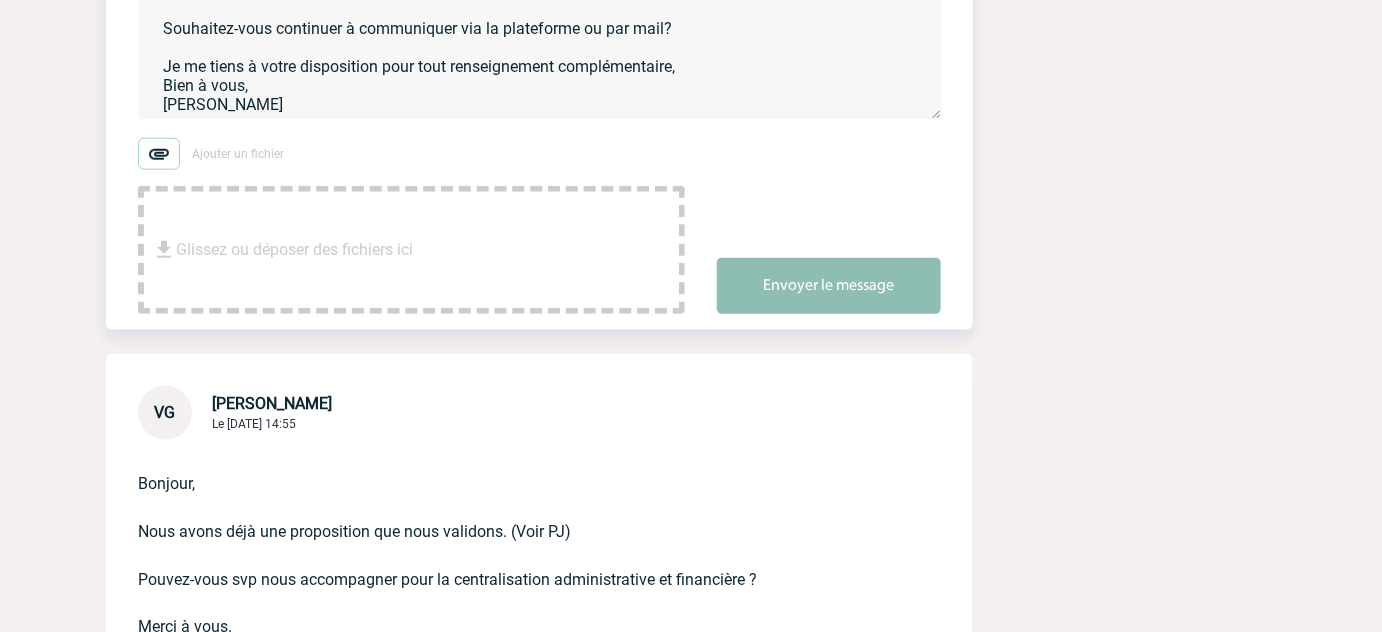 type on "Bonjour Virginie,
J’espère que vous allez bien,
Je vous remercie d’avoir sollicité IME pour la gestion administrative et financière de votre événement, j’ai le plaisir de vous accompagner sur votre projet.
Je vais contacter Ariane NOACK de l'hôtel et vous mettre en copie.
Votre prestation ne sera confirmée qu’à réception de l’ensemble de vos garanties conformes.
Vous restez en contact direct avec le prestataire concernant la partie logistique de votre événement (nombre de personne, heure d’arrivée, choix de menu, allongement des délais d’options …).
IDEAL Meetings & Events intervient uniquement pour la partie administrative et financière.
Souhaitez-vous continuer à communiquer via la plateforme ou par mail?
Je me tiens à votre disposition pour tout renseignement complémentaire,
Bien à vous,
Tabaski THIAM" 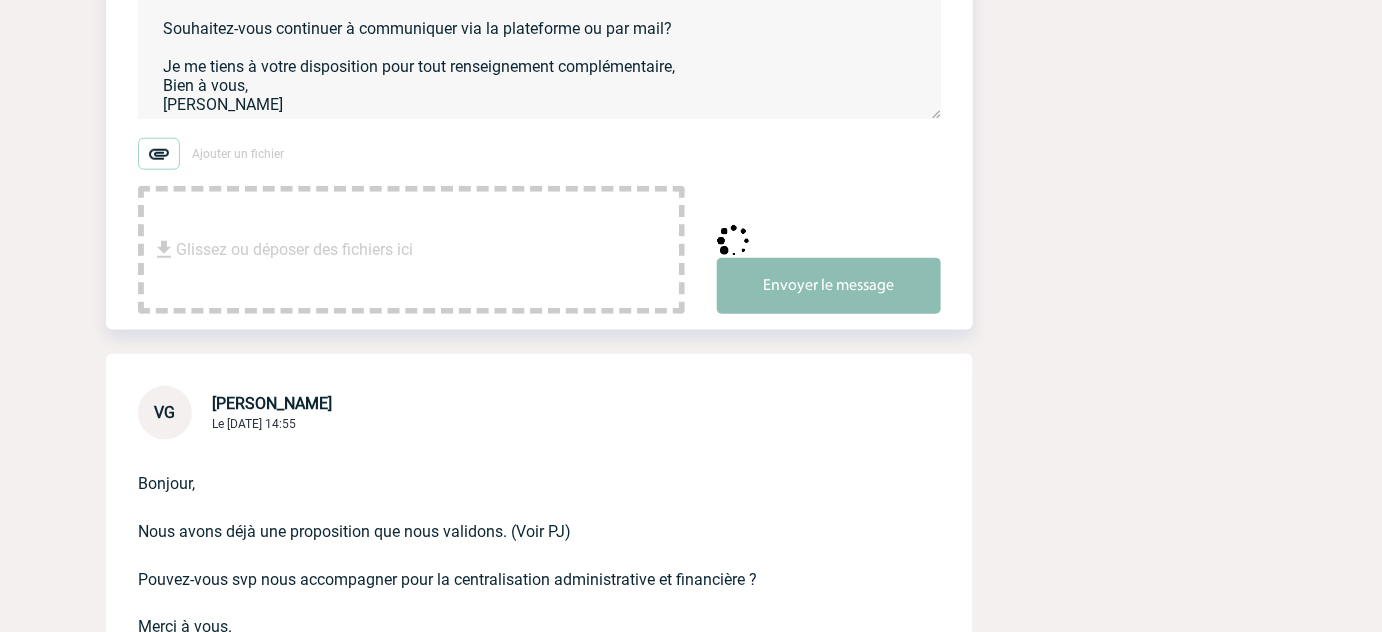 type 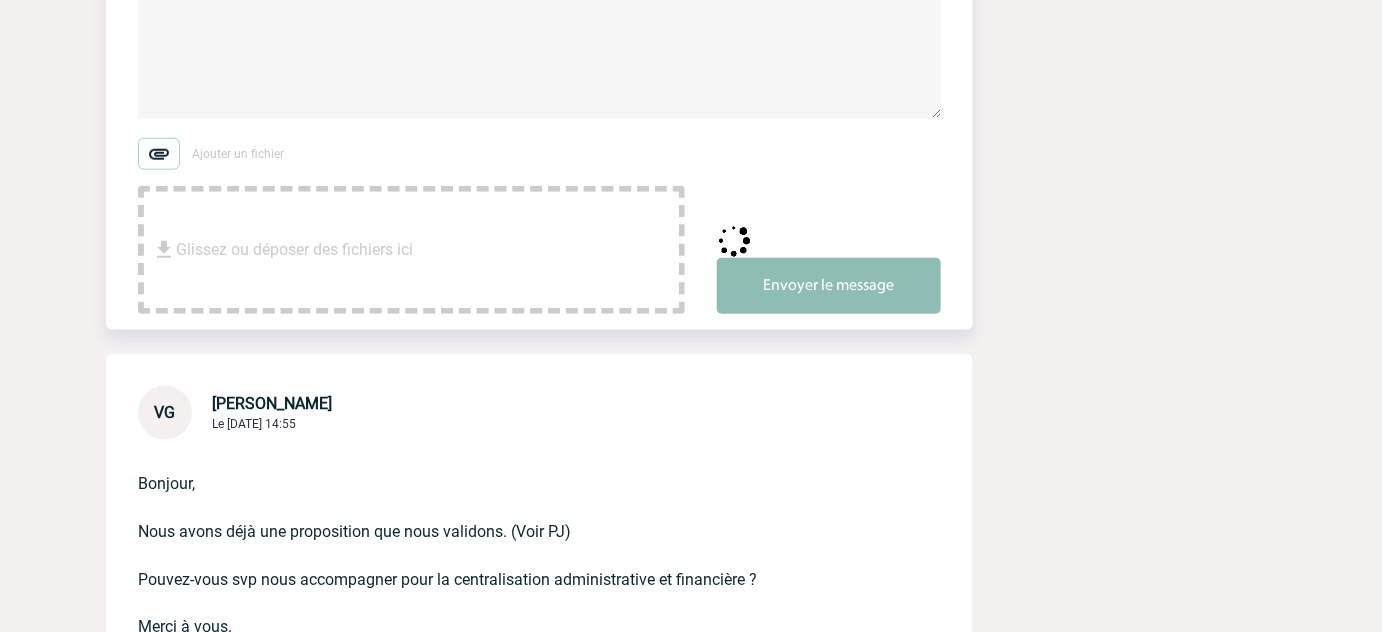 scroll, scrollTop: 738, scrollLeft: 0, axis: vertical 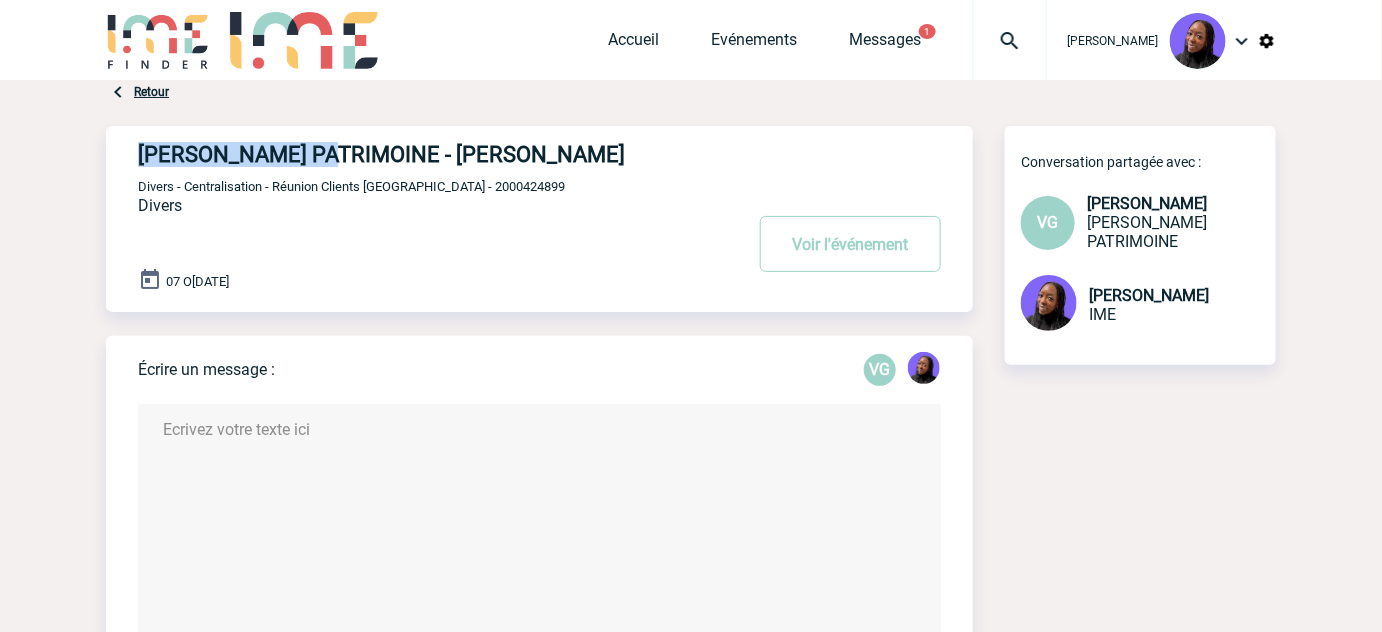 drag, startPoint x: 330, startPoint y: 145, endPoint x: 145, endPoint y: 141, distance: 185.04324 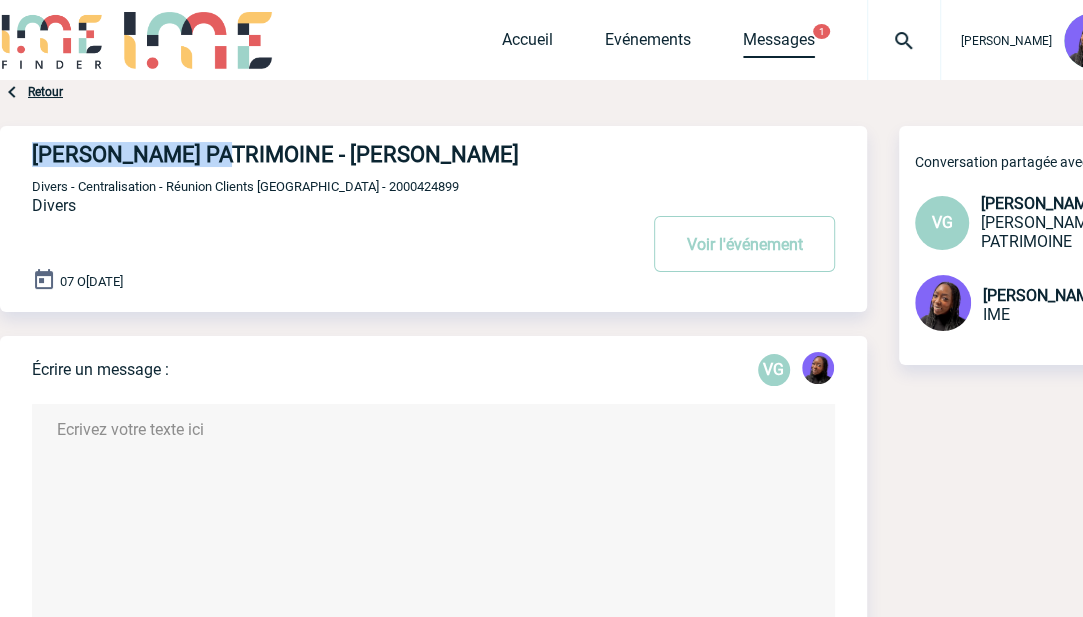 click on "Messages" at bounding box center (779, 44) 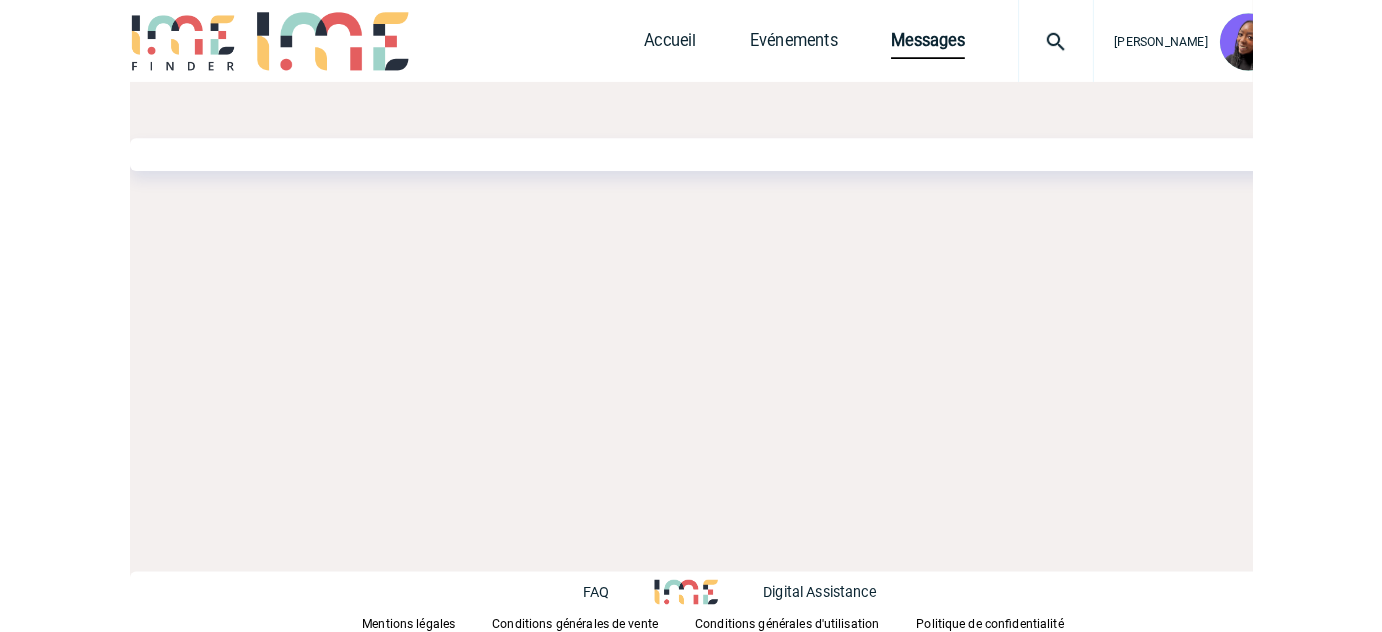scroll, scrollTop: 0, scrollLeft: 0, axis: both 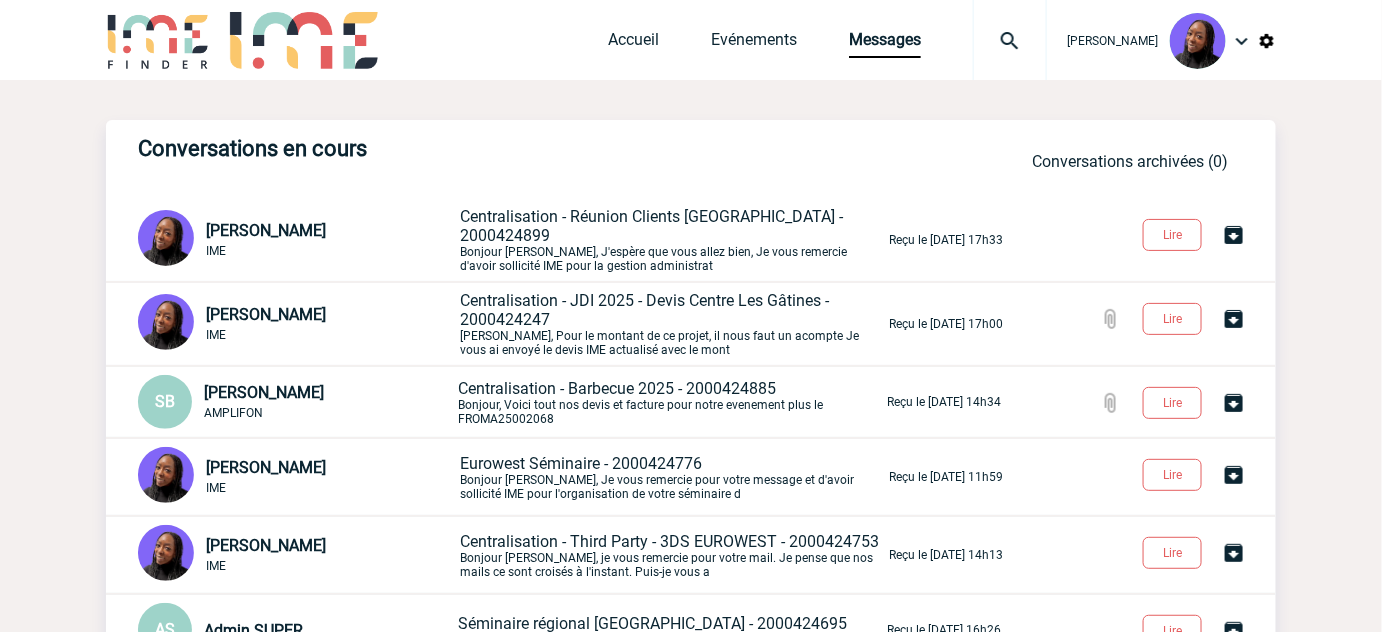 click on "Centralisation - Réunion Clients [GEOGRAPHIC_DATA] - 2000424899" at bounding box center (651, 226) 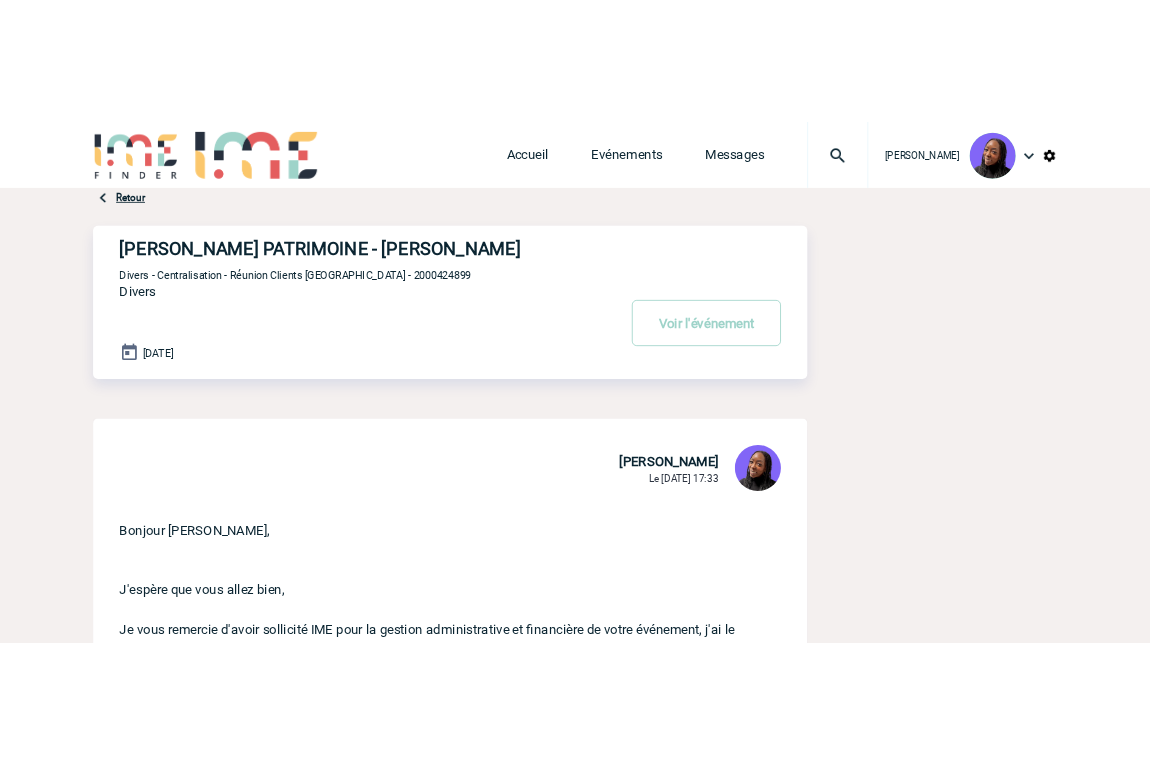 scroll, scrollTop: 0, scrollLeft: 0, axis: both 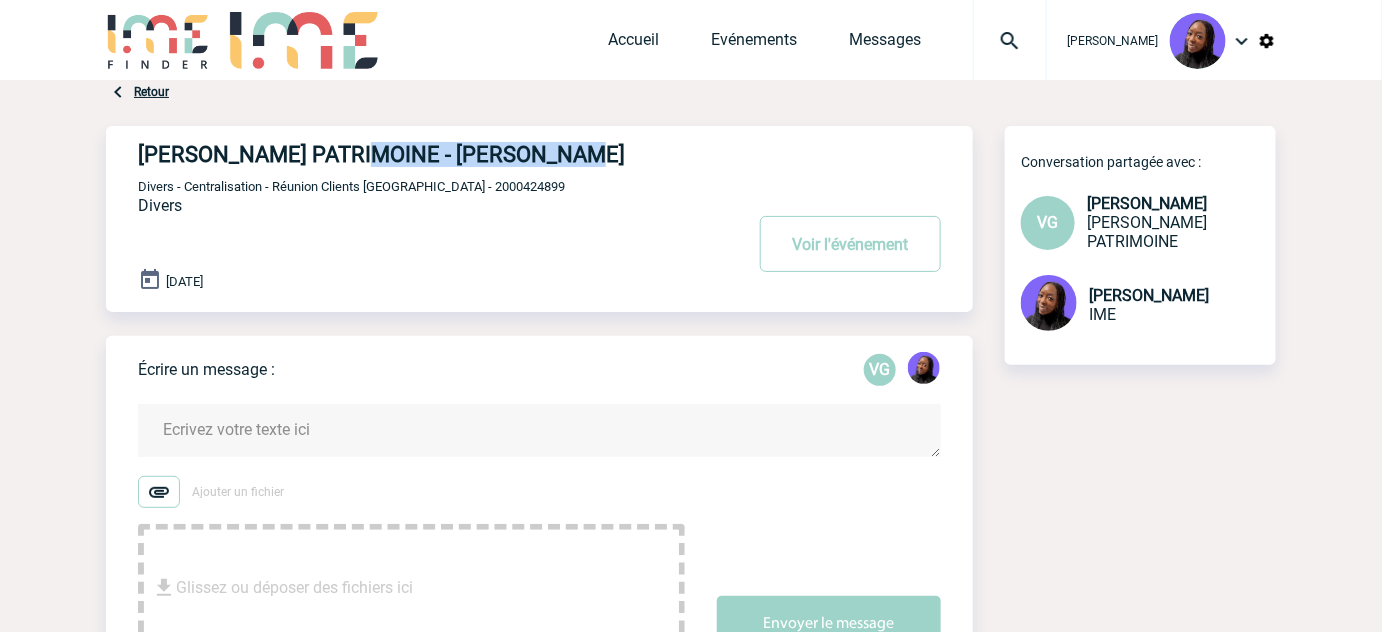 drag, startPoint x: 569, startPoint y: 151, endPoint x: 354, endPoint y: 154, distance: 215.02094 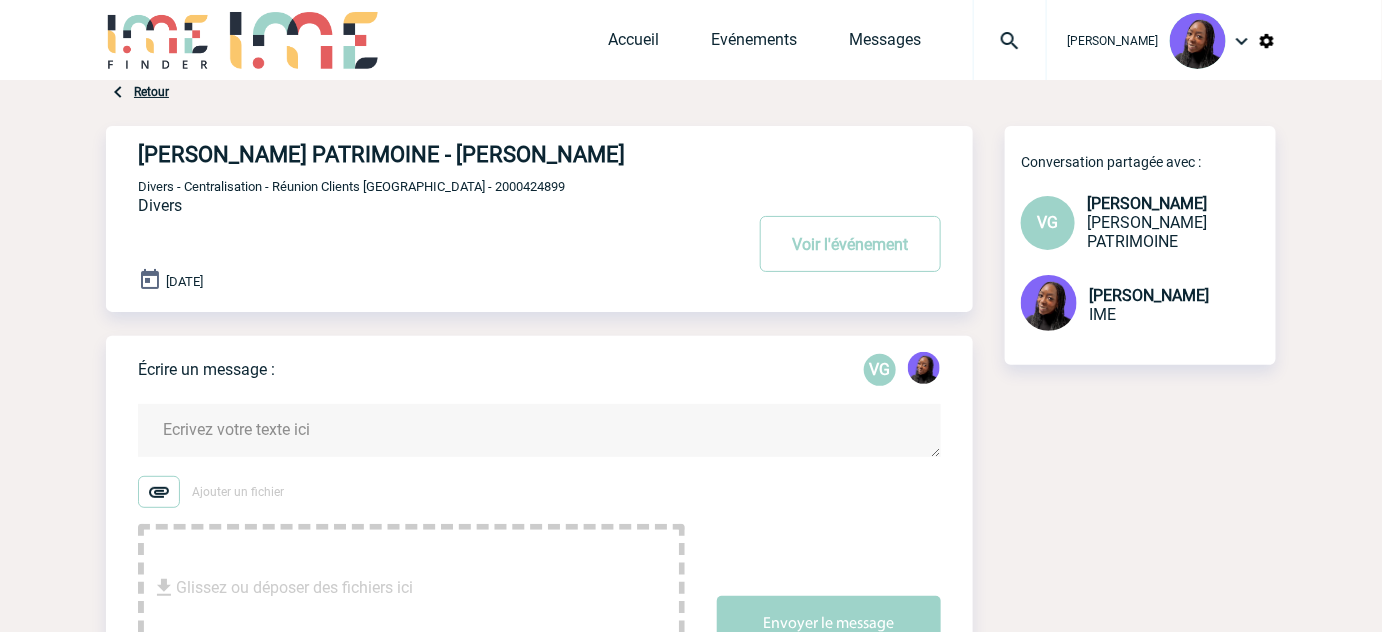 click on "Divers - Centralisation - Réunion Clients [GEOGRAPHIC_DATA] - 2000424899" at bounding box center [351, 186] 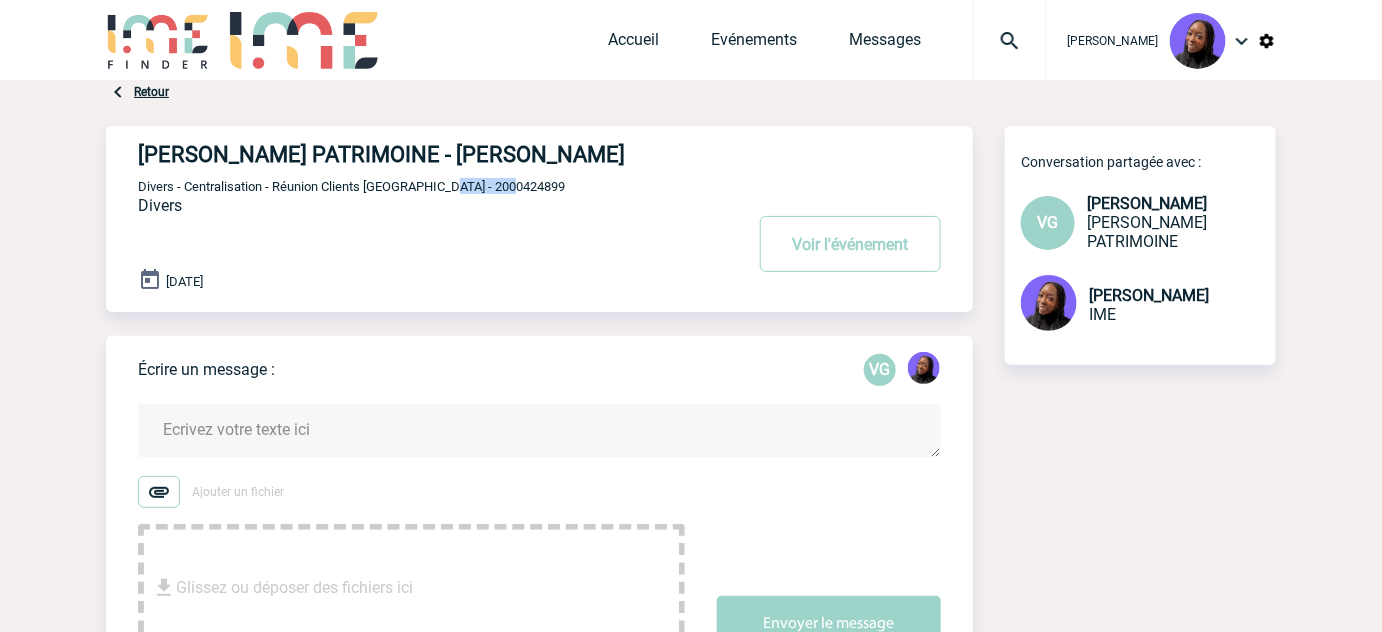 click on "Divers - Centralisation - Réunion Clients [GEOGRAPHIC_DATA] - 2000424899" at bounding box center (351, 186) 